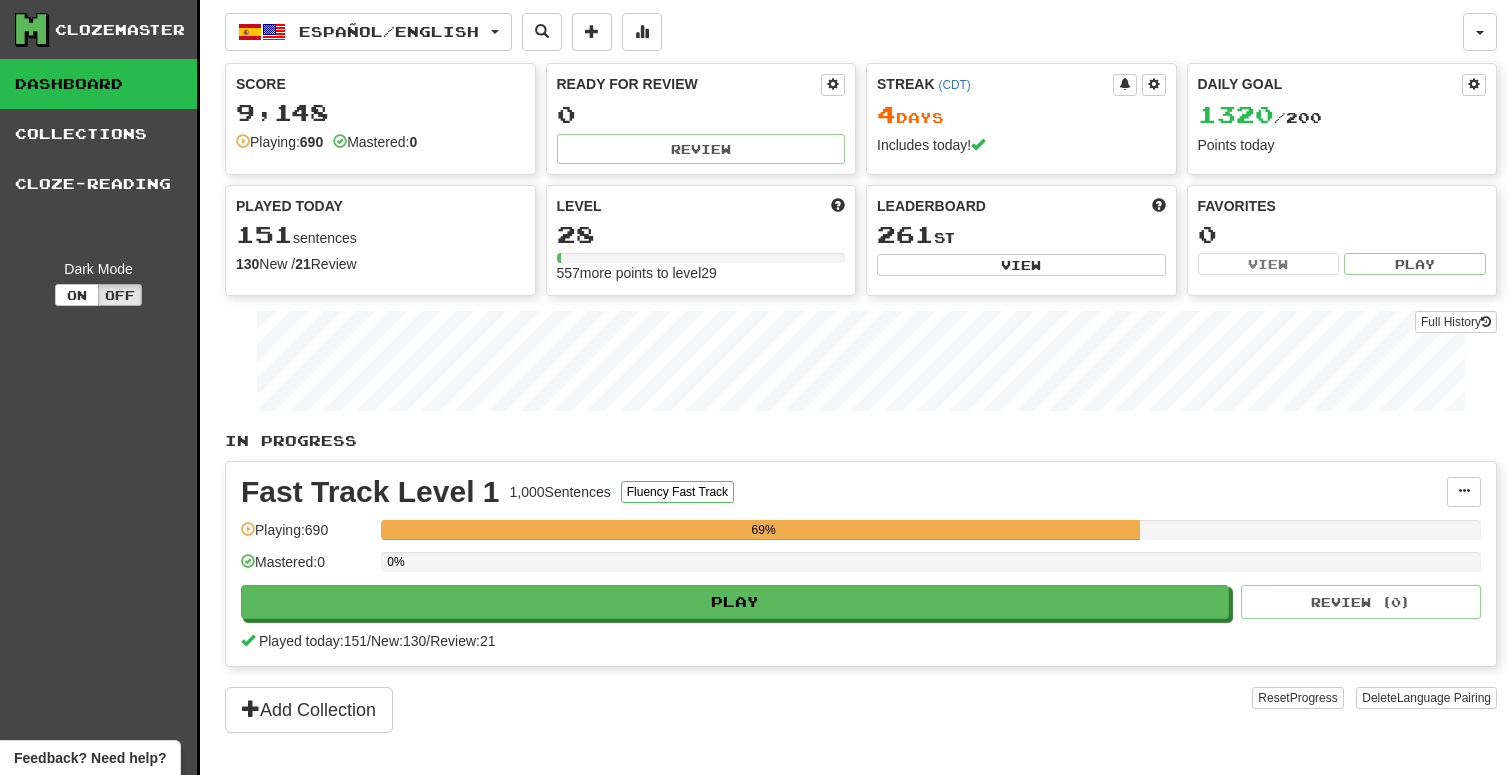 scroll, scrollTop: 0, scrollLeft: 0, axis: both 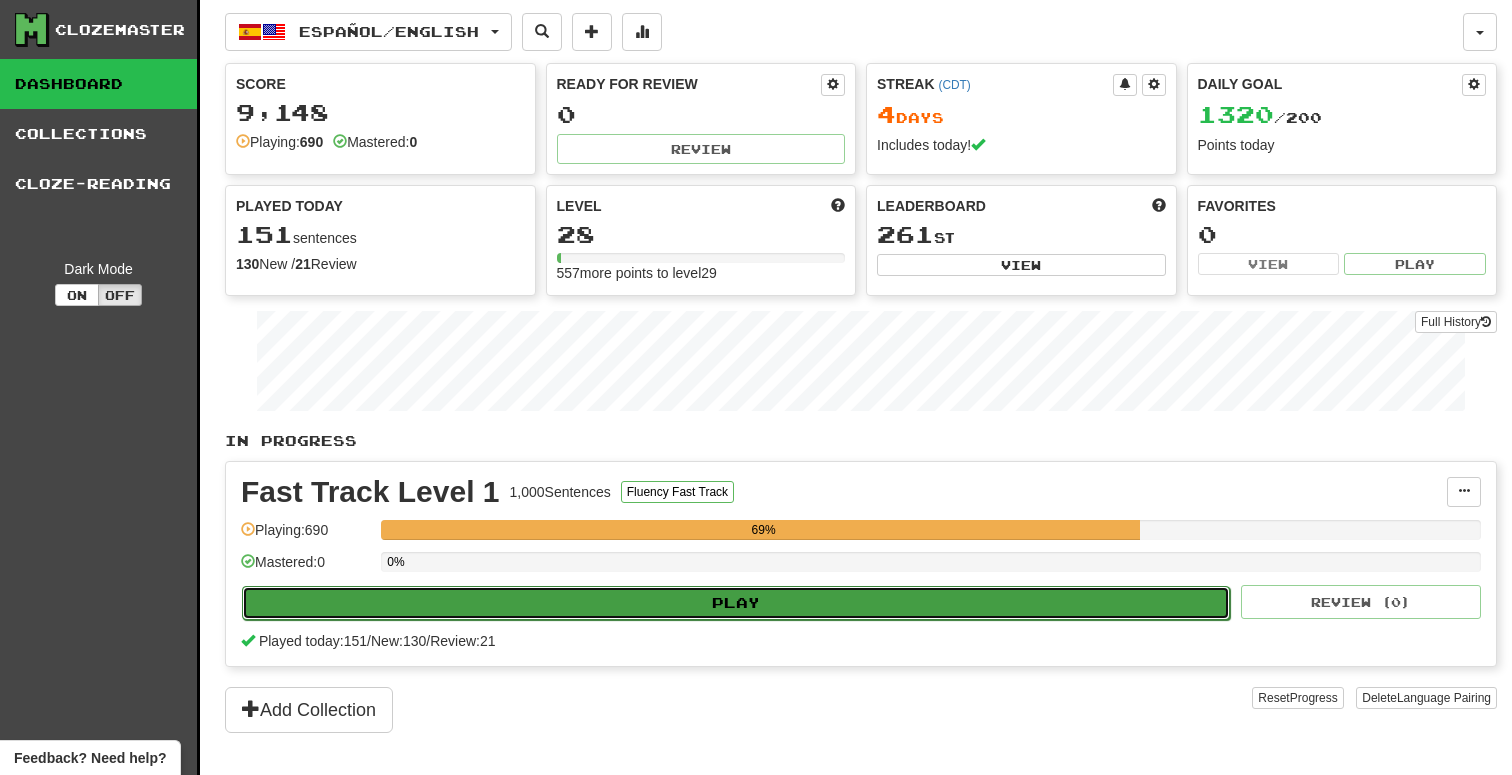 click on "Play" at bounding box center [736, 603] 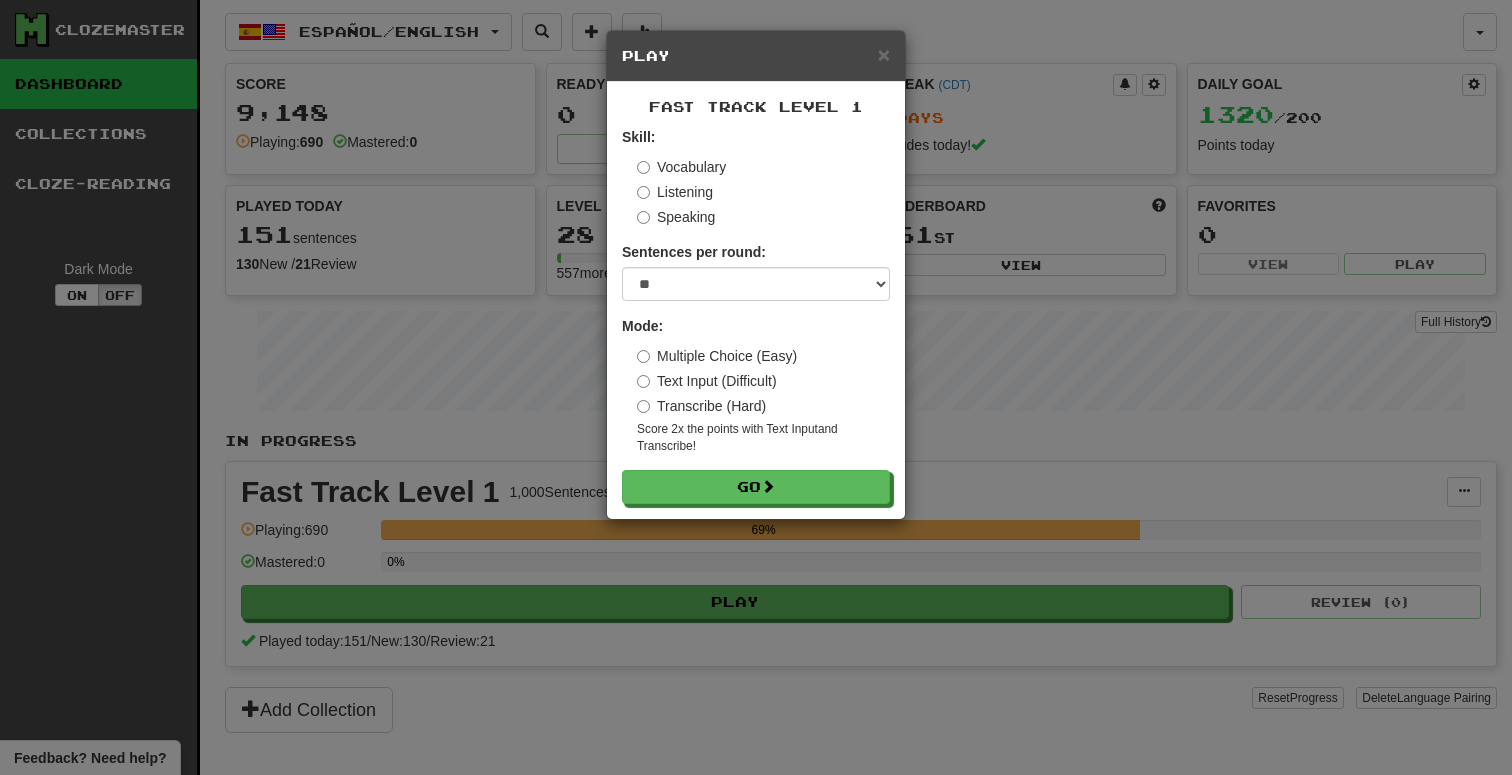 click on "Transcribe (Hard)" at bounding box center (701, 406) 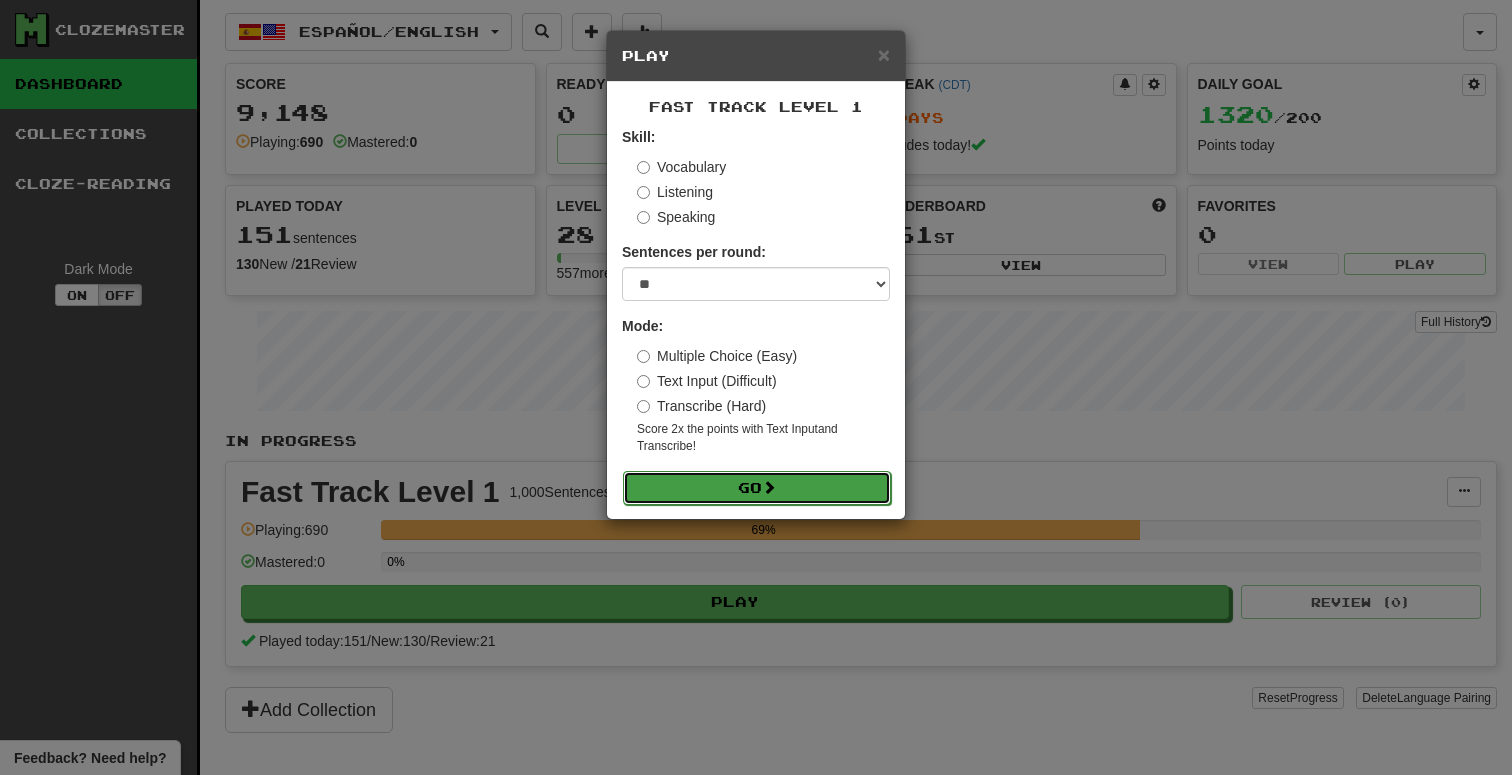 click on "Go" at bounding box center [757, 488] 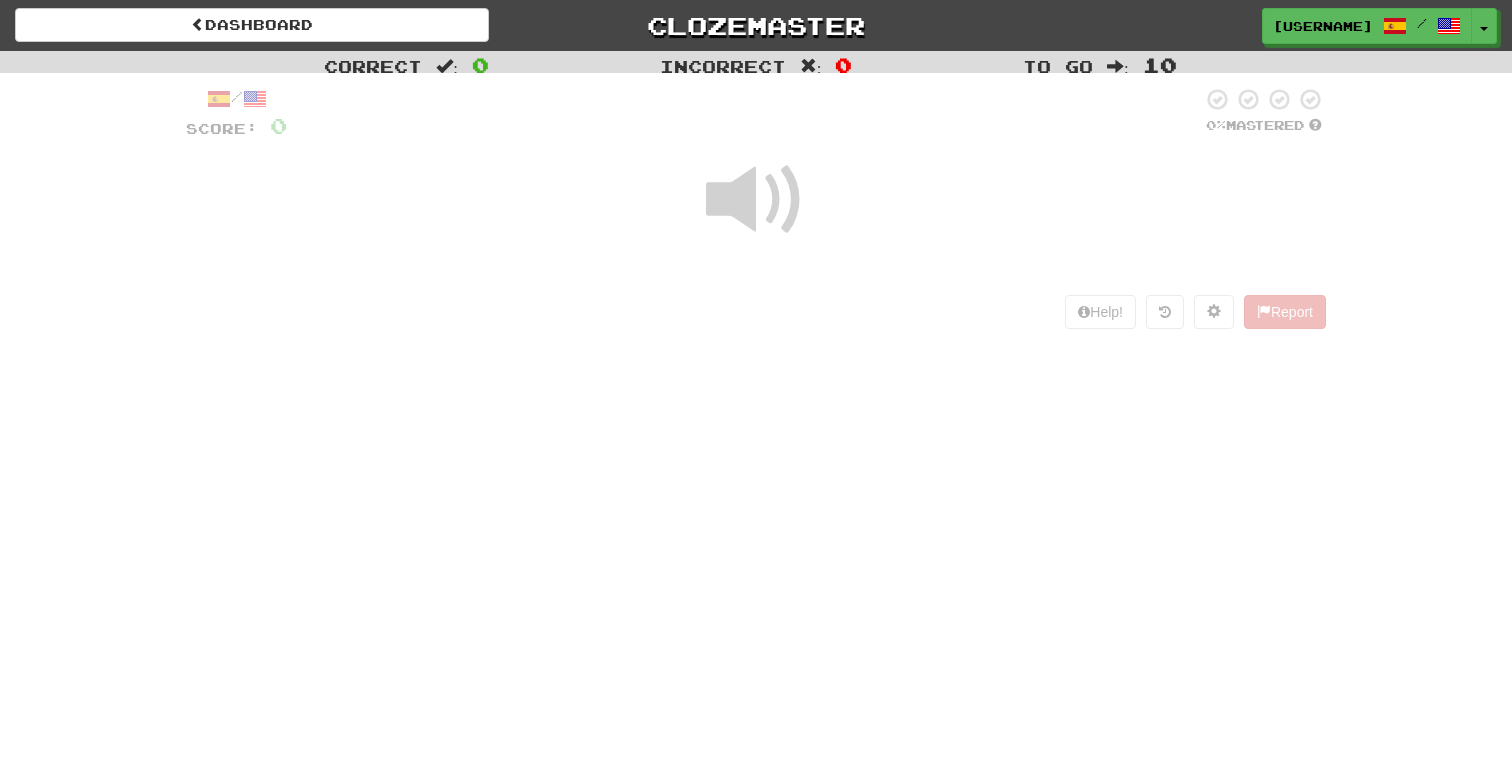 scroll, scrollTop: 0, scrollLeft: 0, axis: both 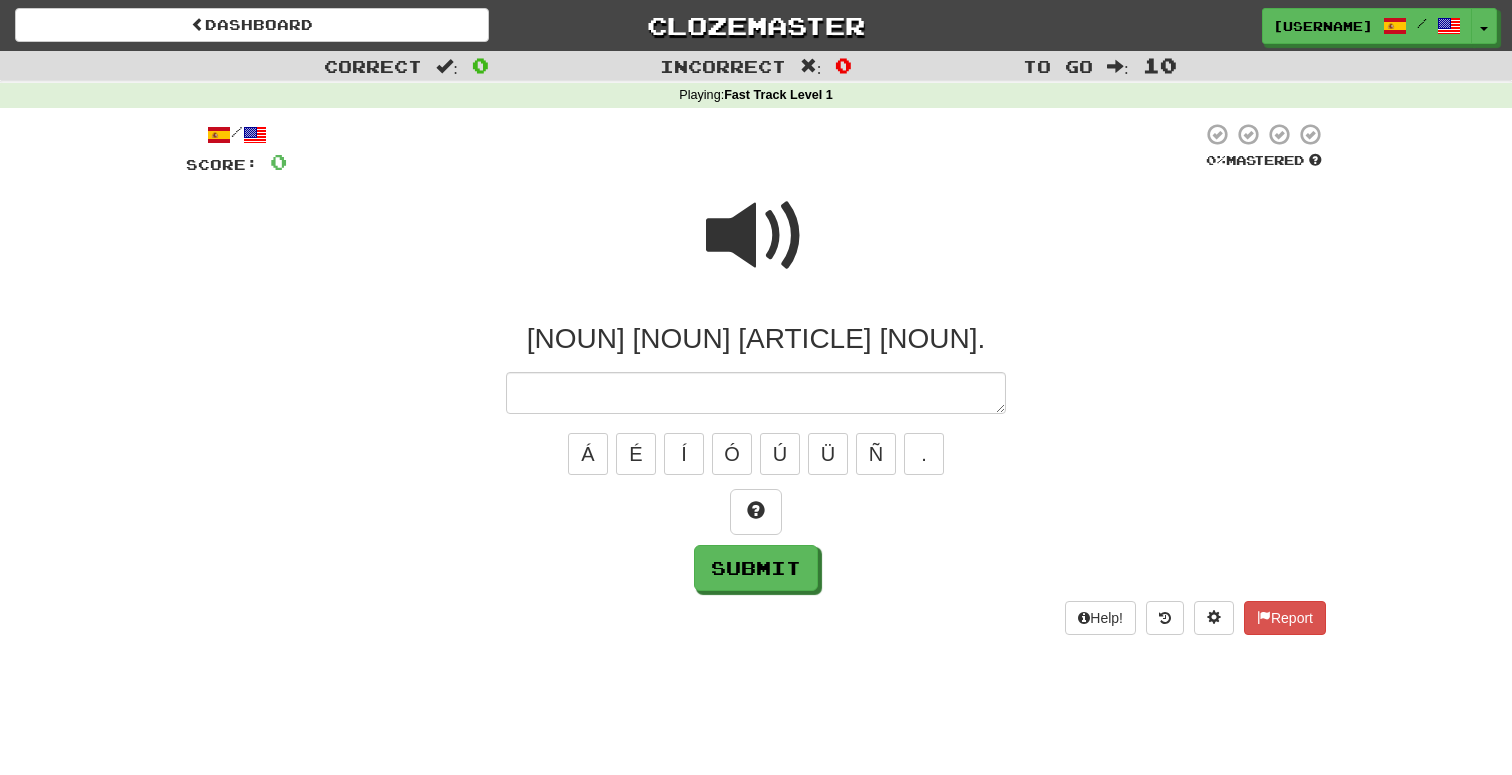 type on "*" 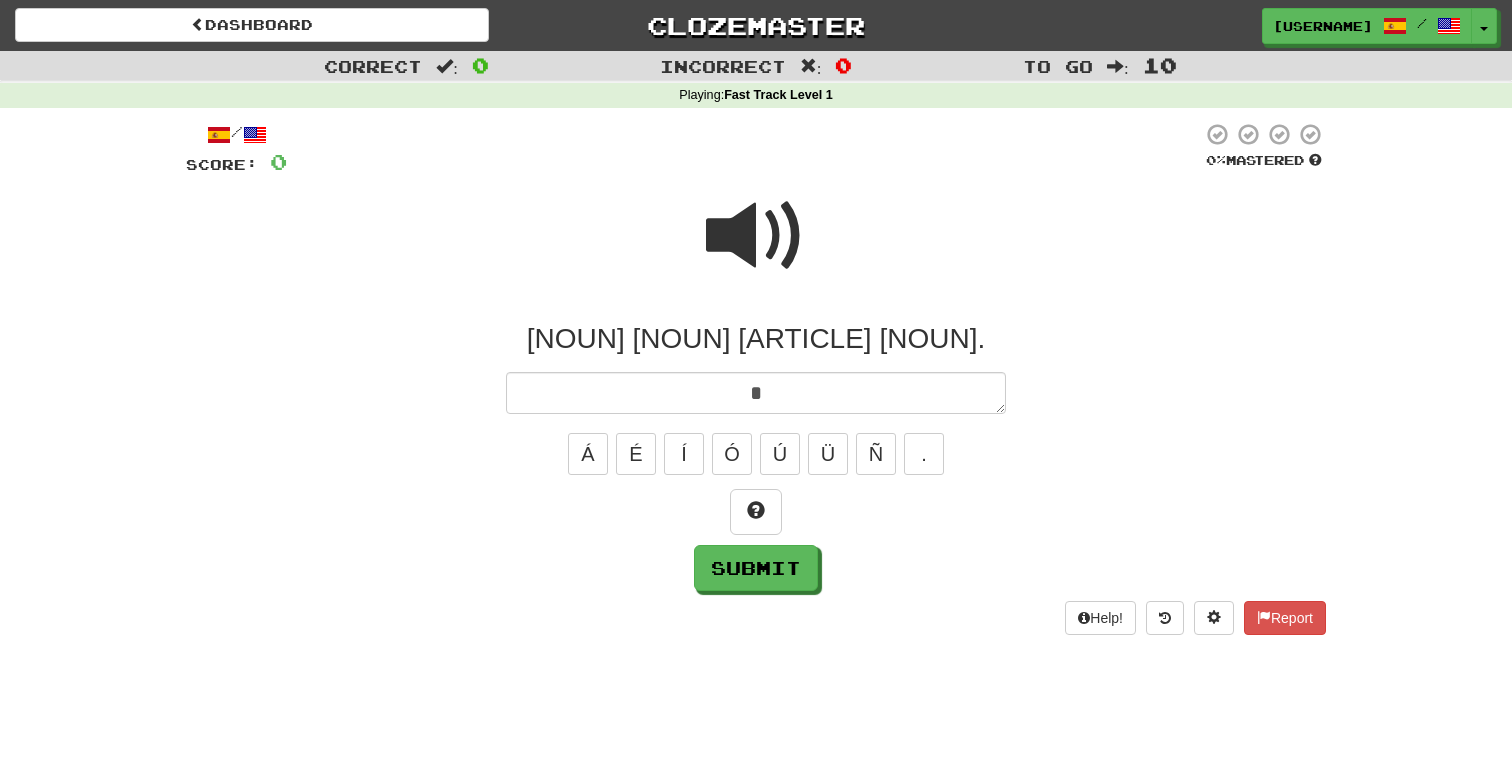 type on "*" 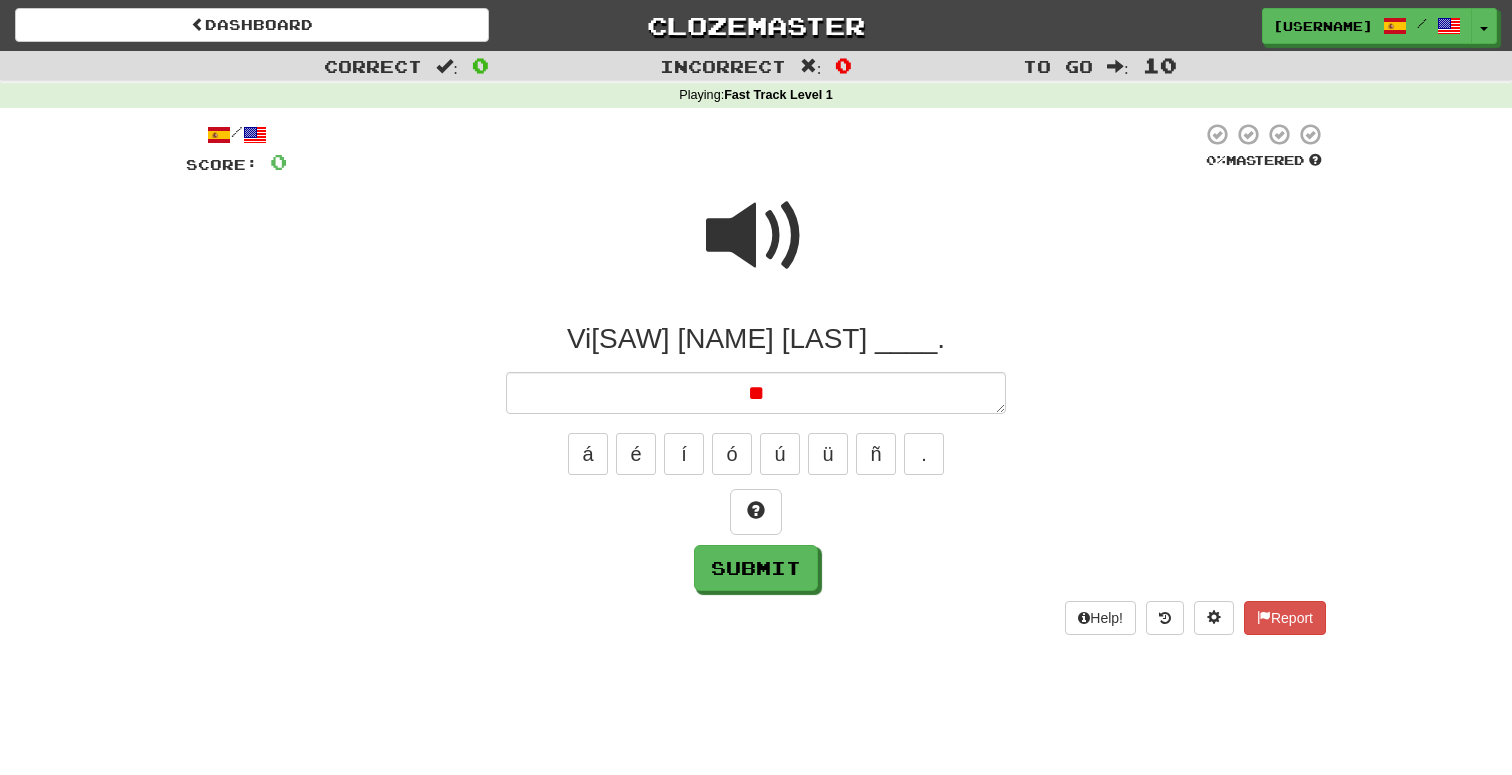 type on "*" 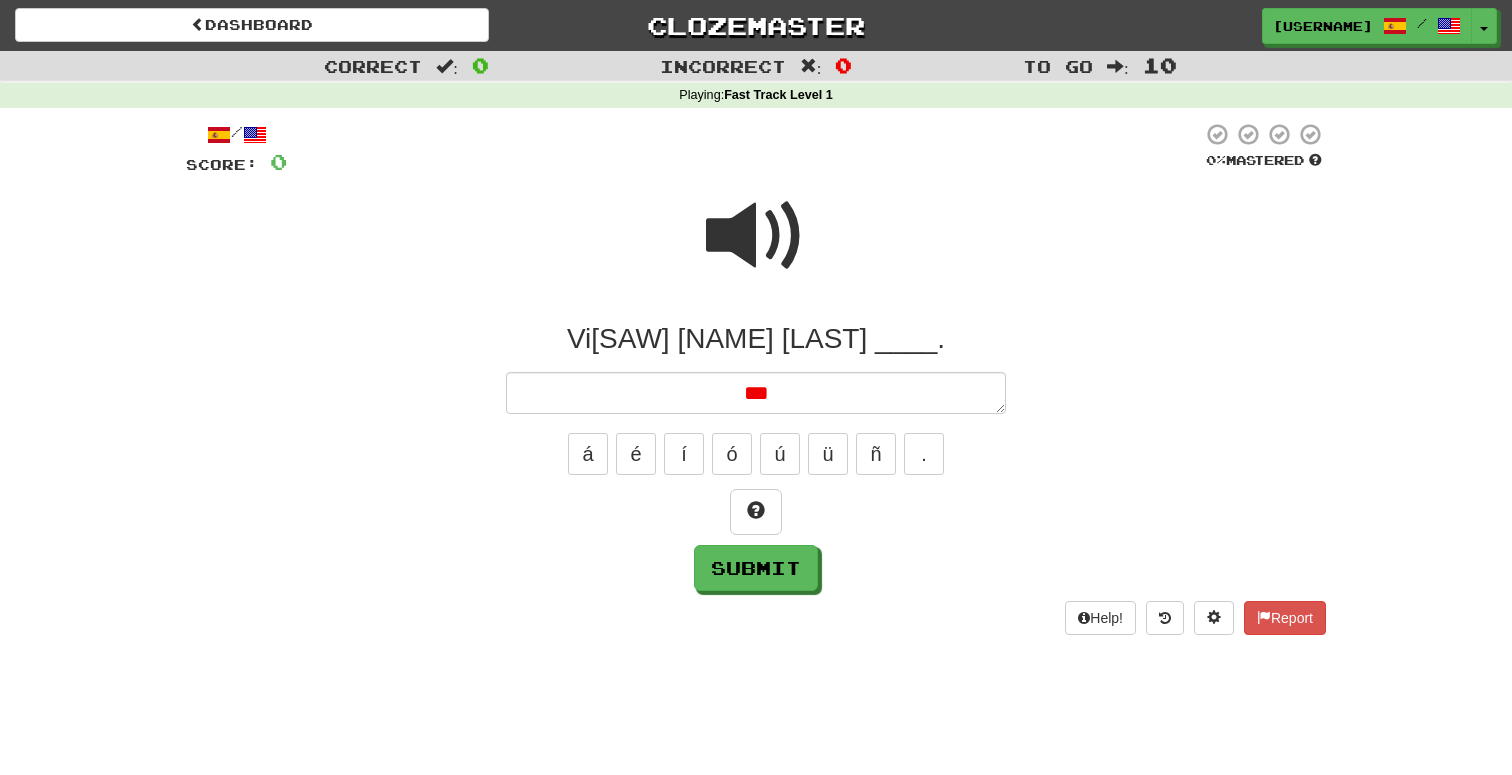 type on "*" 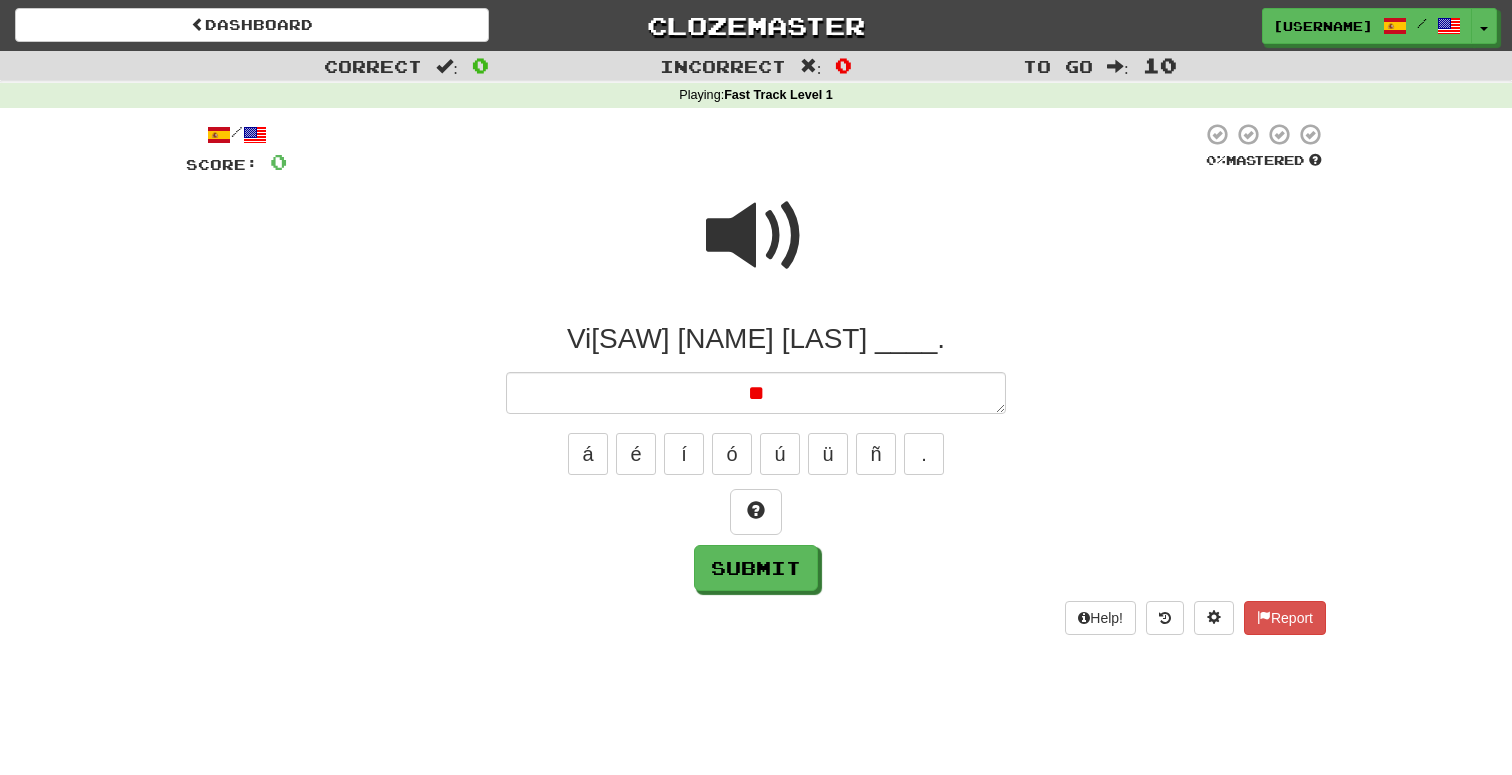 type on "*" 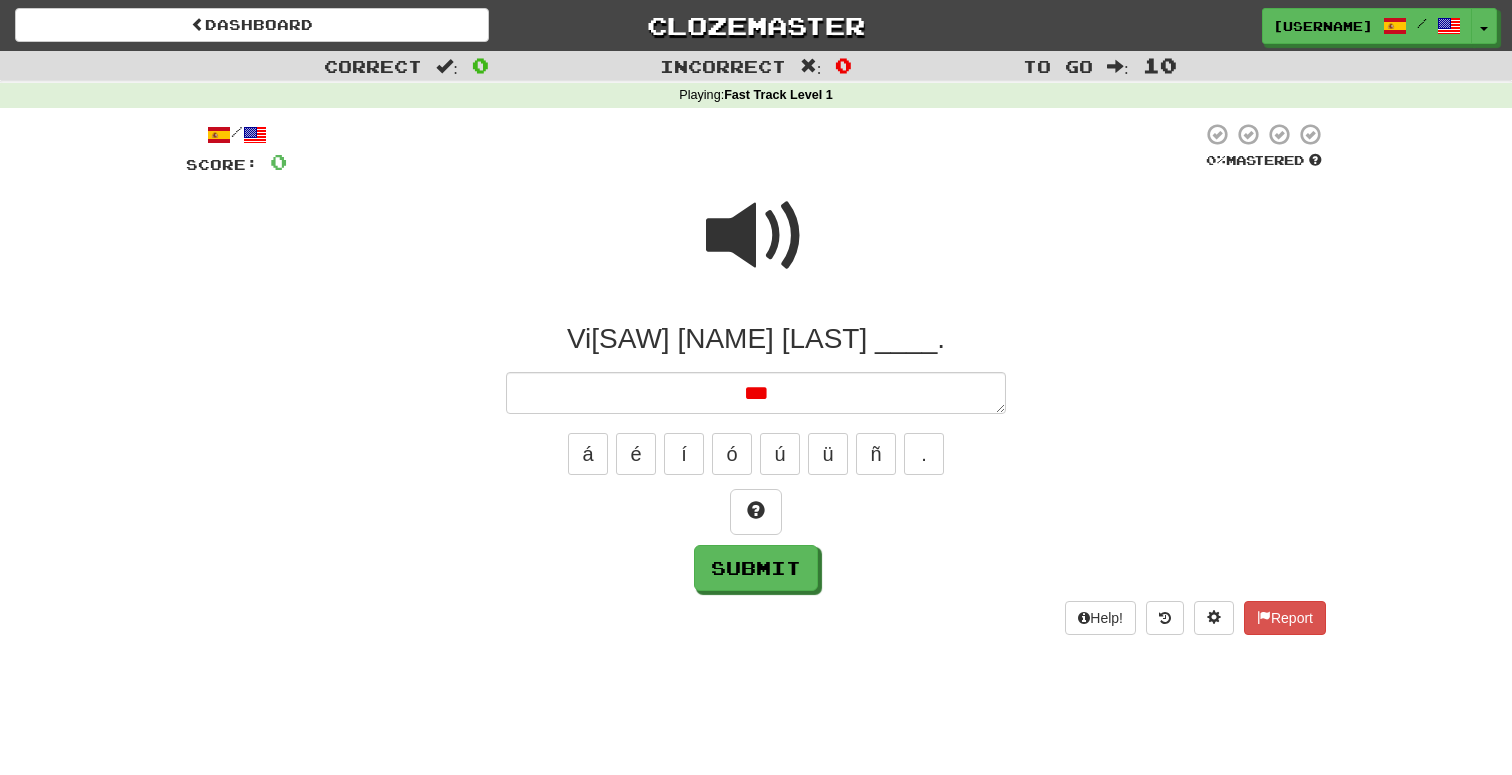 type on "*" 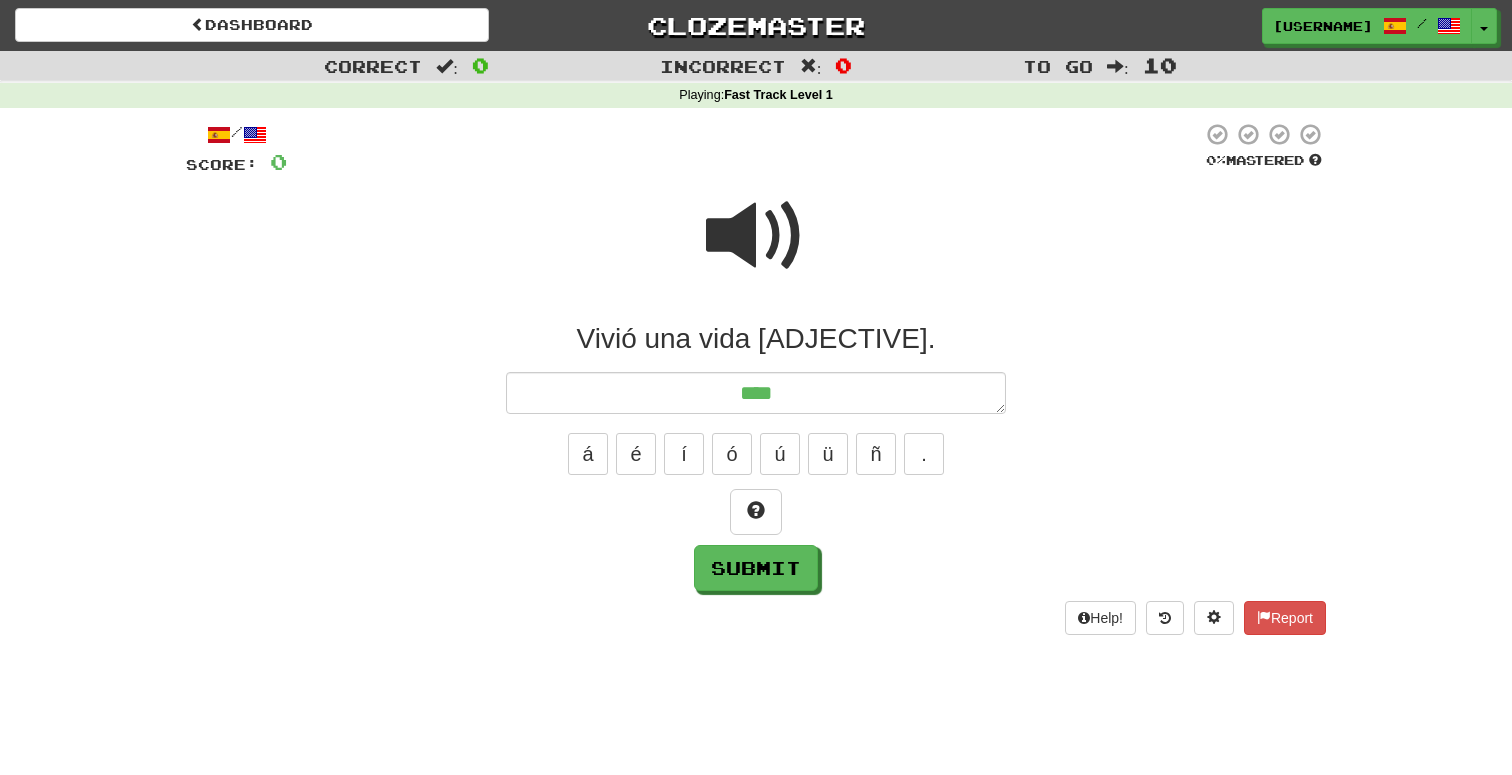 type on "*" 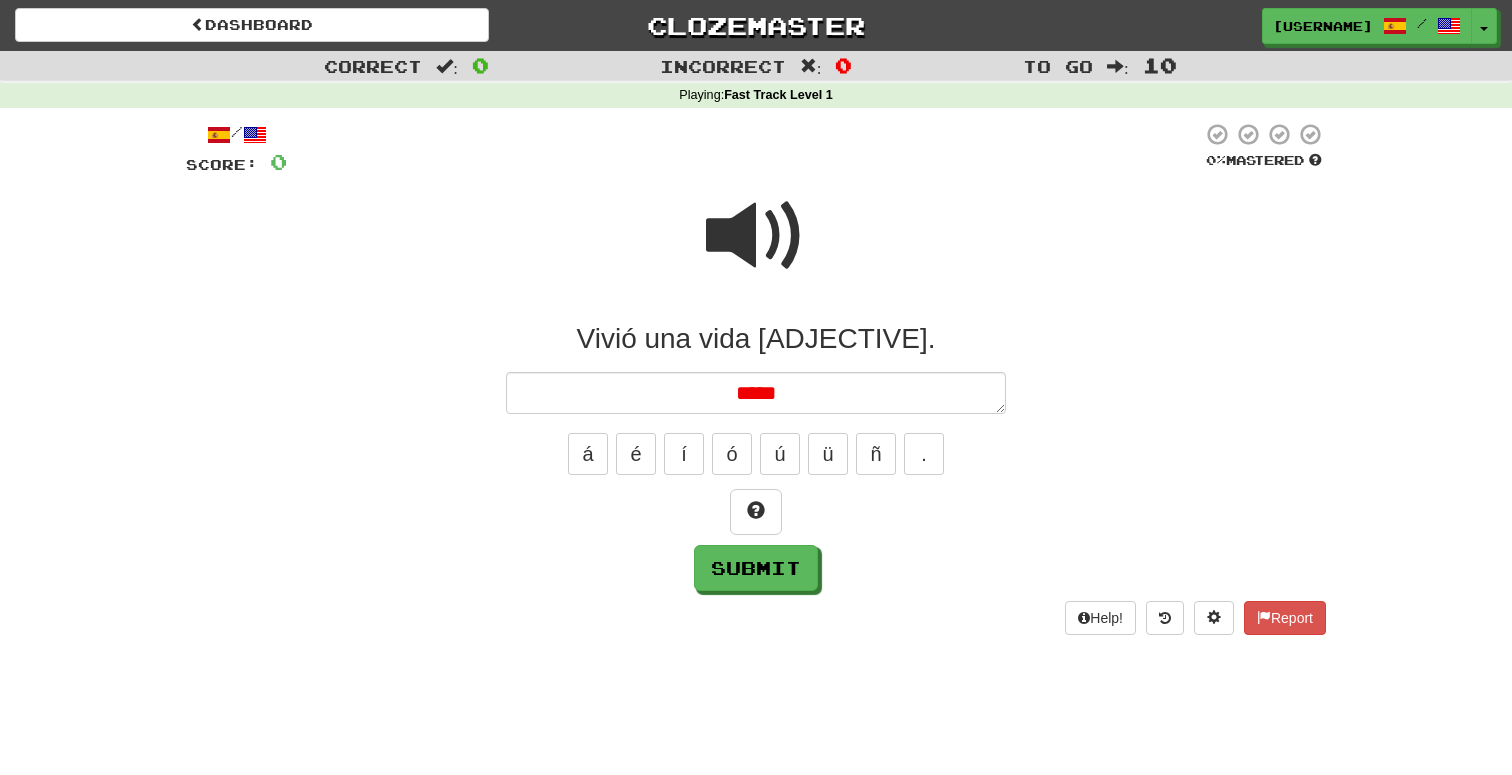 type on "*" 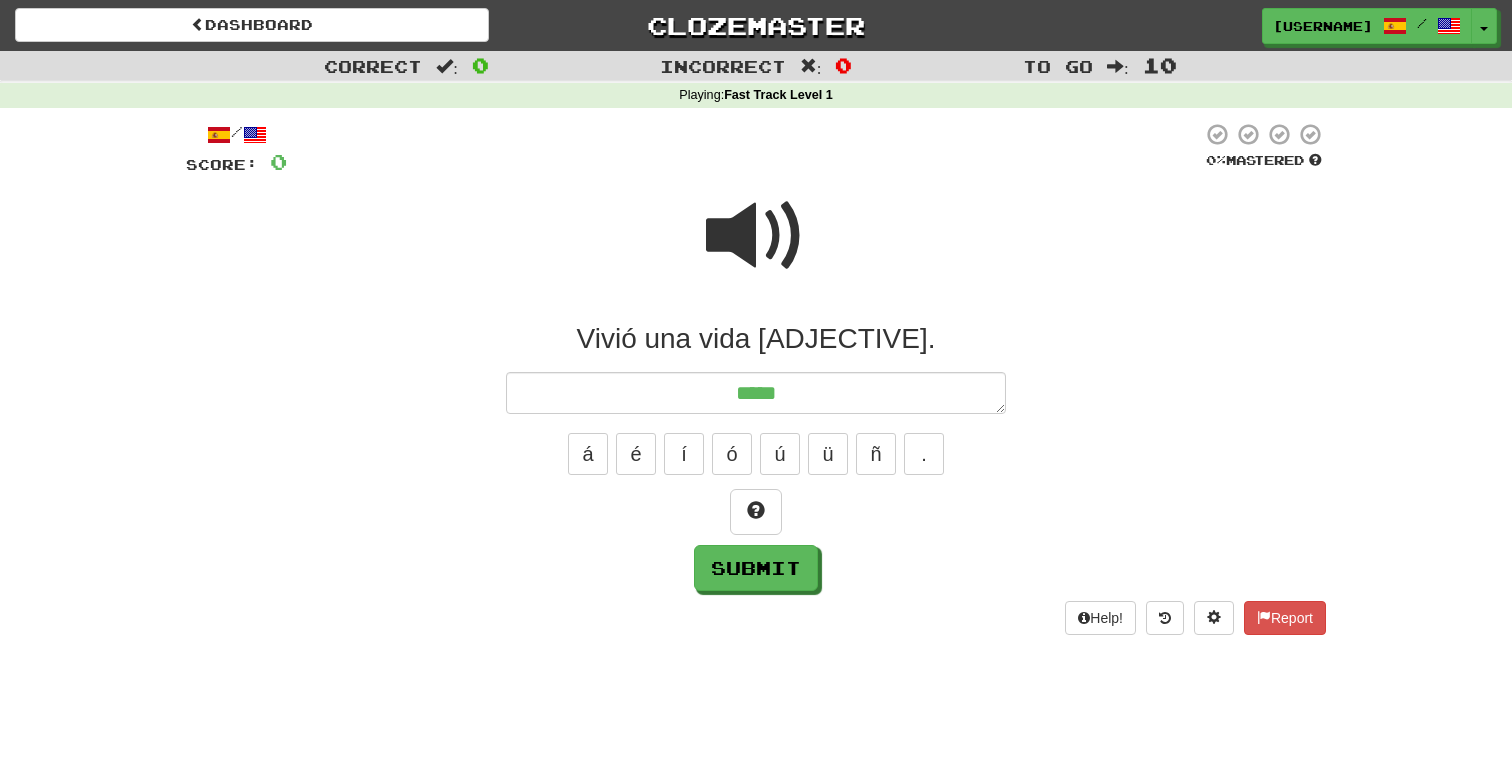 type on "*" 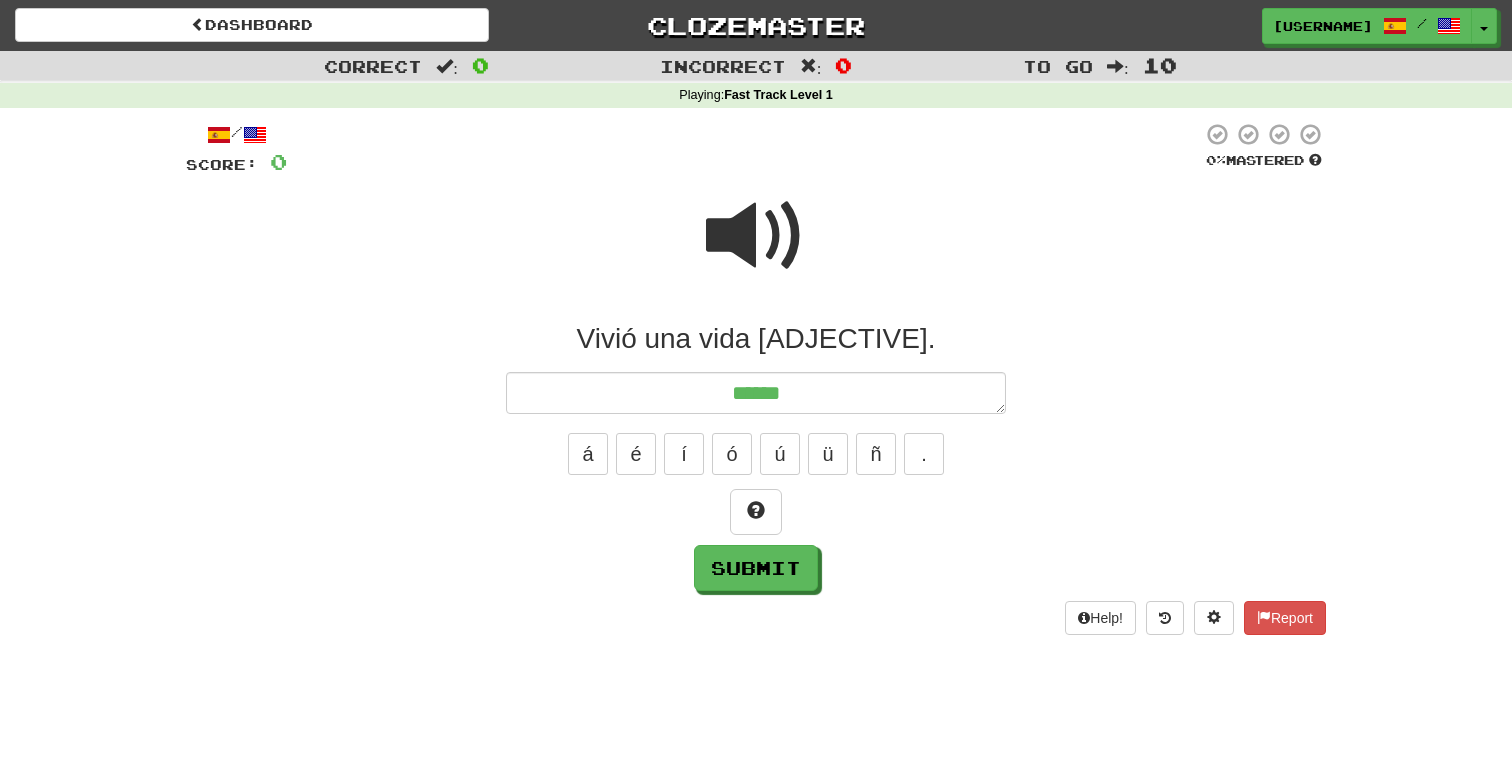 type on "*" 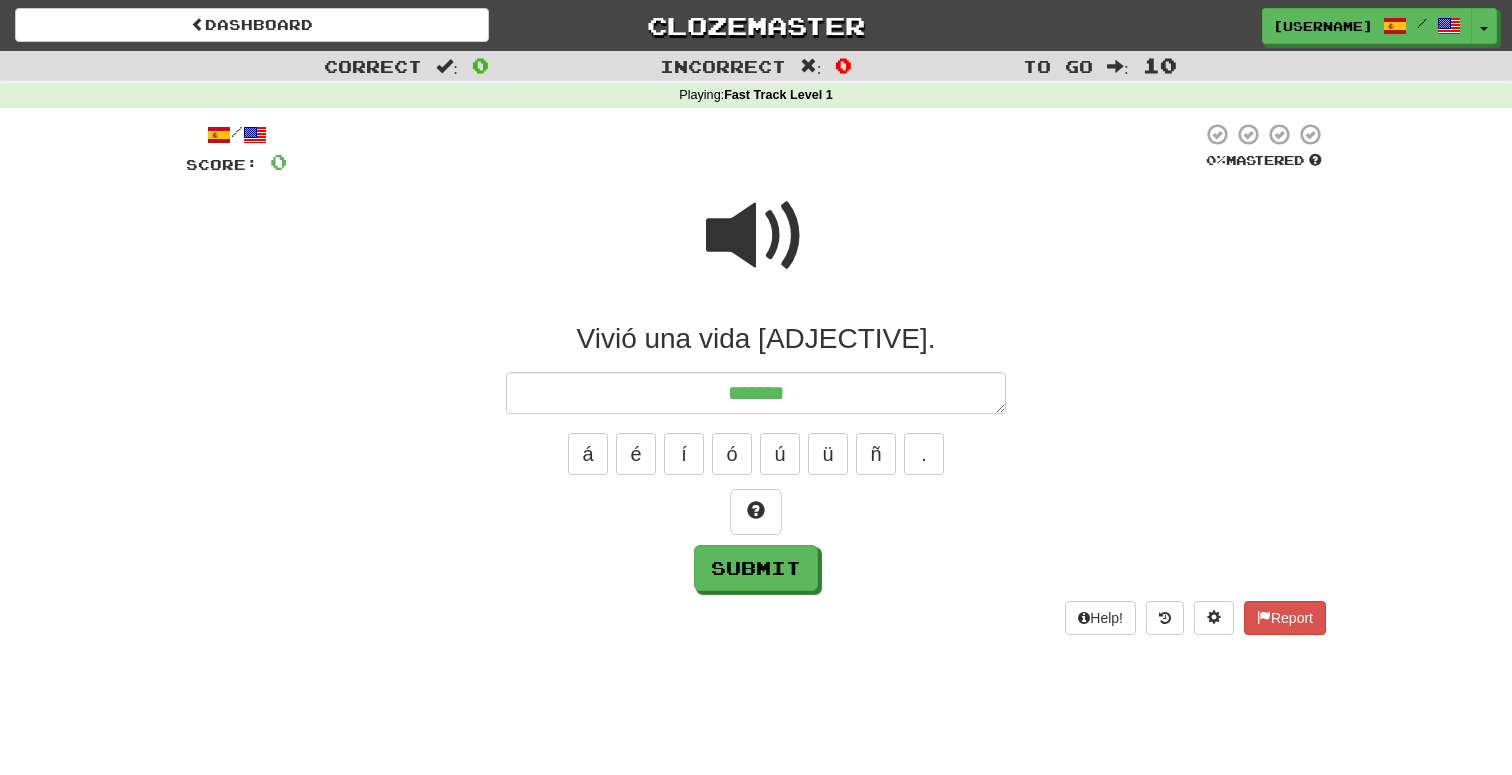 type on "*" 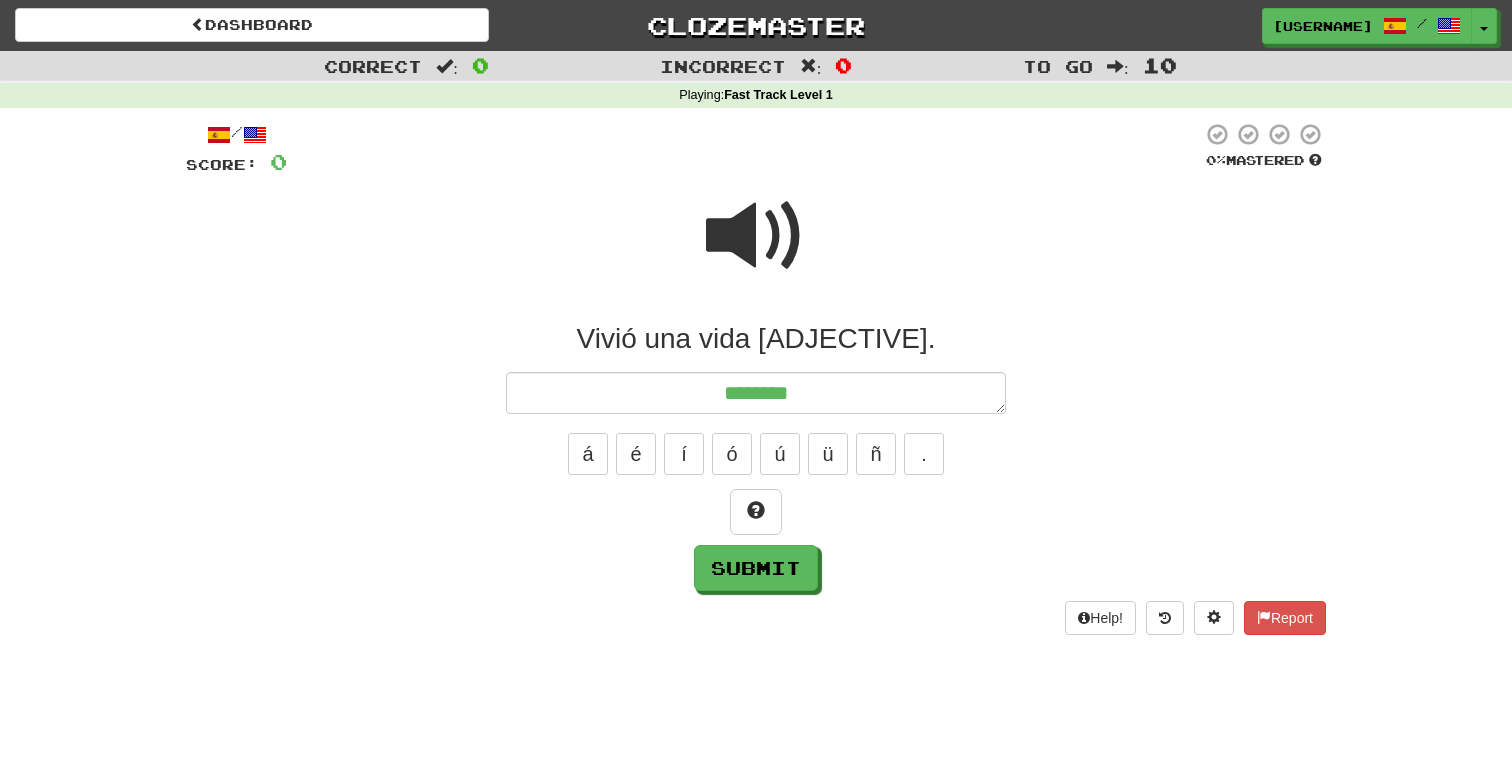 type on "*" 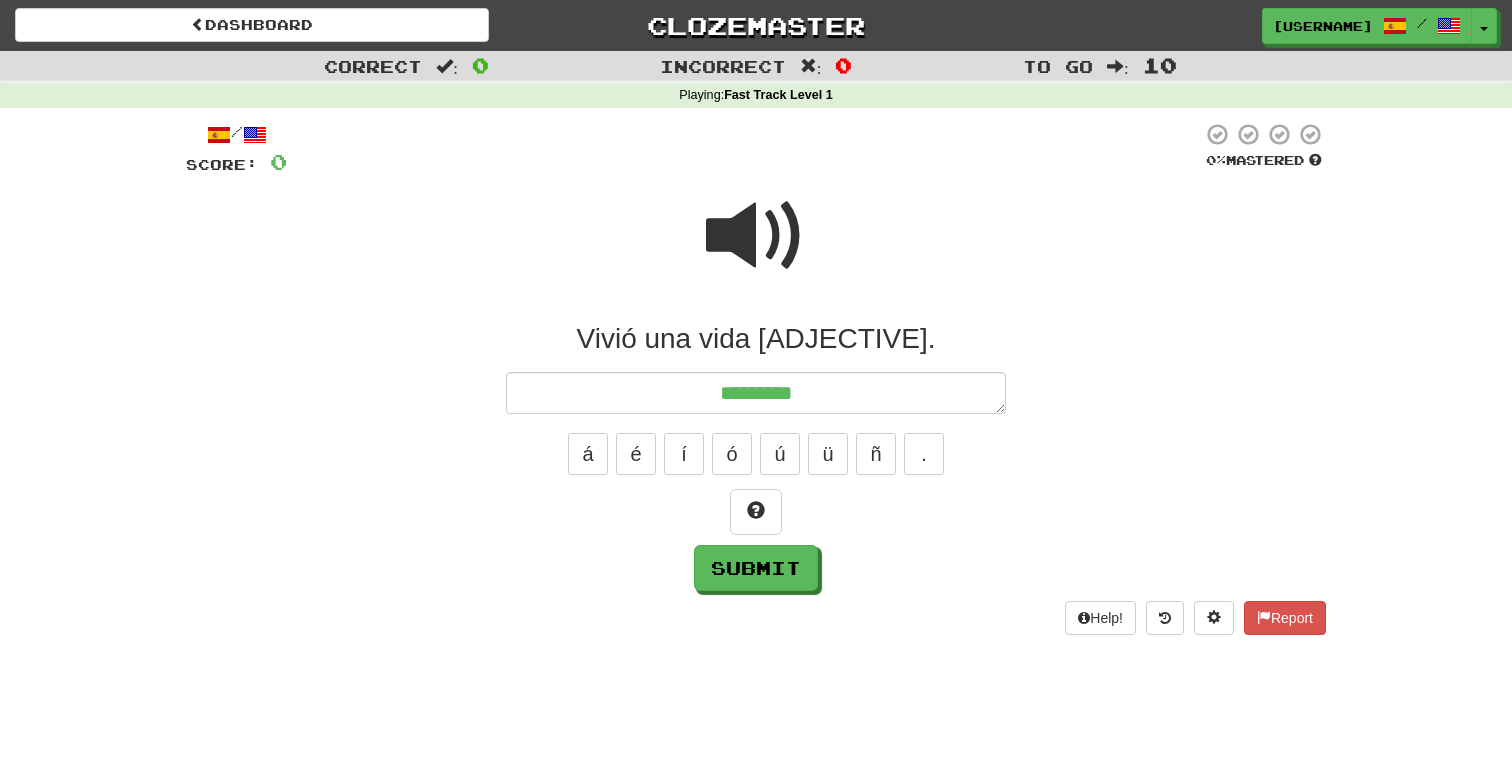 type on "*" 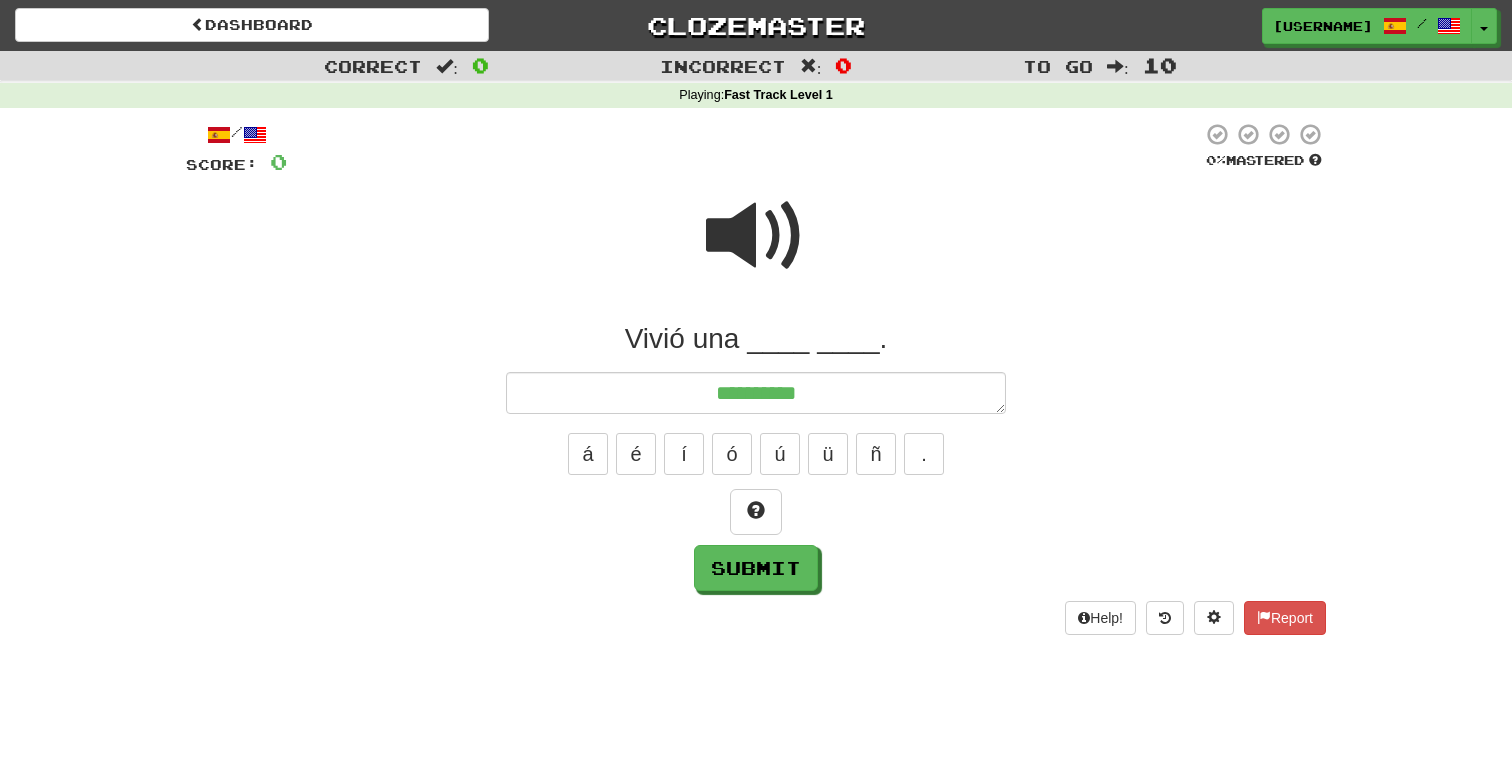 type on "*" 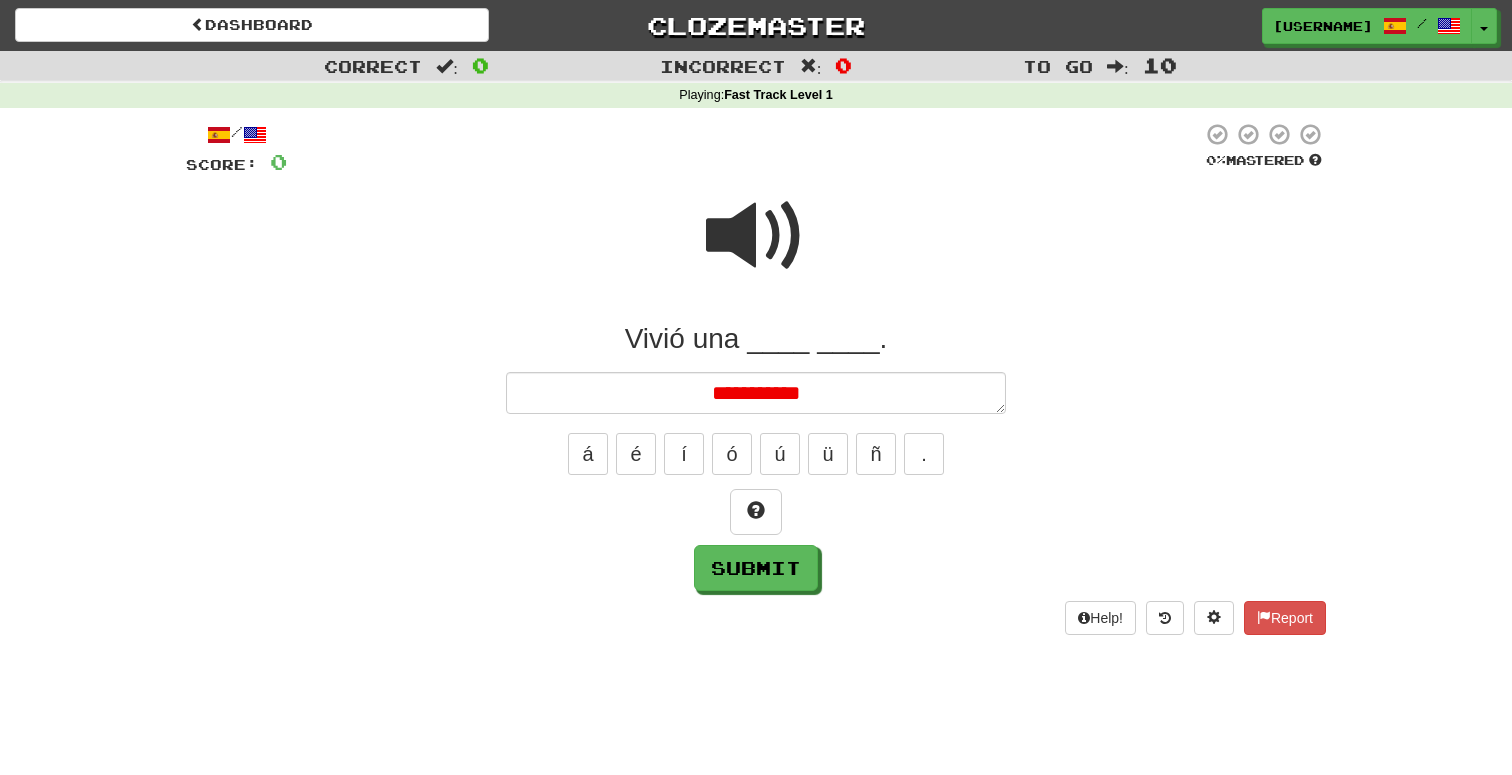 type on "*" 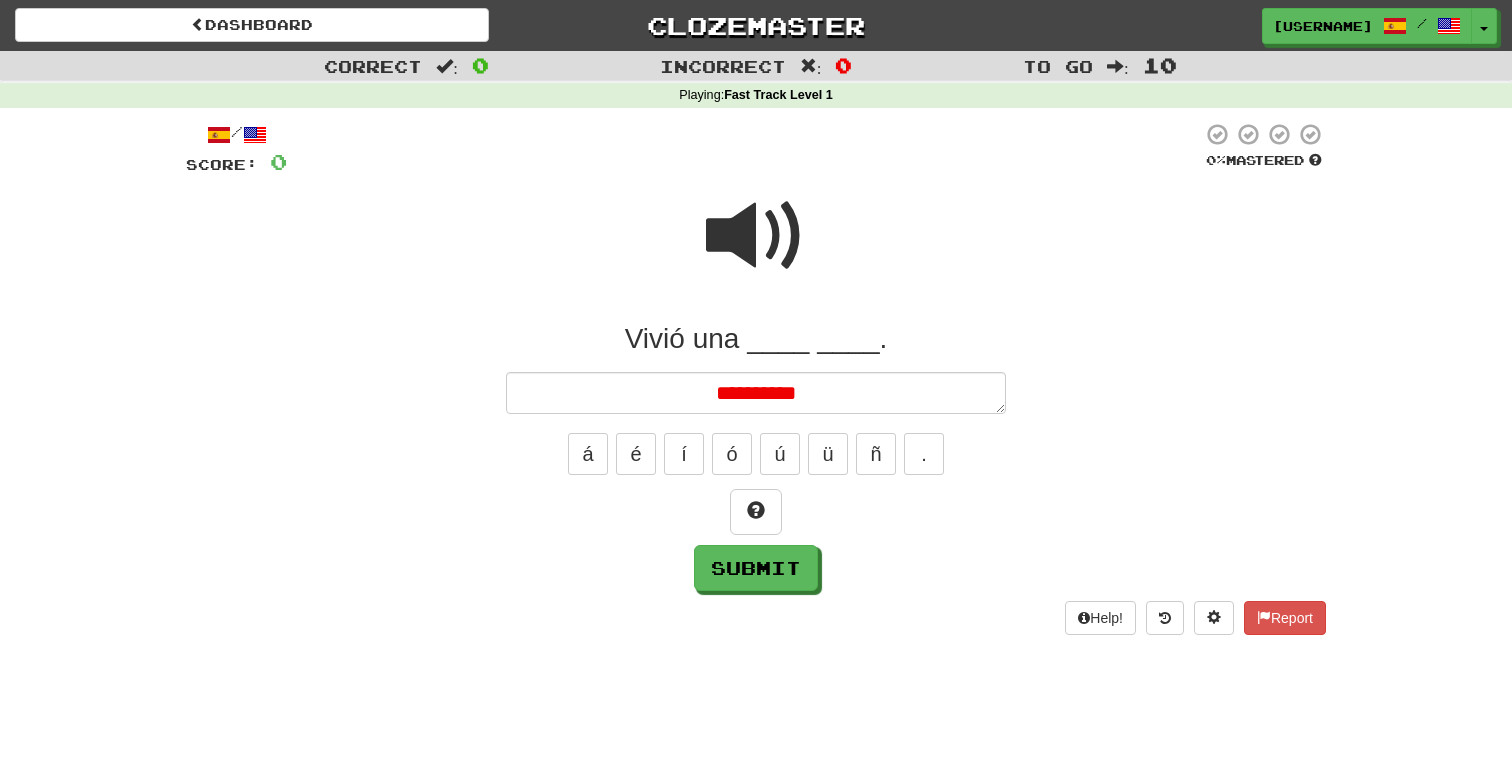 type on "*" 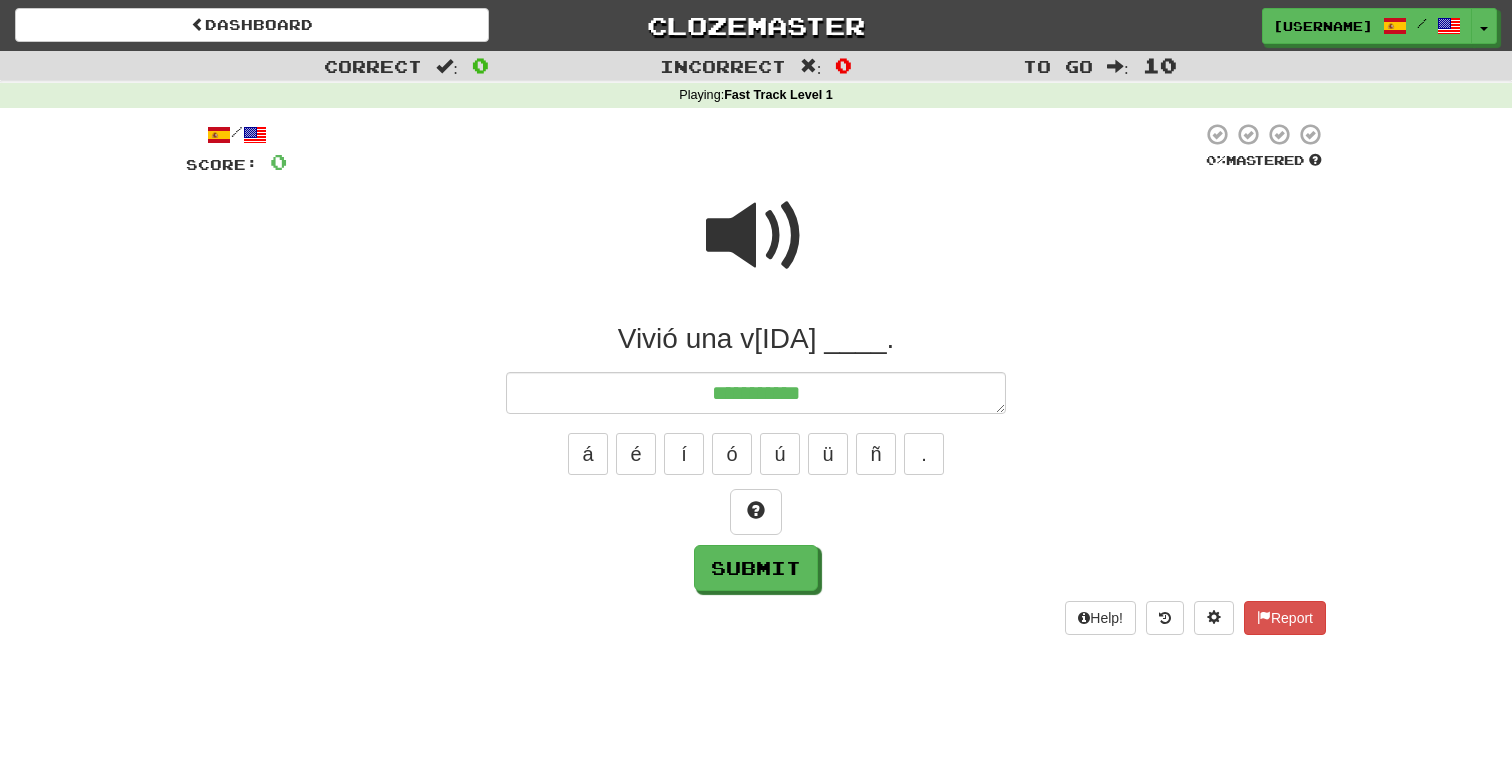type on "*" 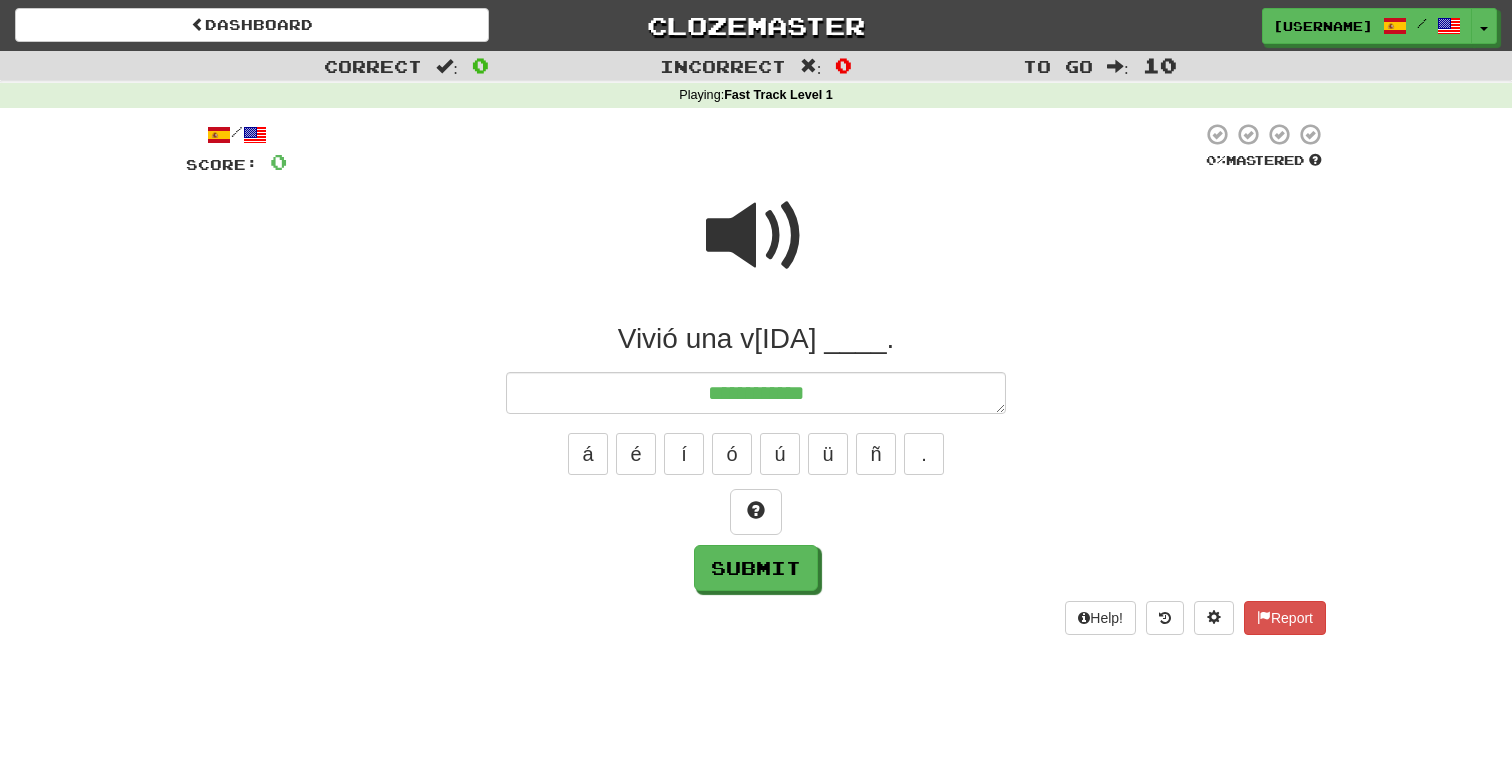 type on "*" 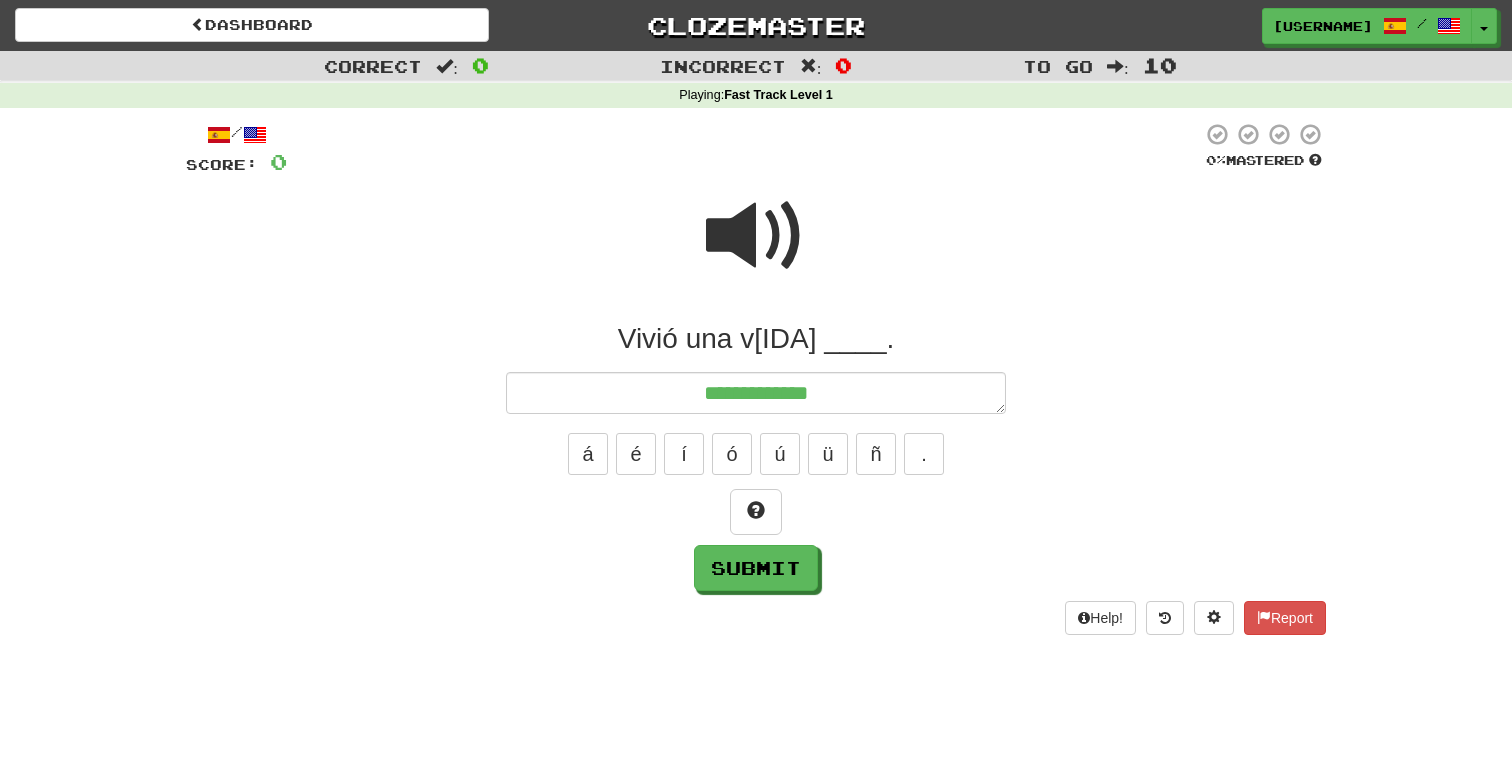 type on "*" 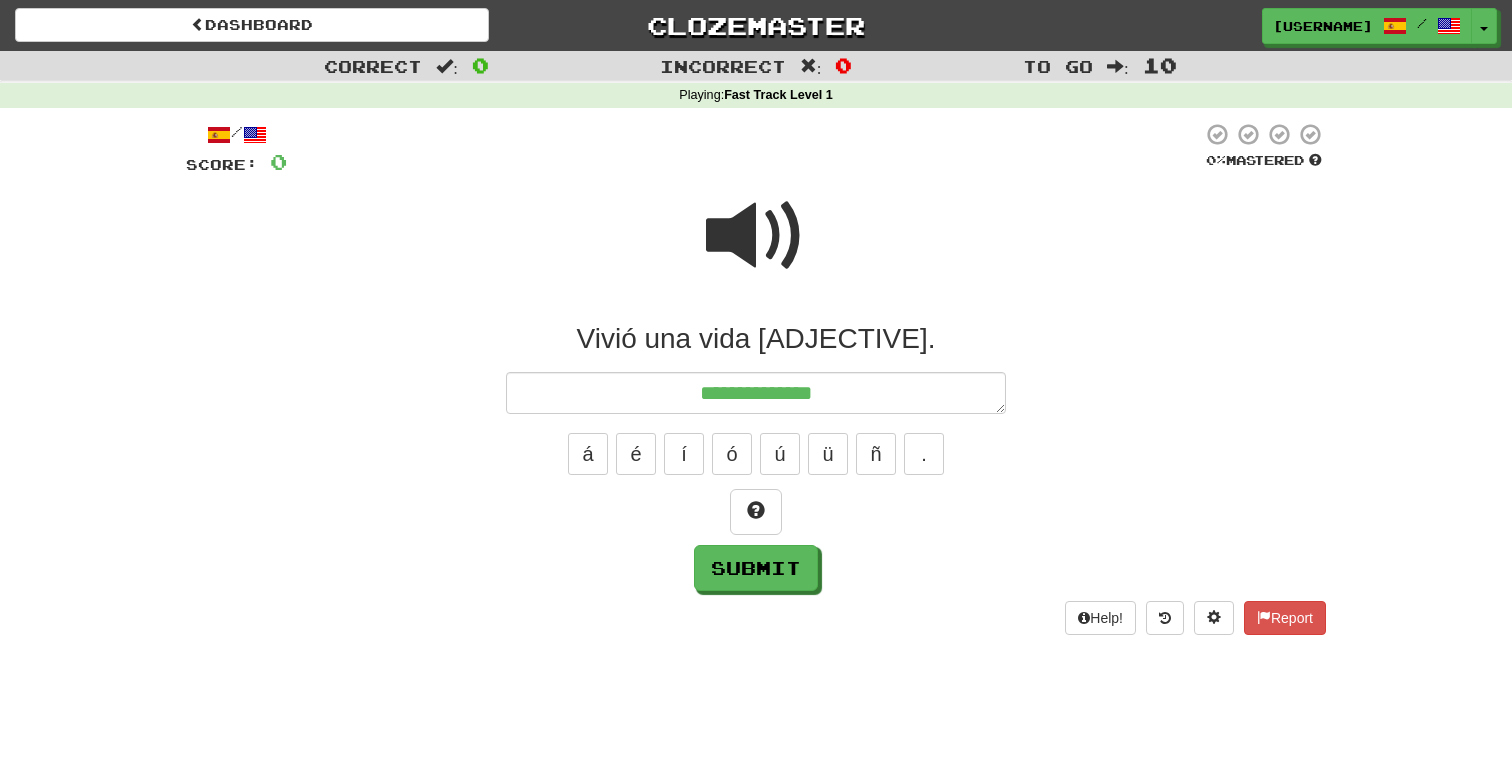 type on "*" 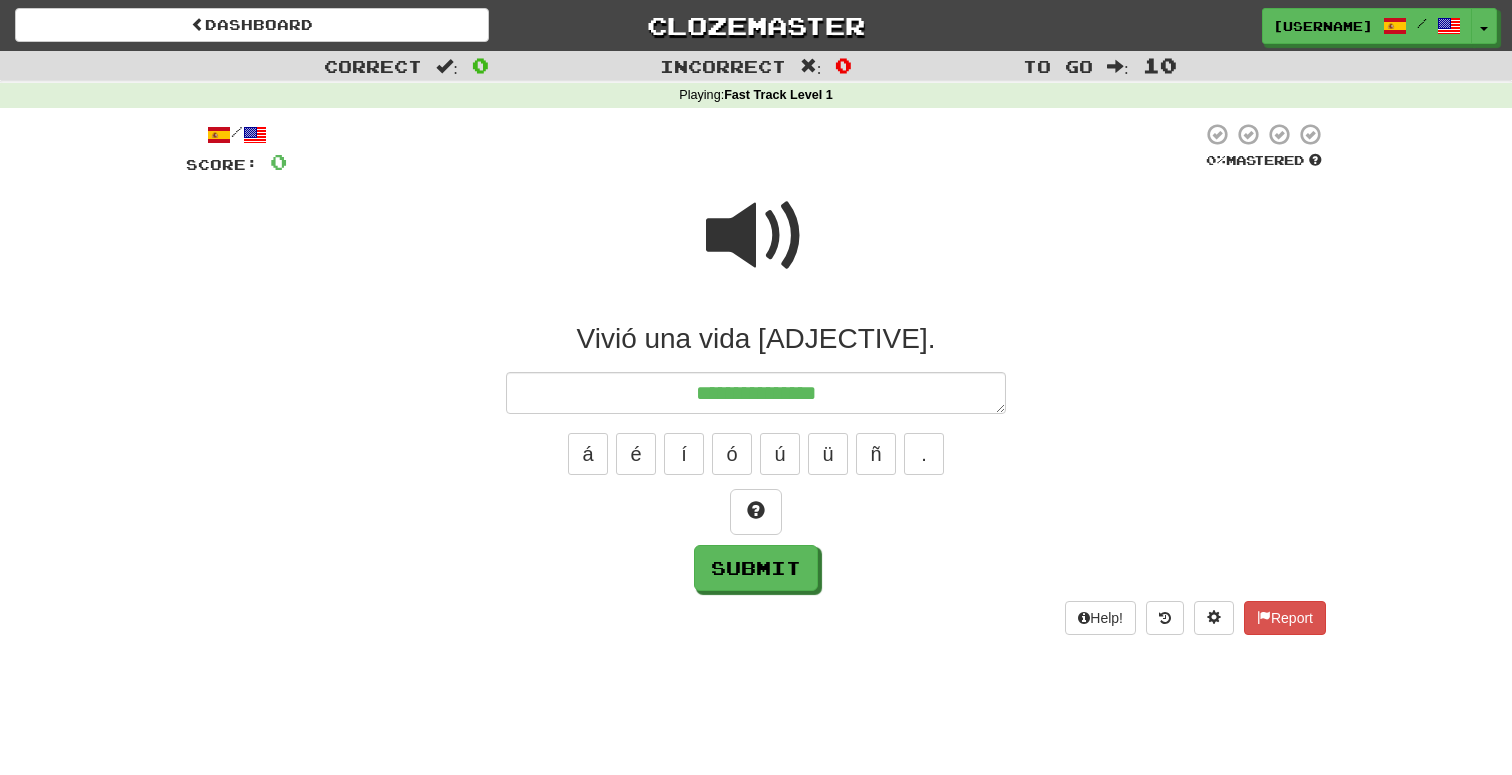 type on "*" 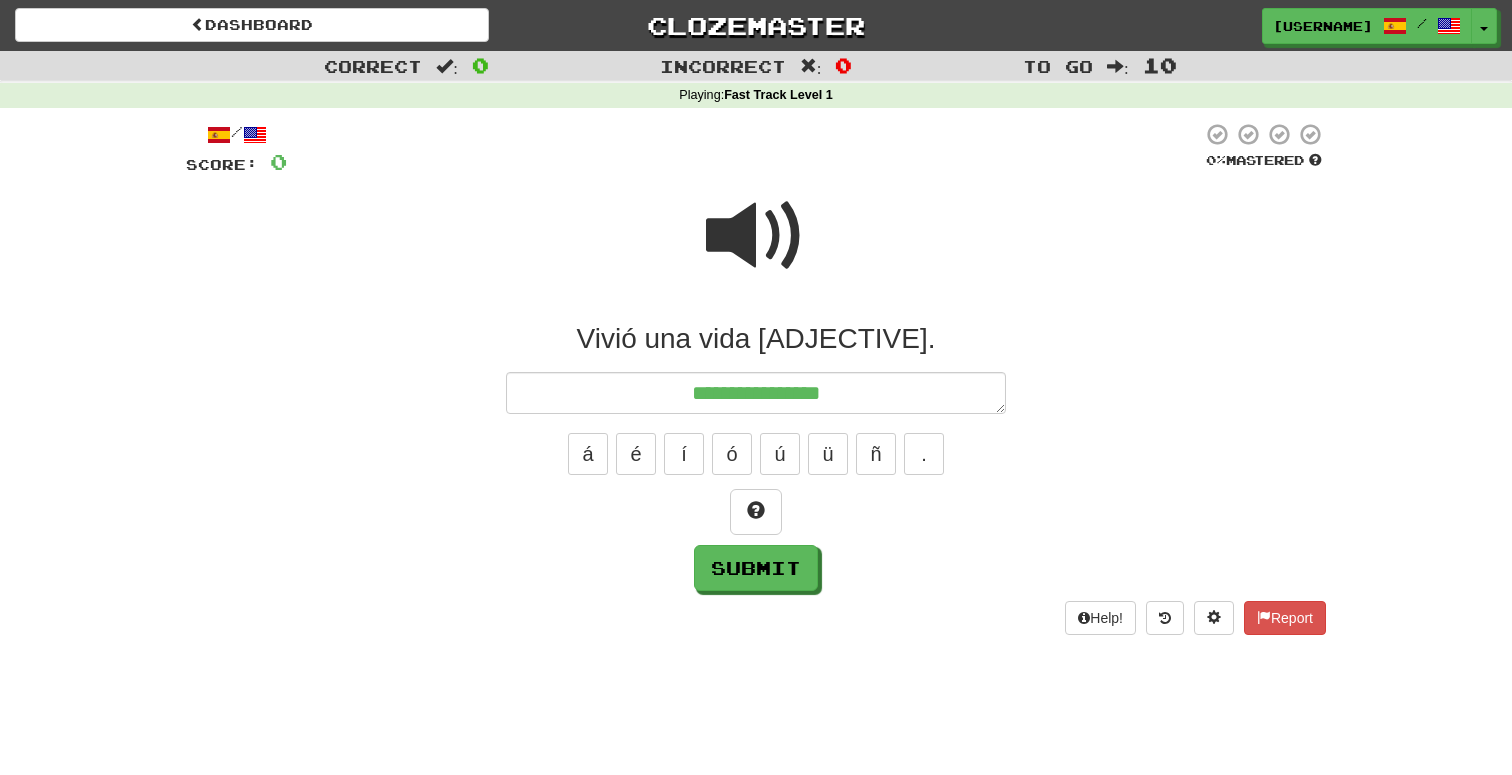 type on "*" 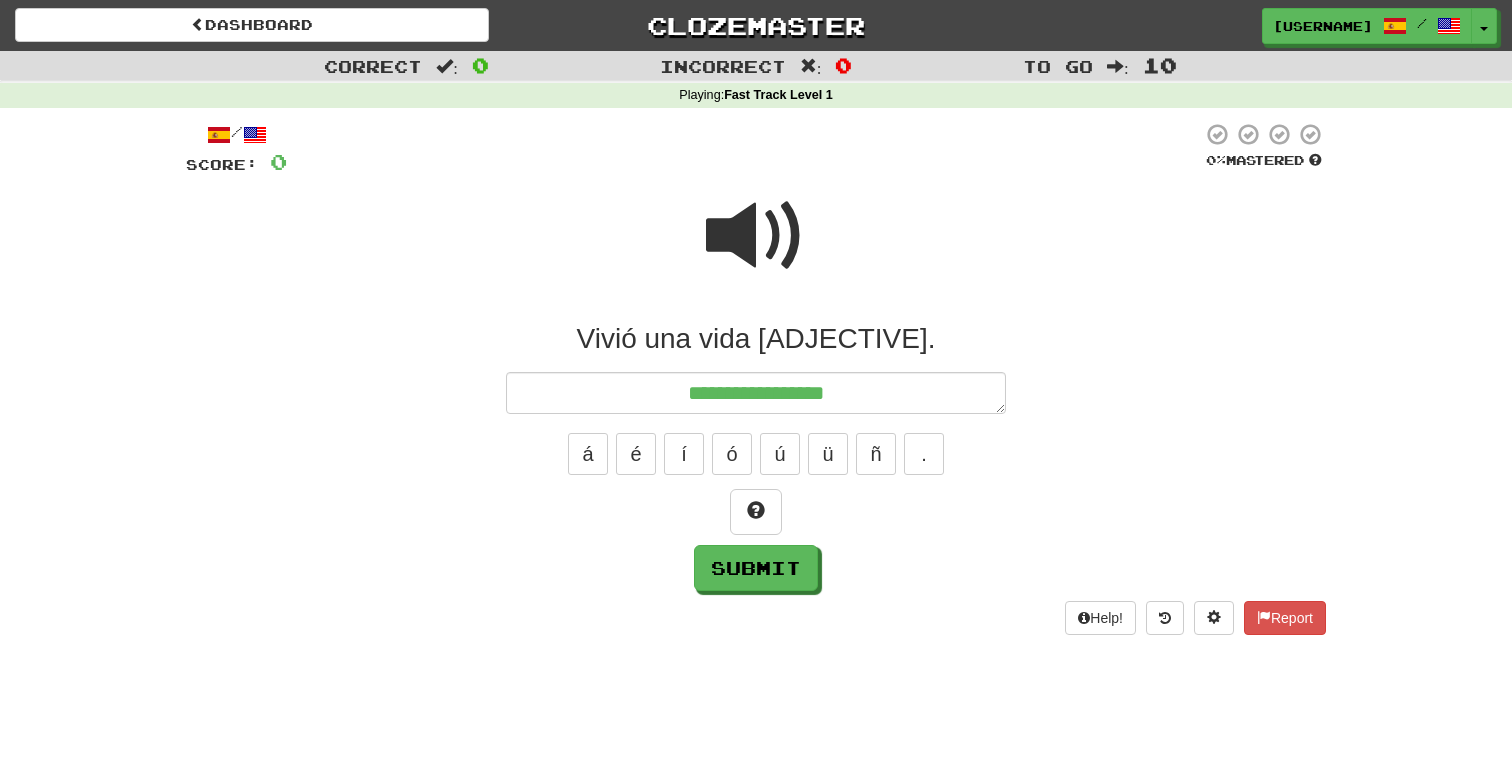 type on "*" 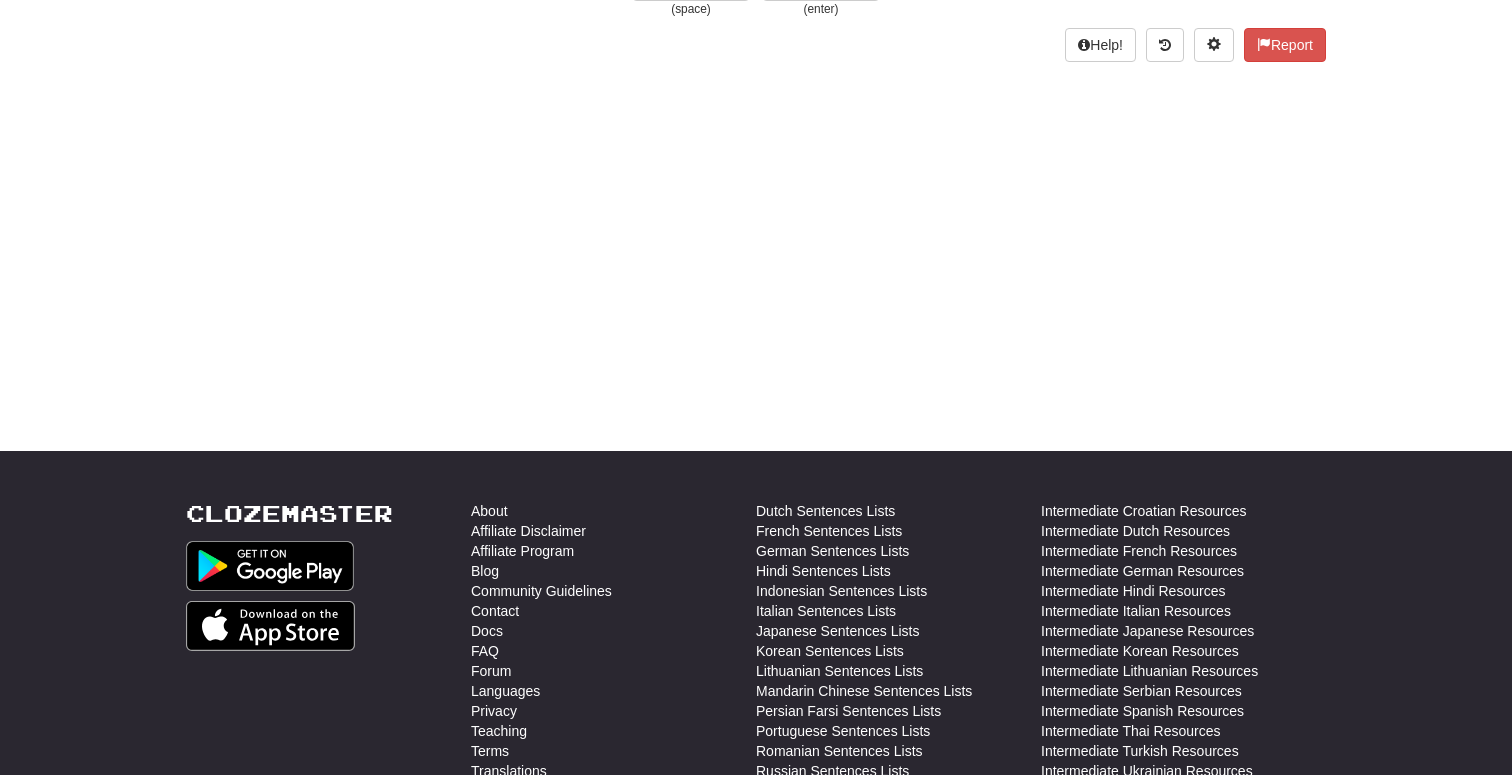scroll, scrollTop: 0, scrollLeft: 0, axis: both 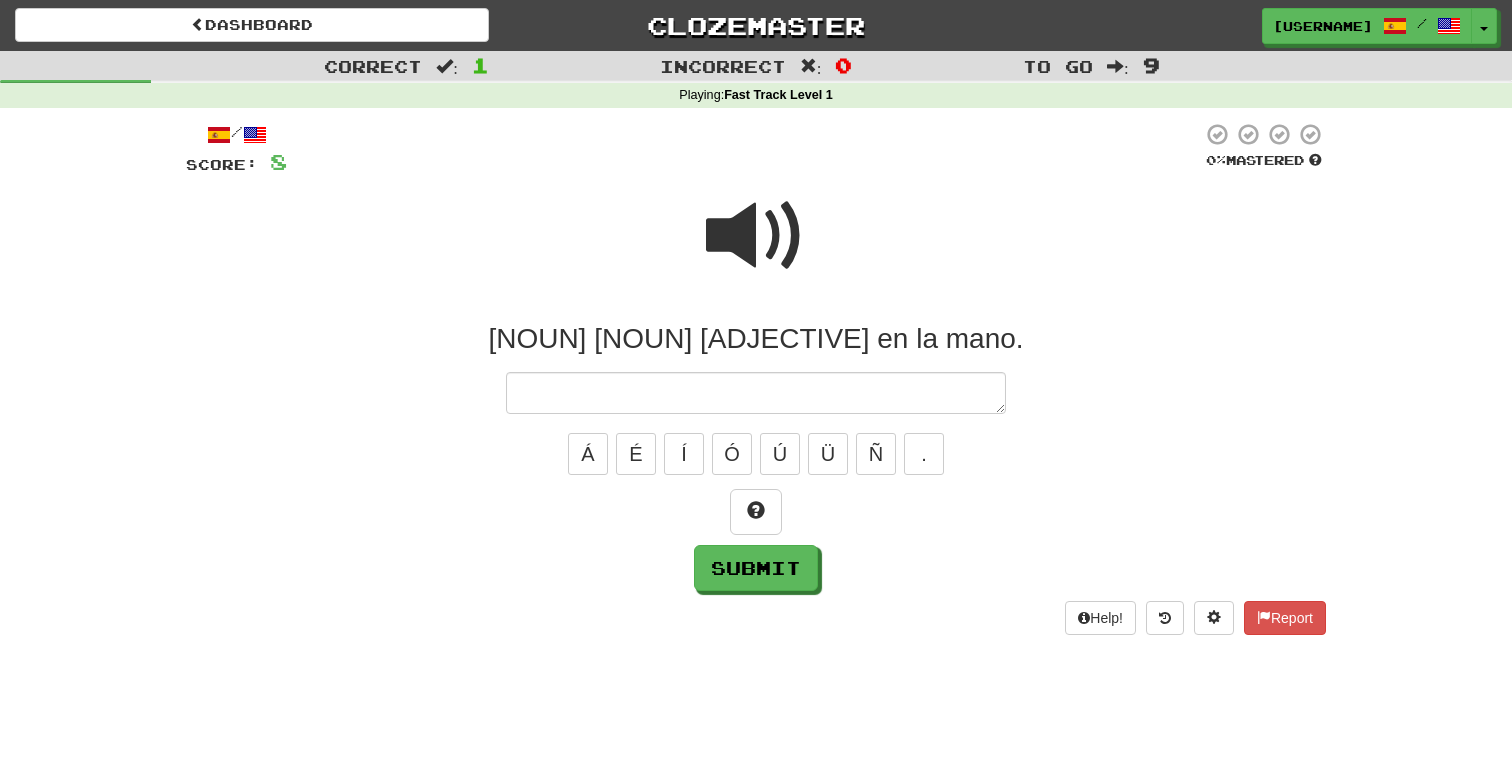 type on "*" 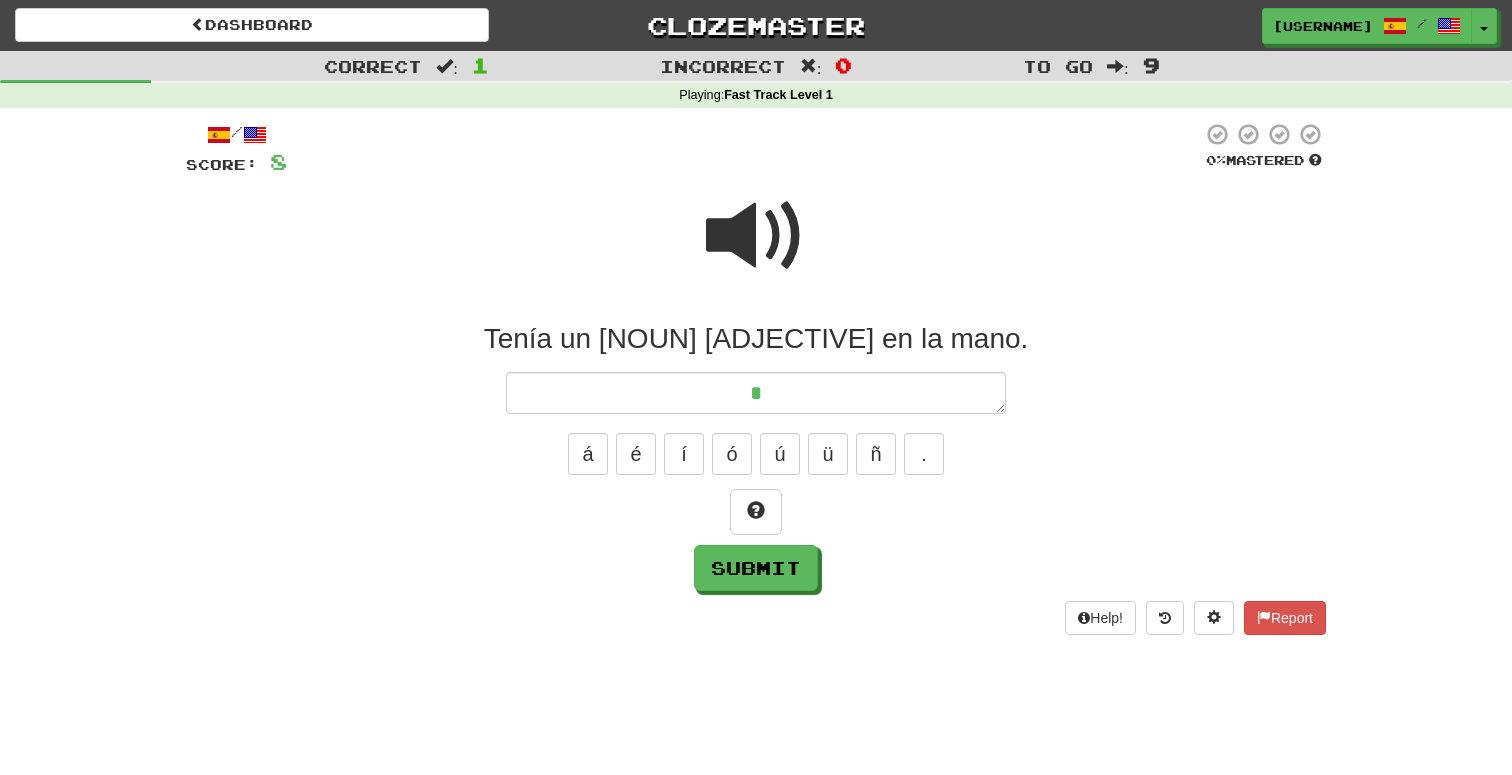 type on "*" 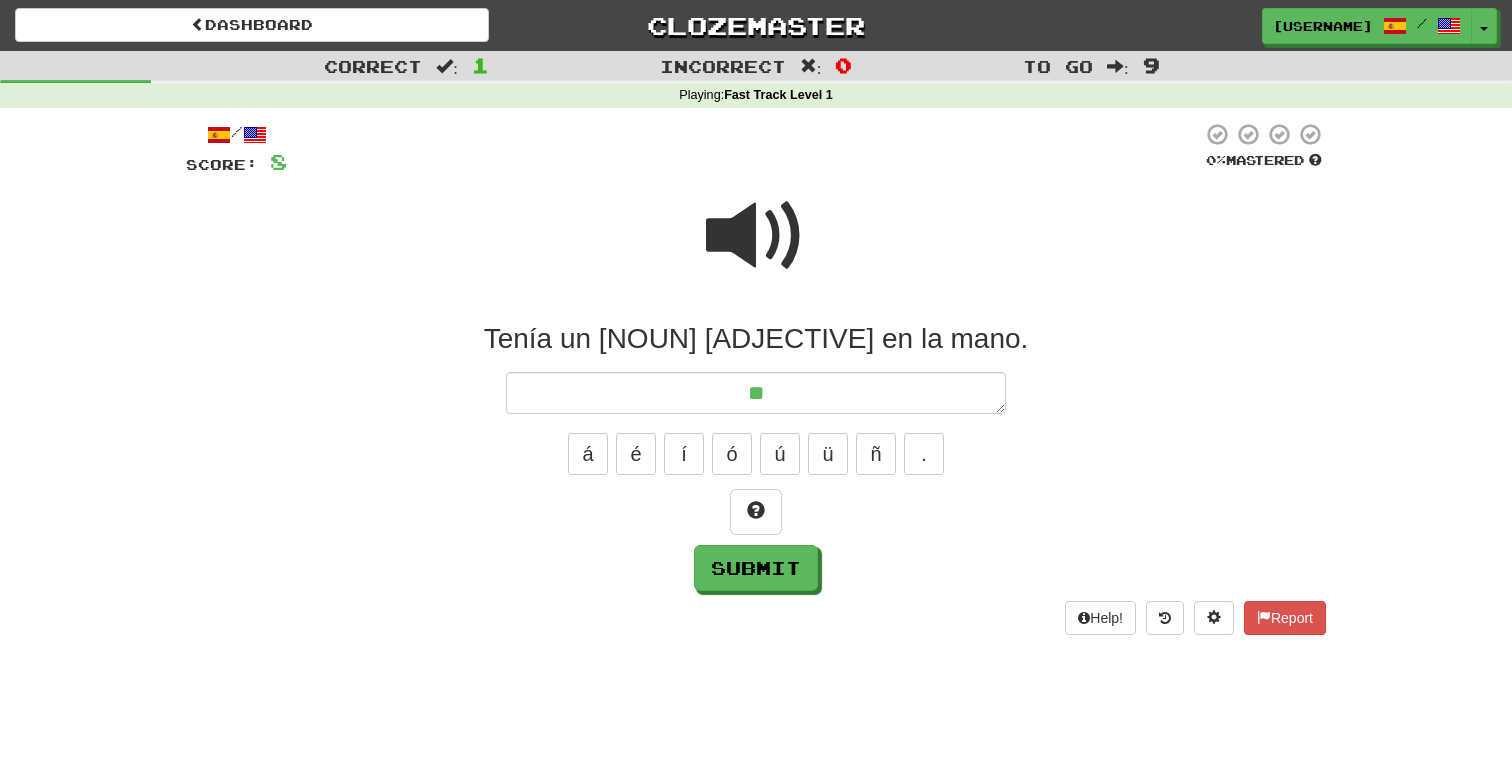 type on "*" 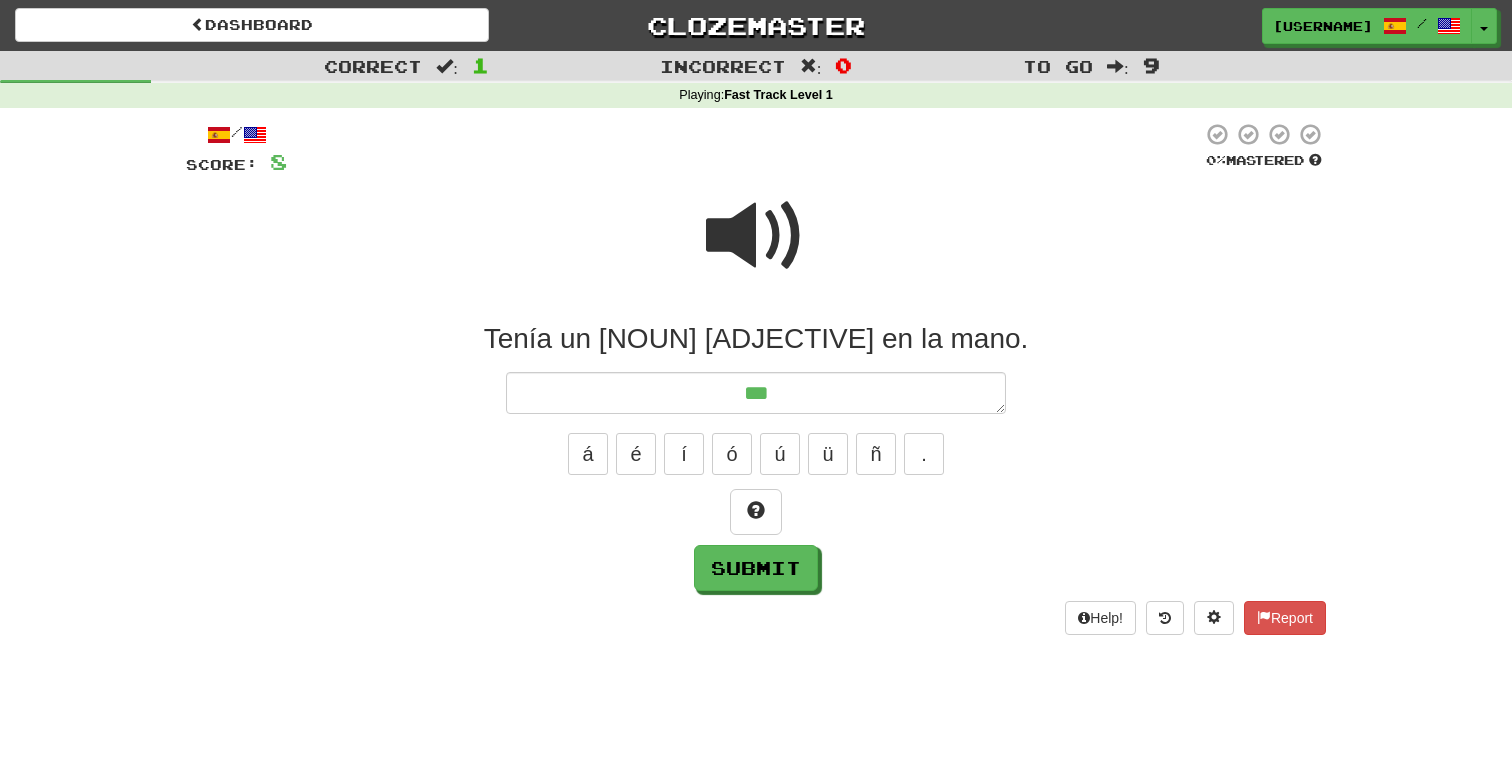 type on "*" 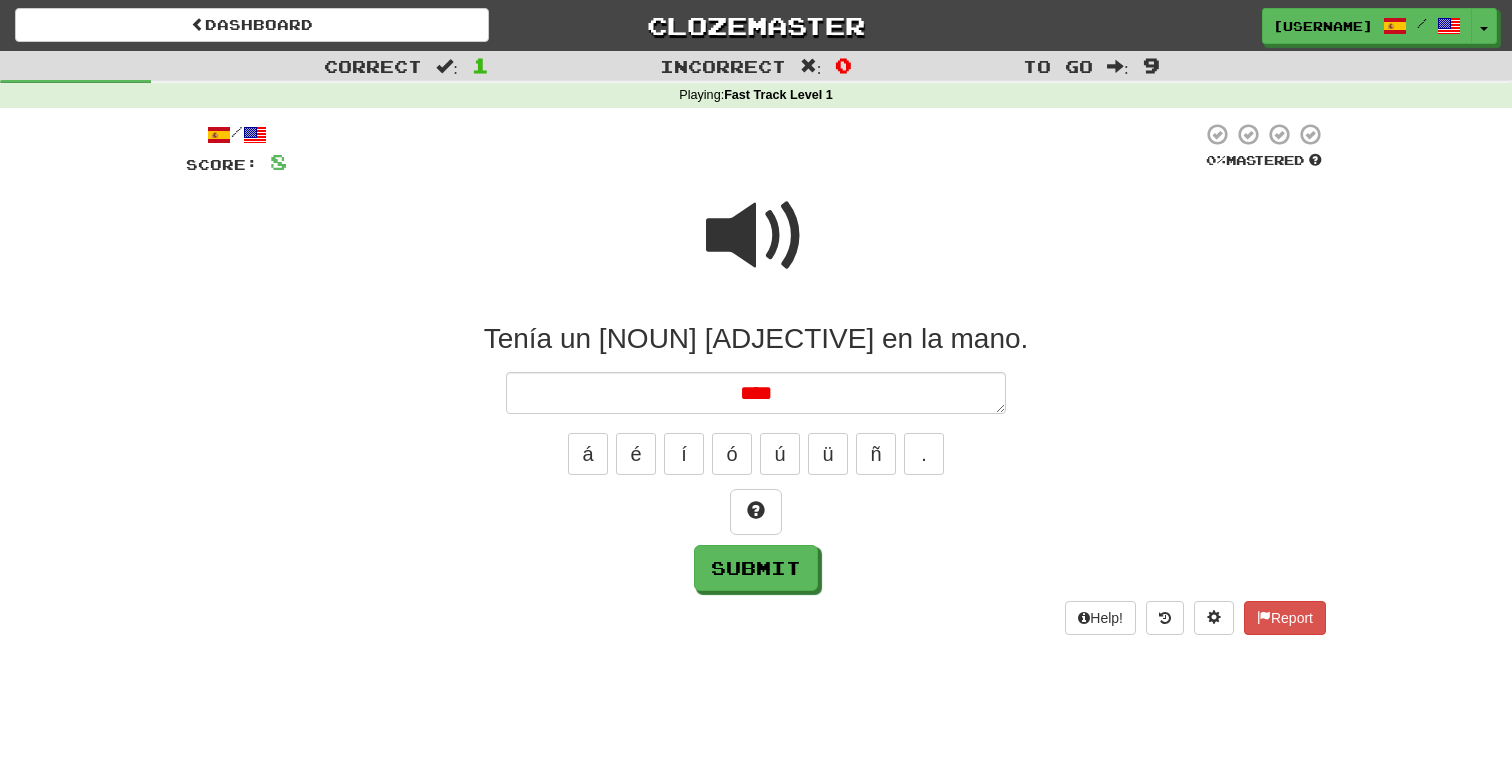 type on "*" 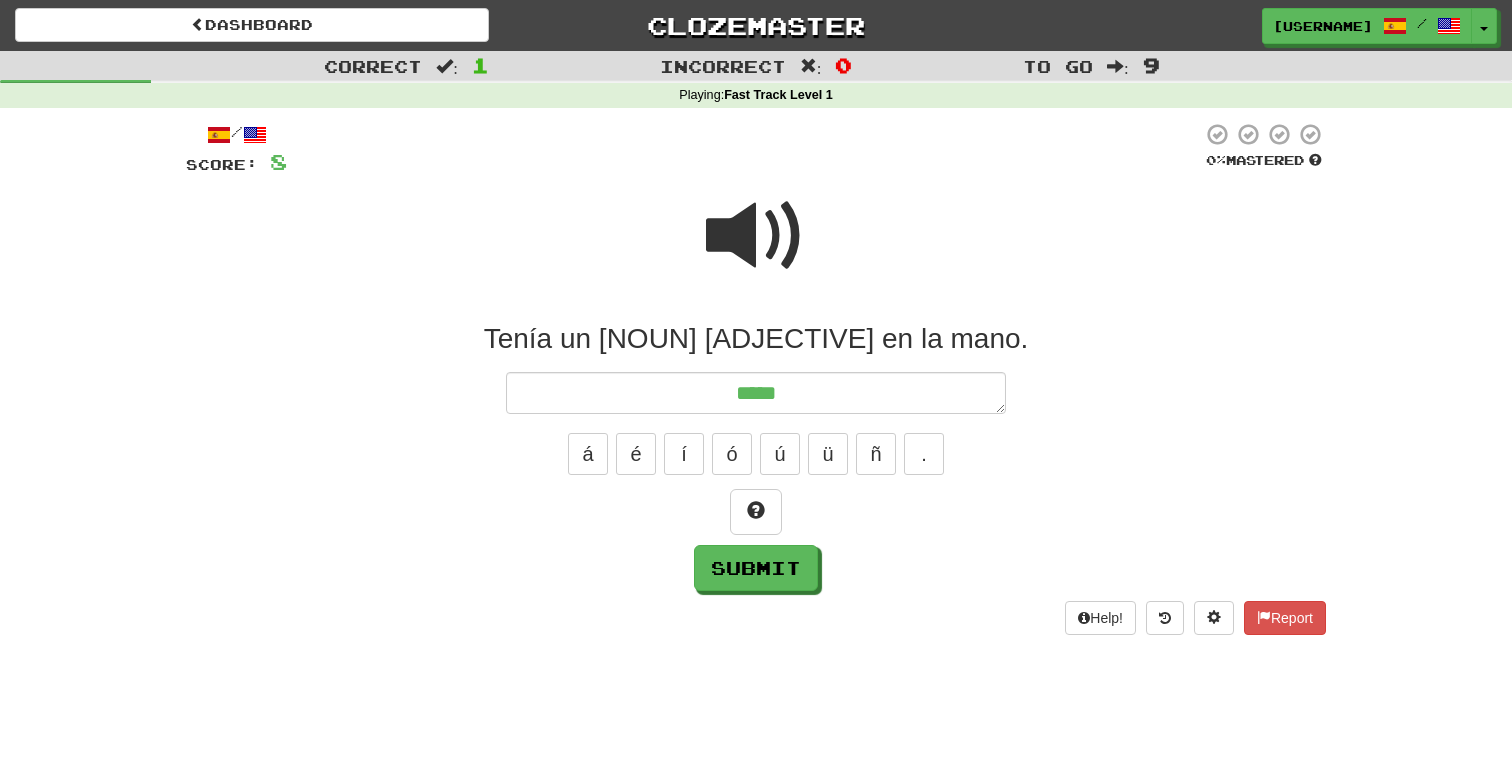 type on "*" 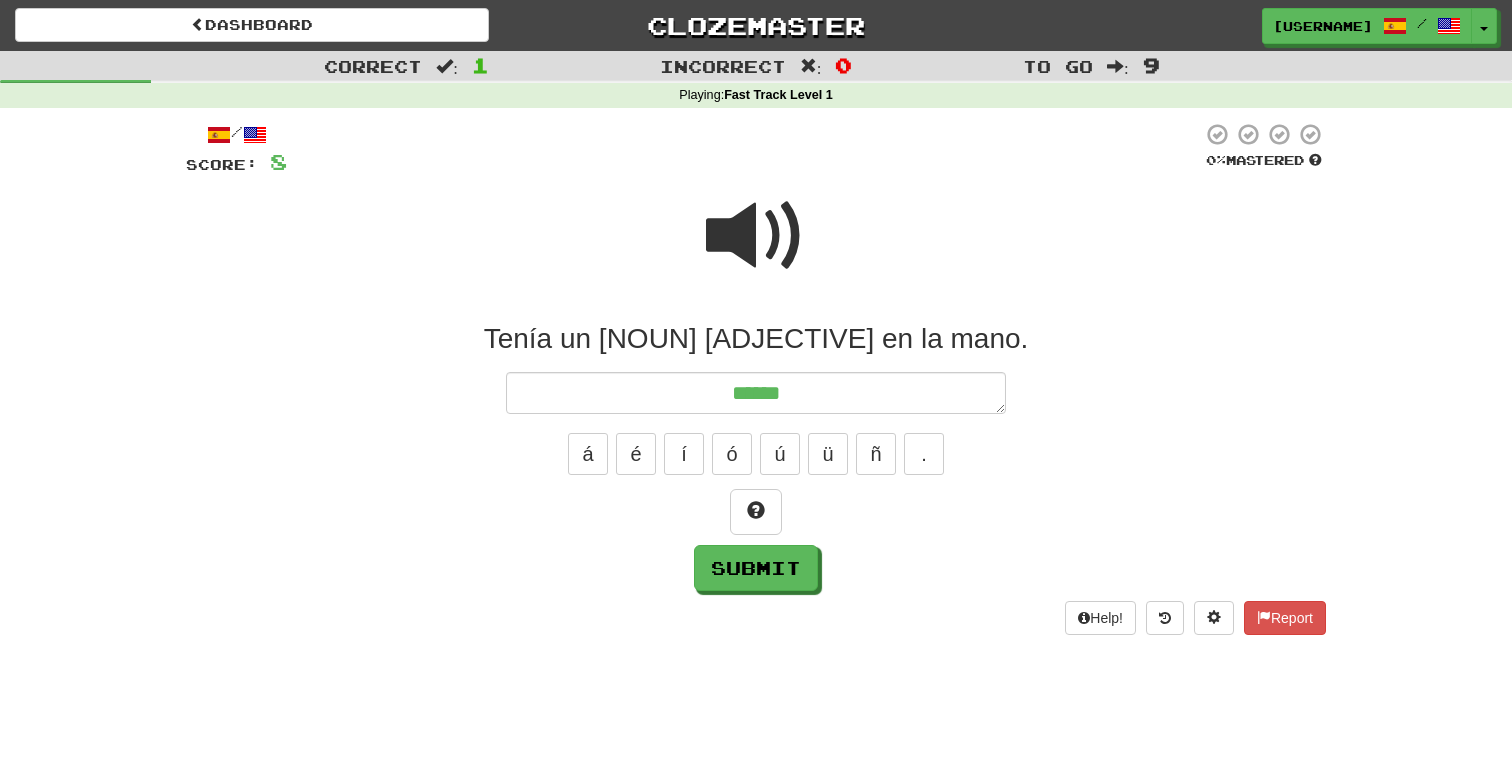 type on "*" 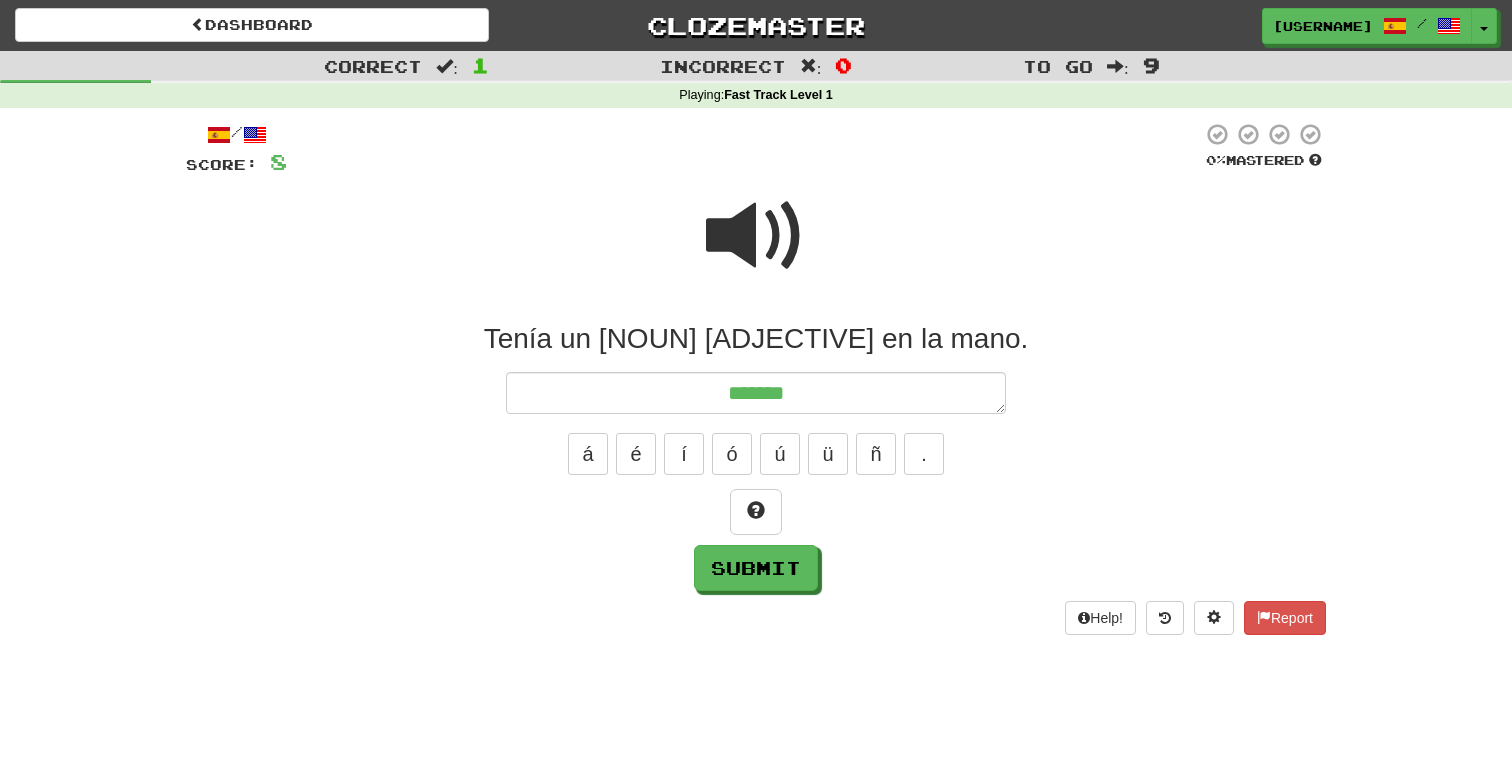 type on "*" 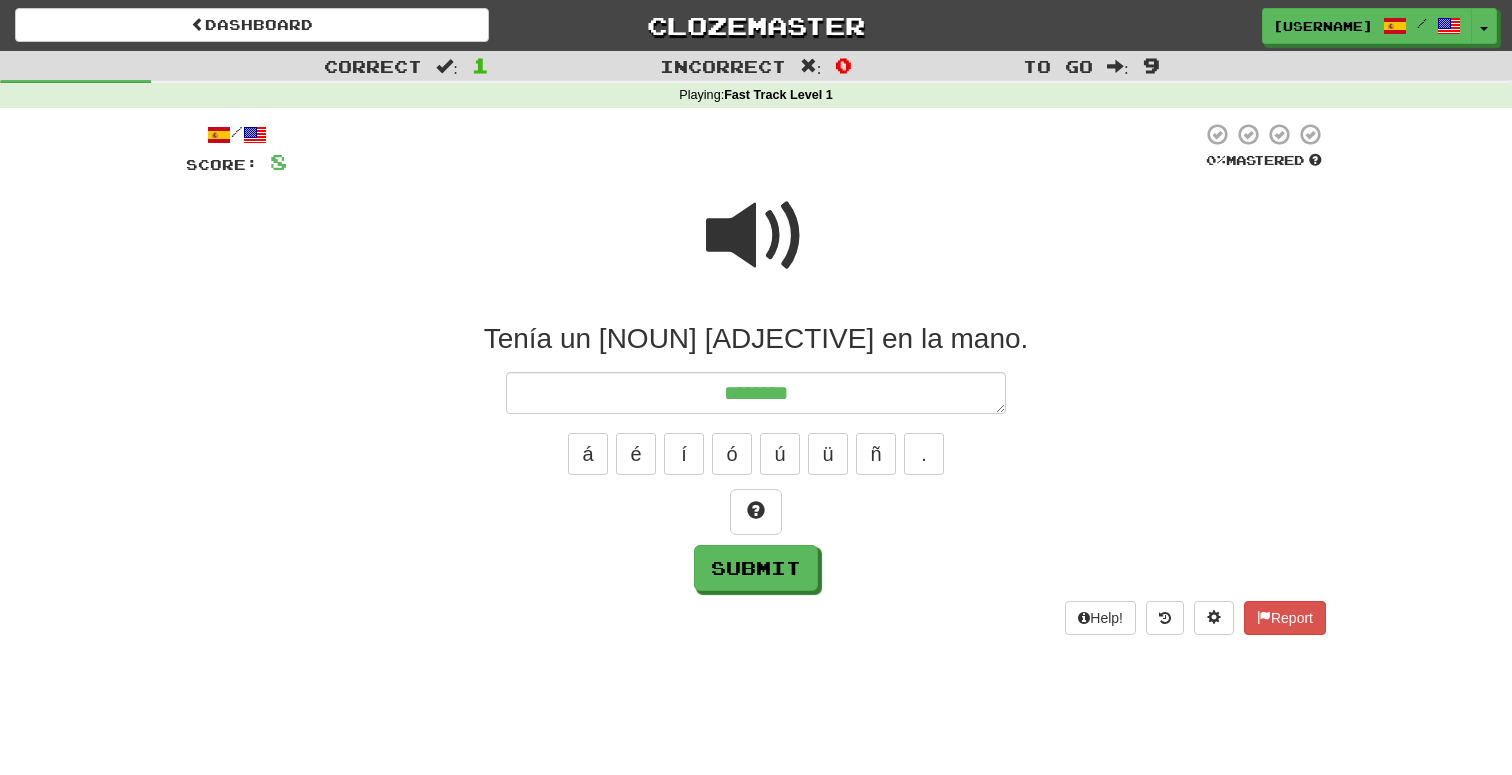 type on "*" 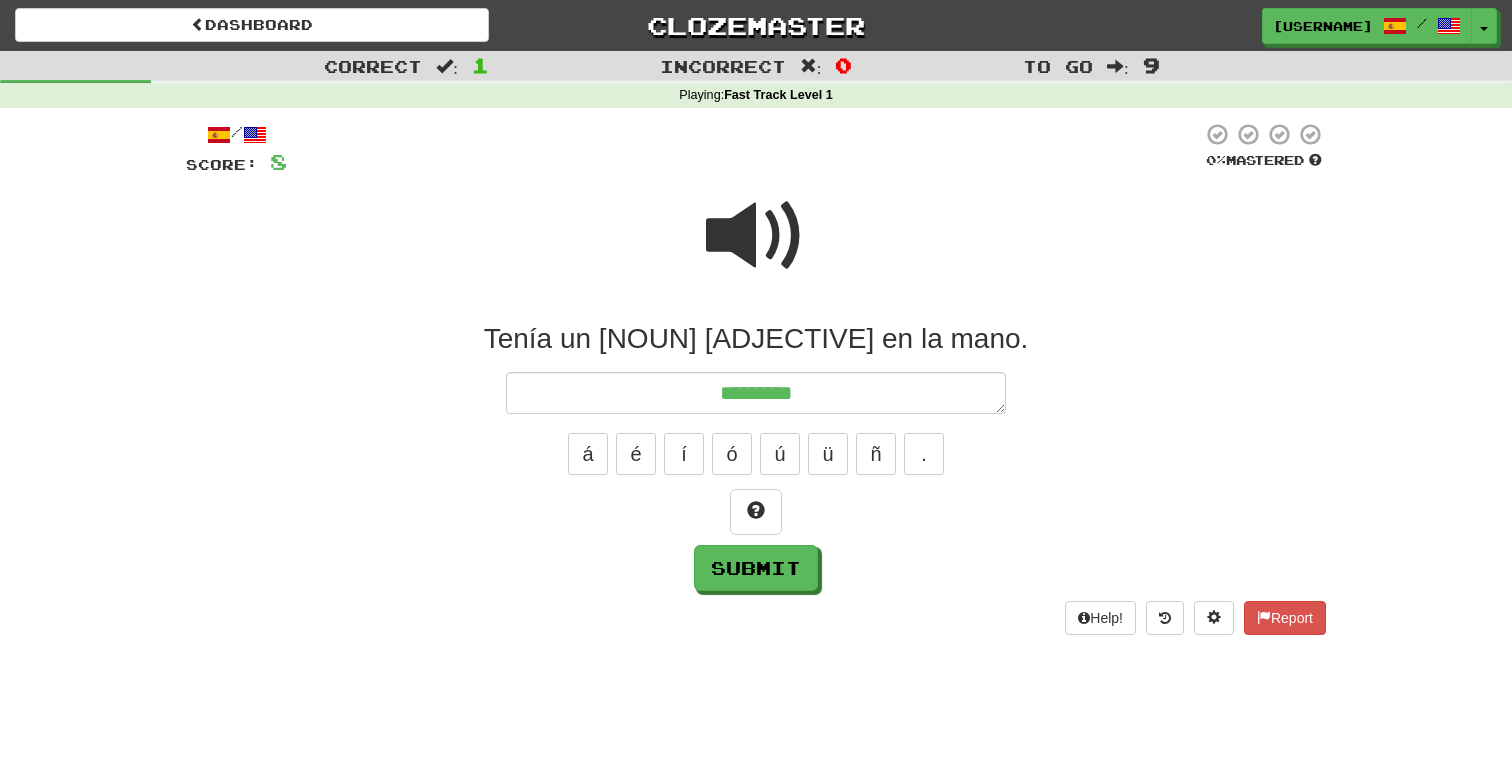 type on "*" 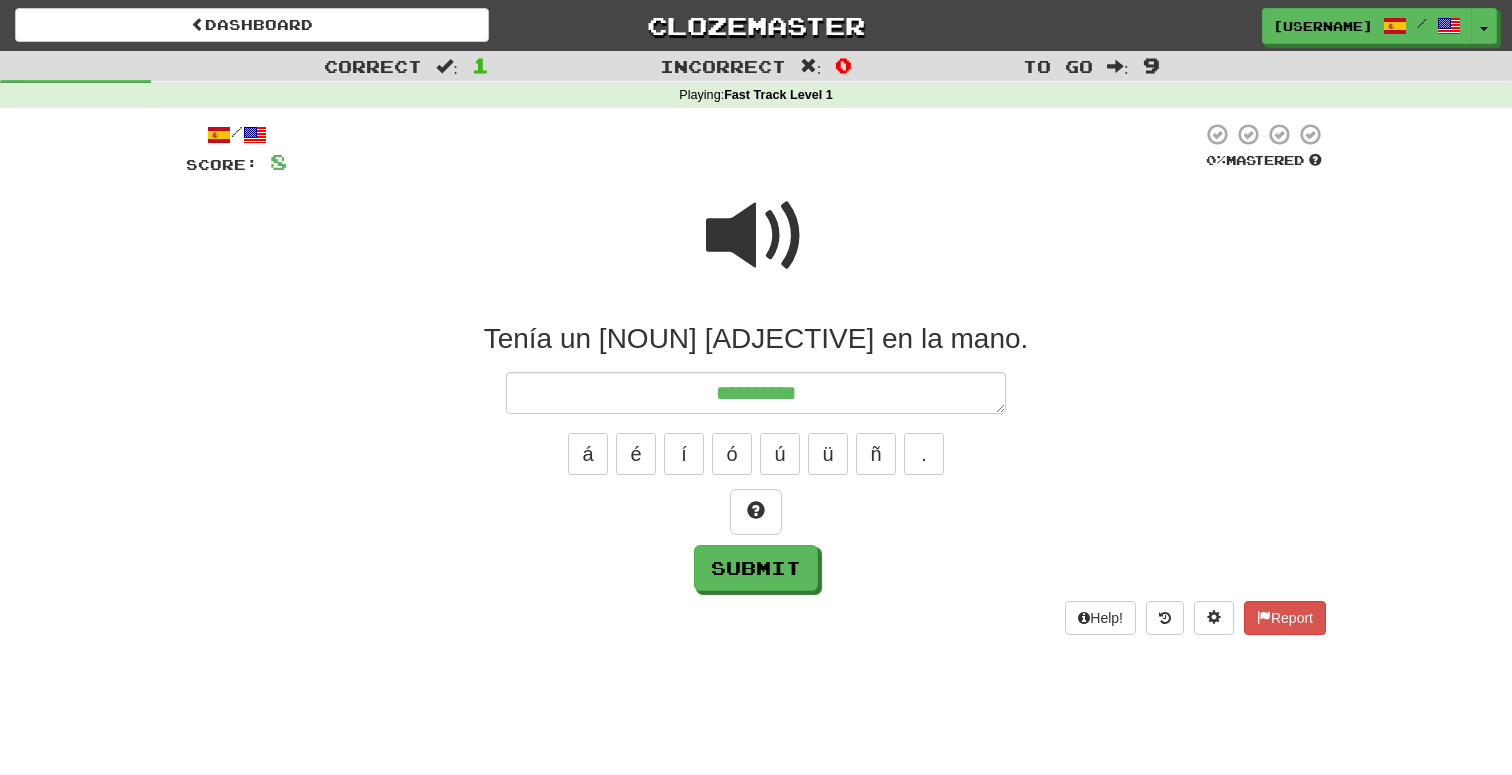type on "*" 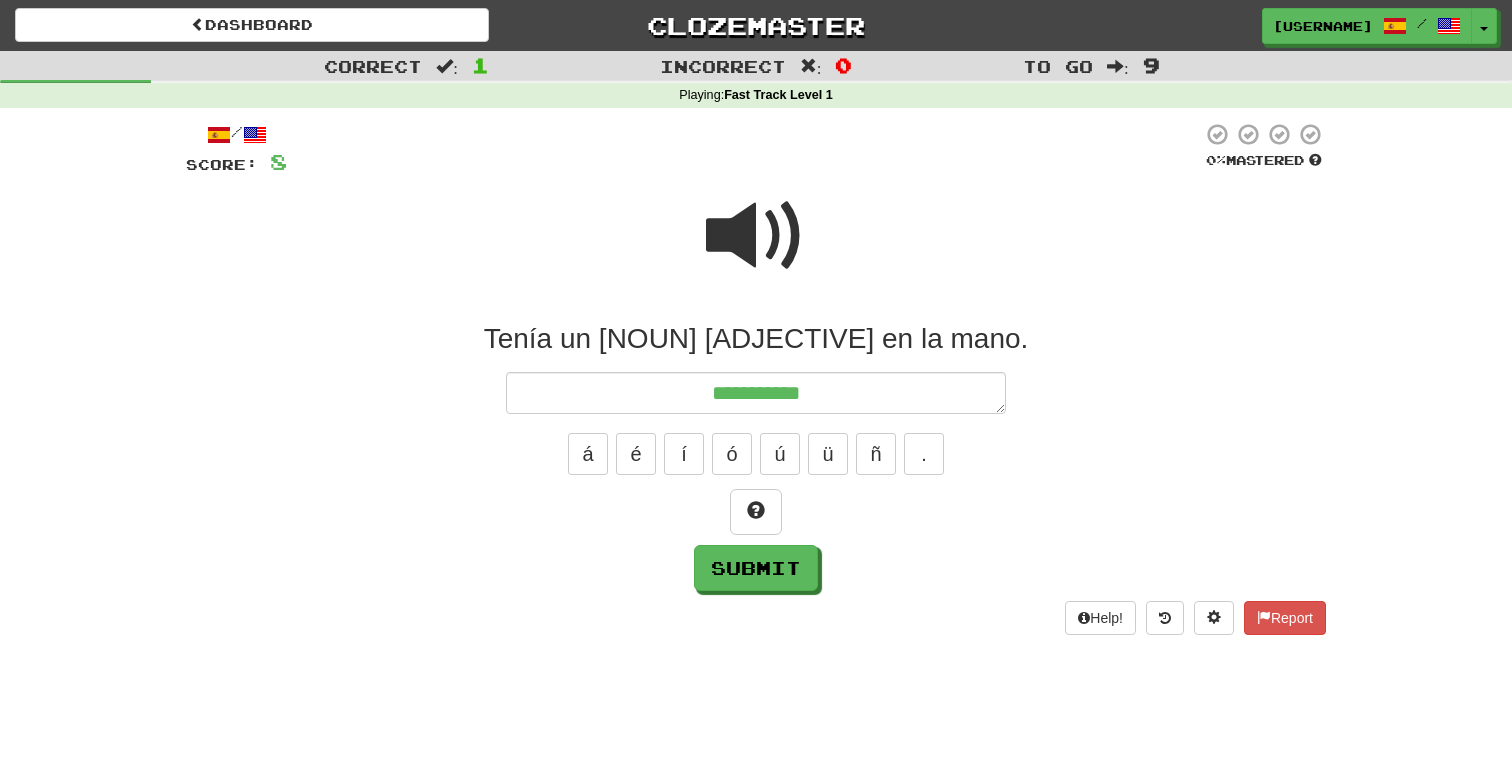 type on "*" 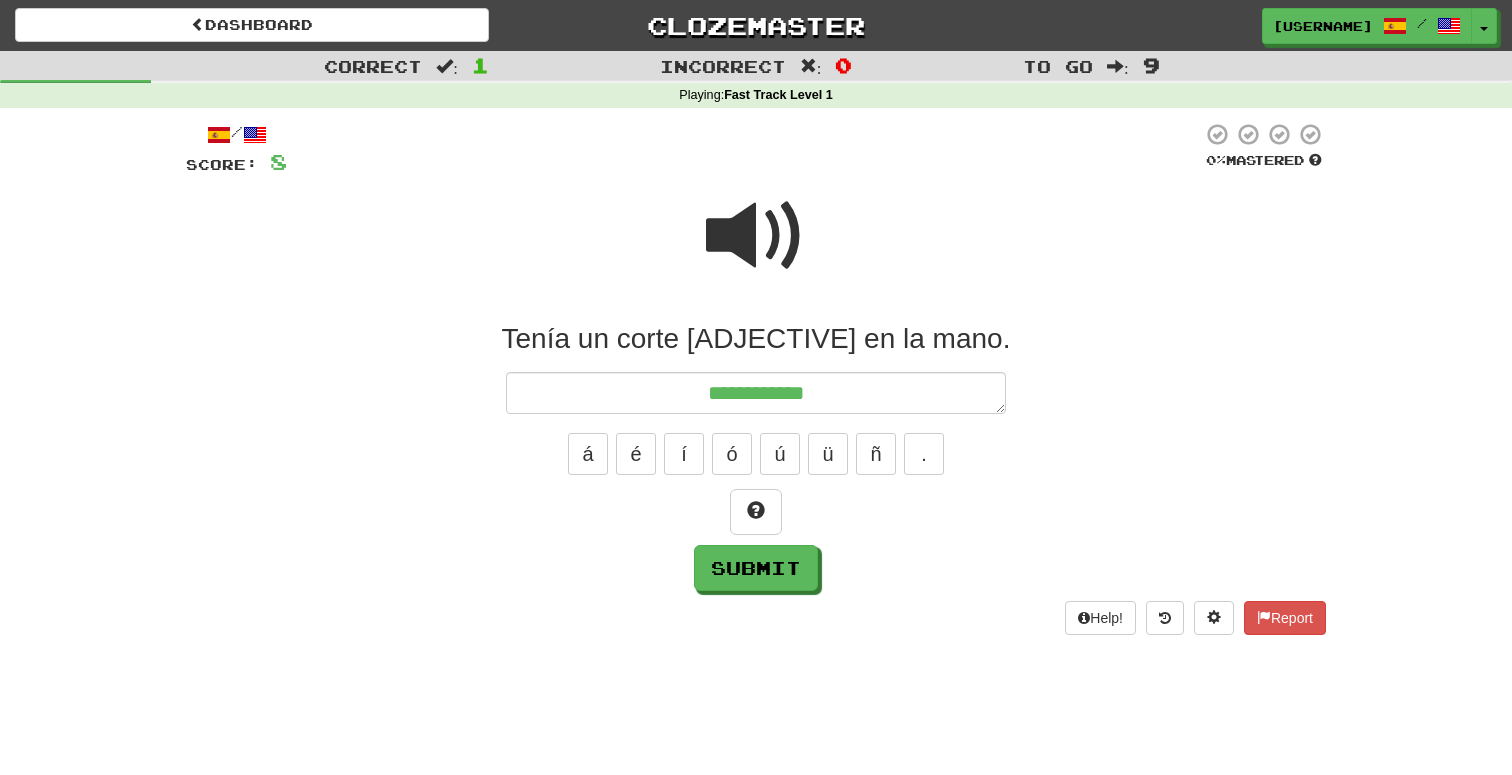 type on "*" 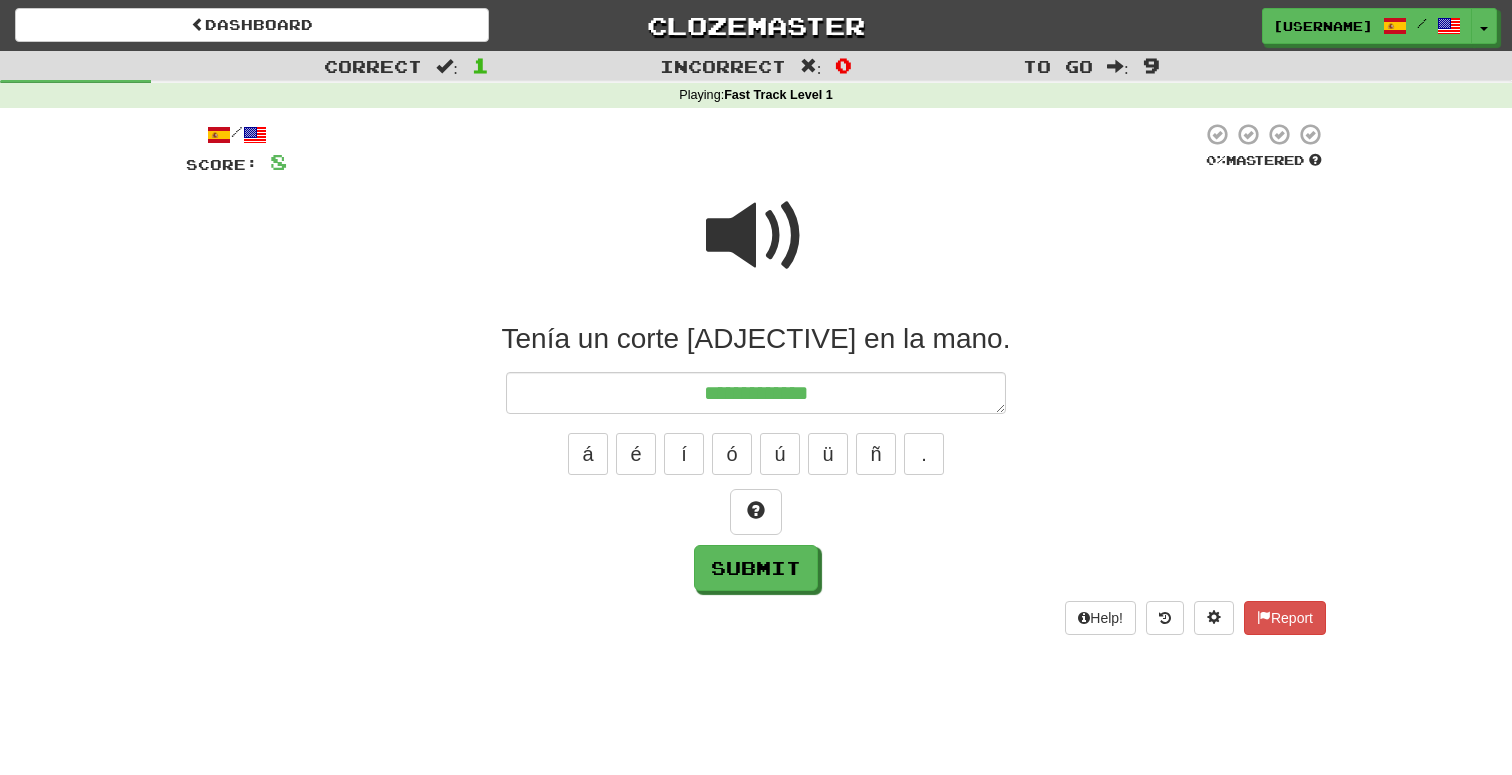 type on "*" 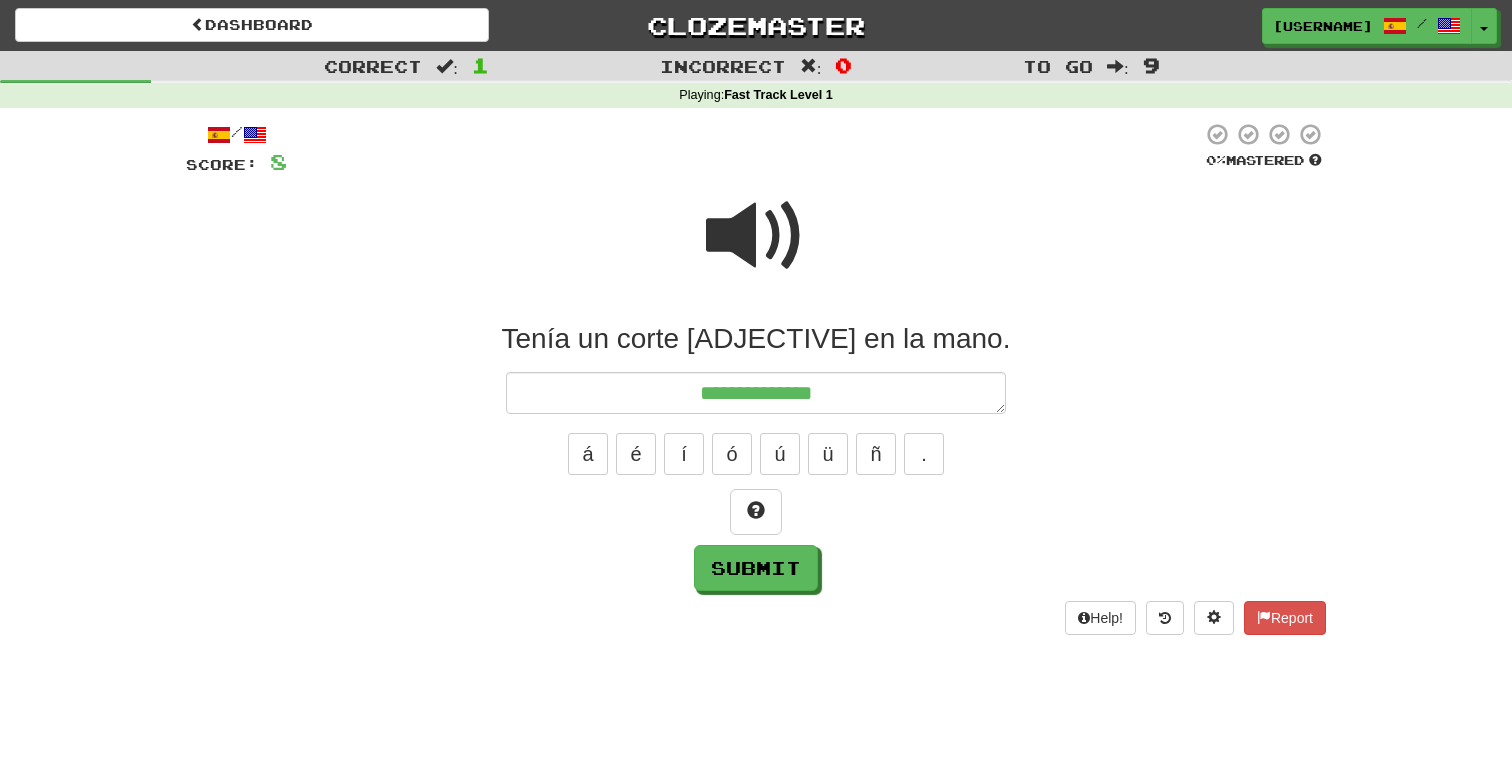 type on "*" 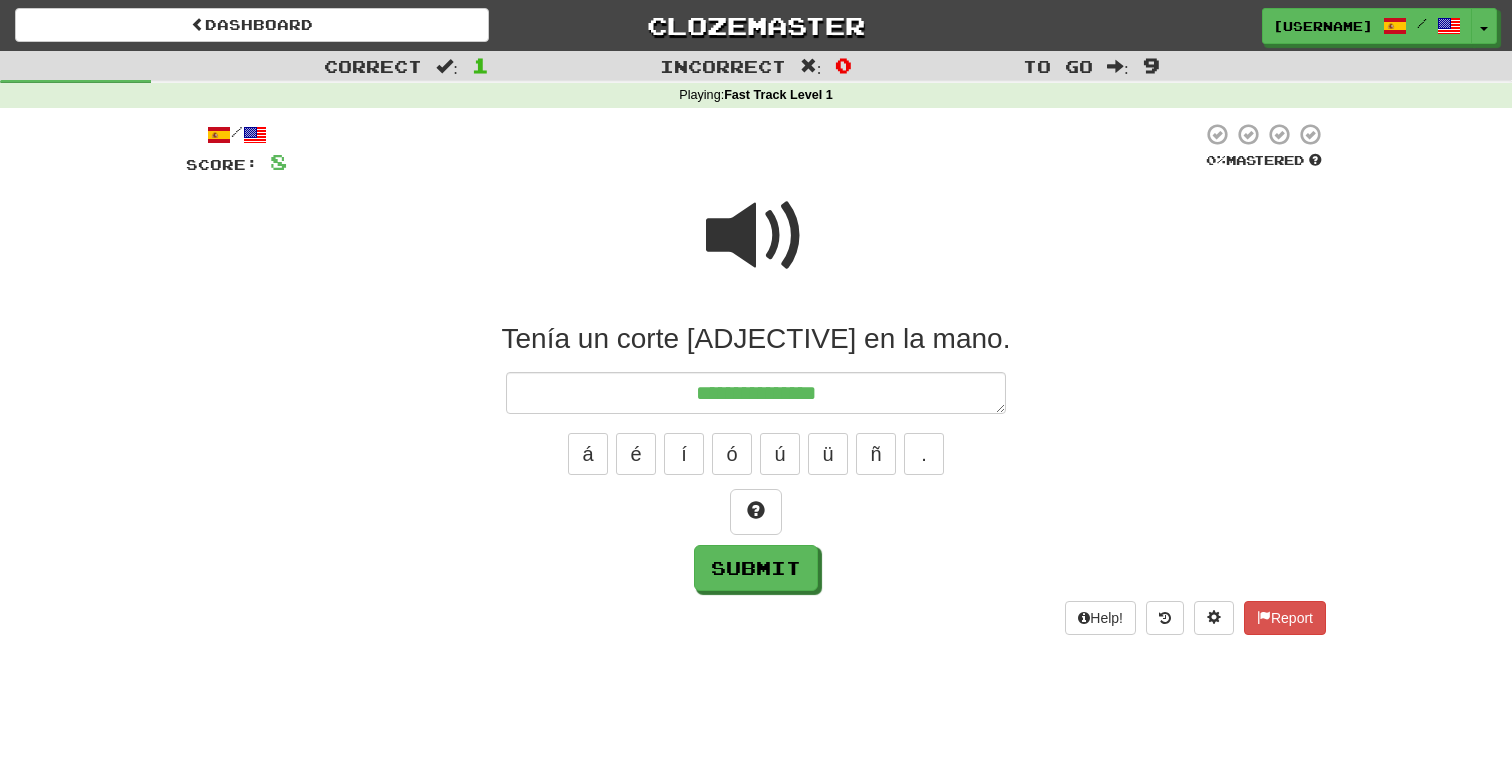 type on "*" 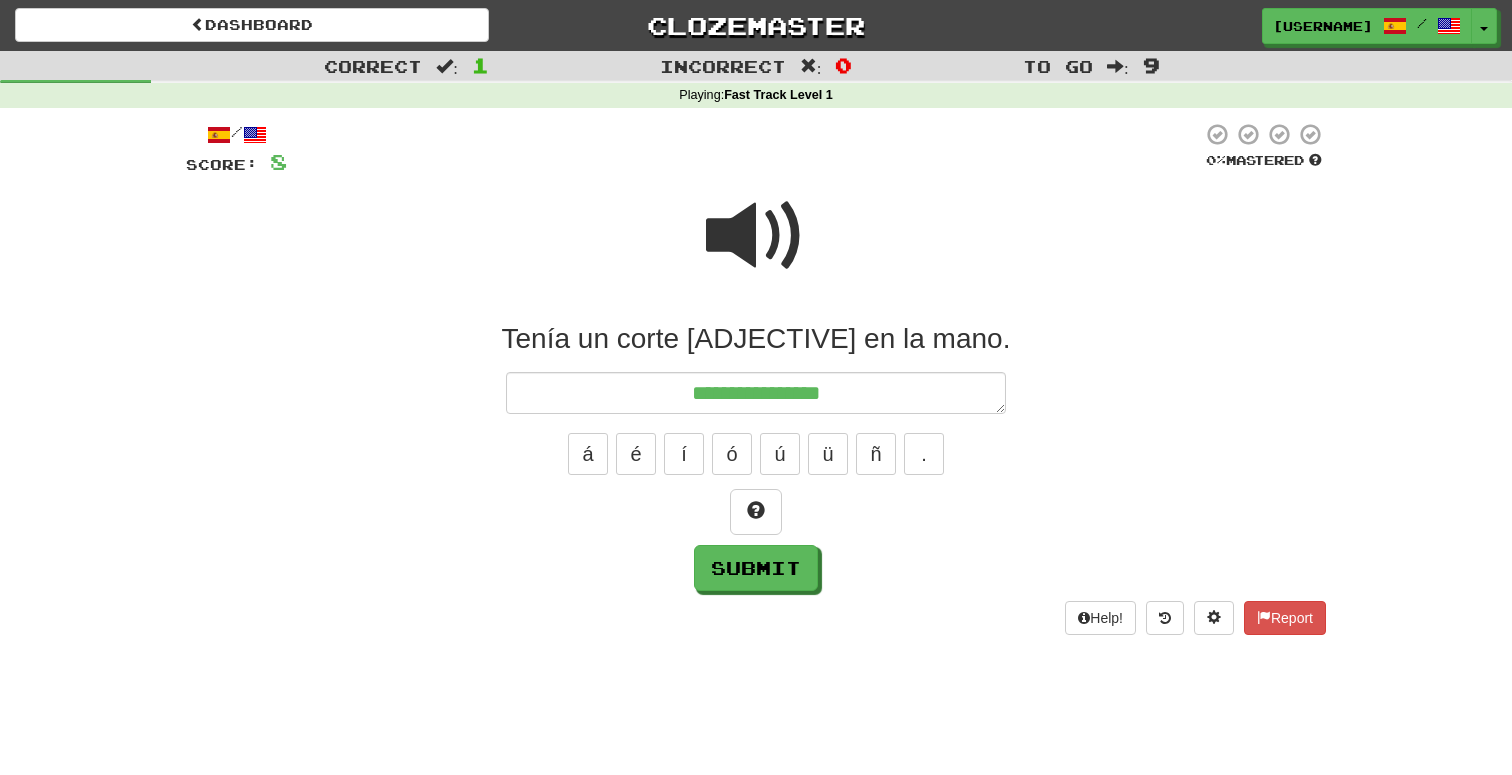 type on "*" 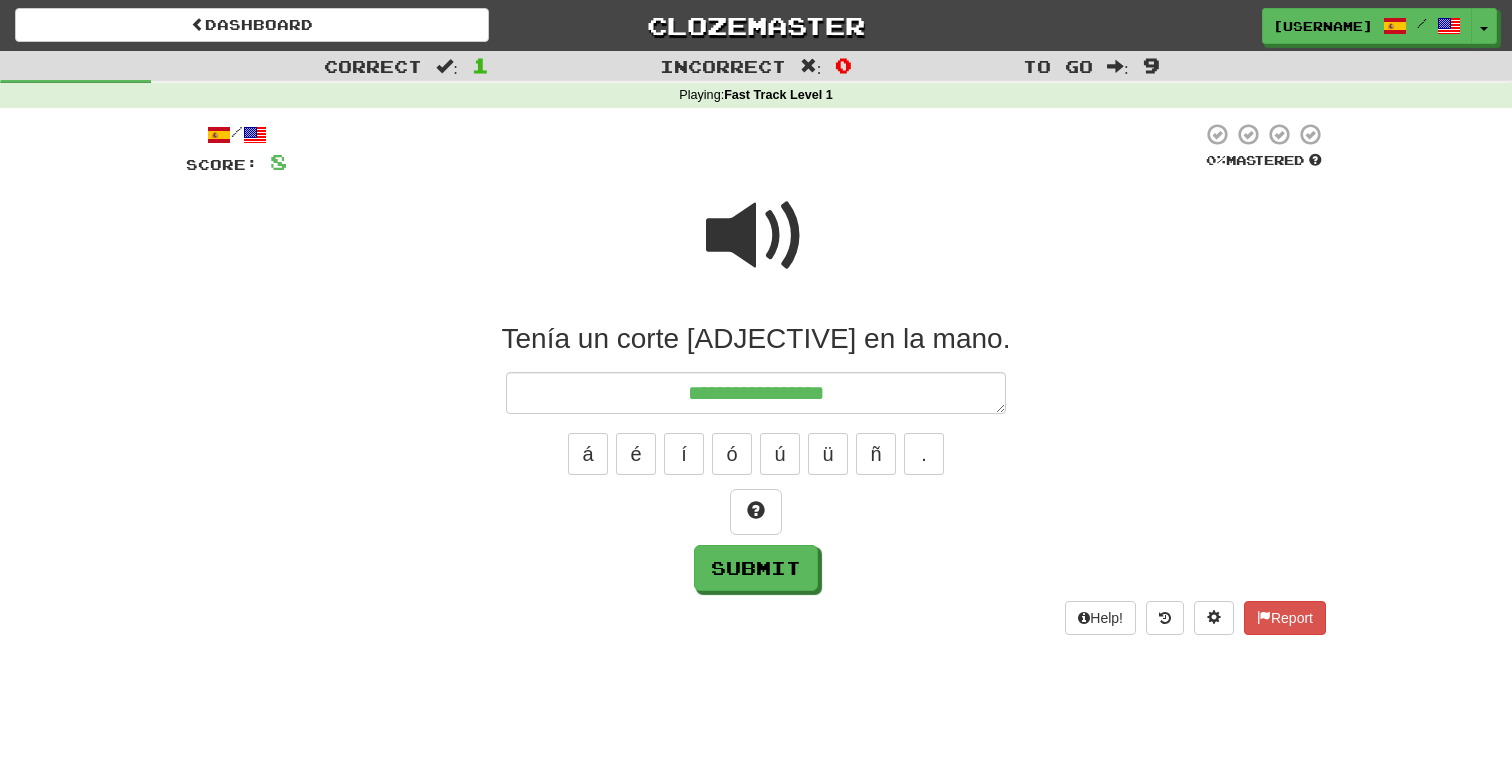 type on "*" 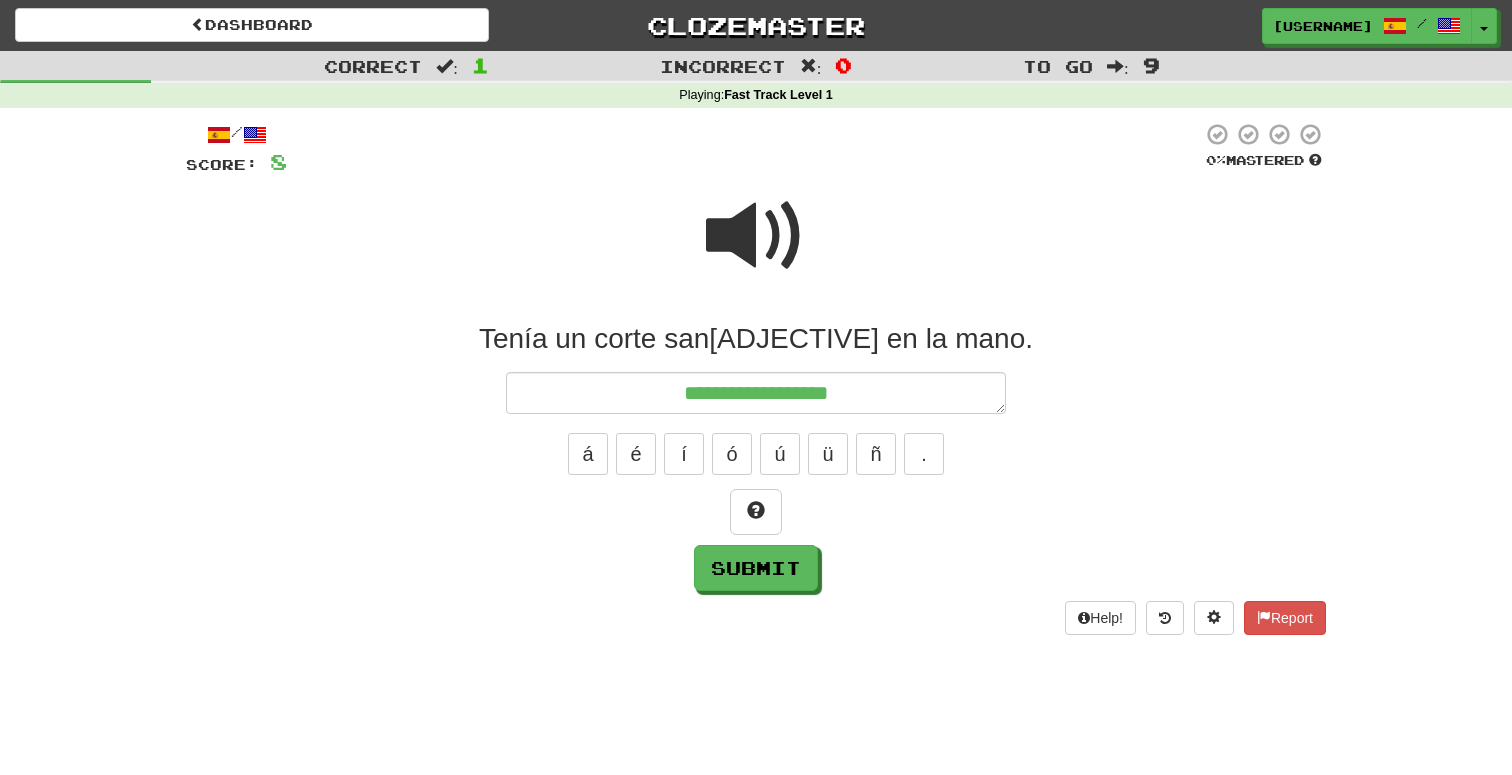 type on "*" 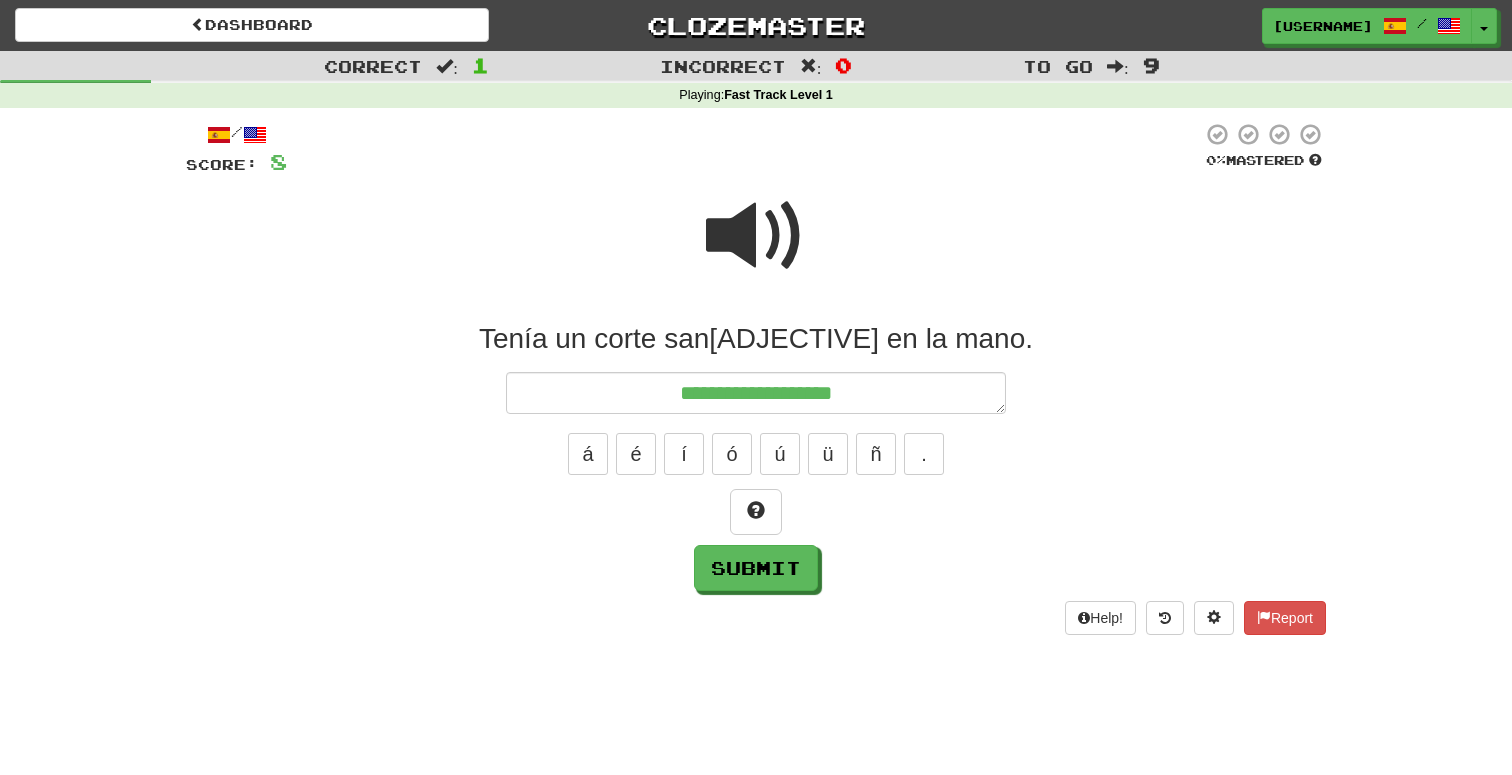 type on "*" 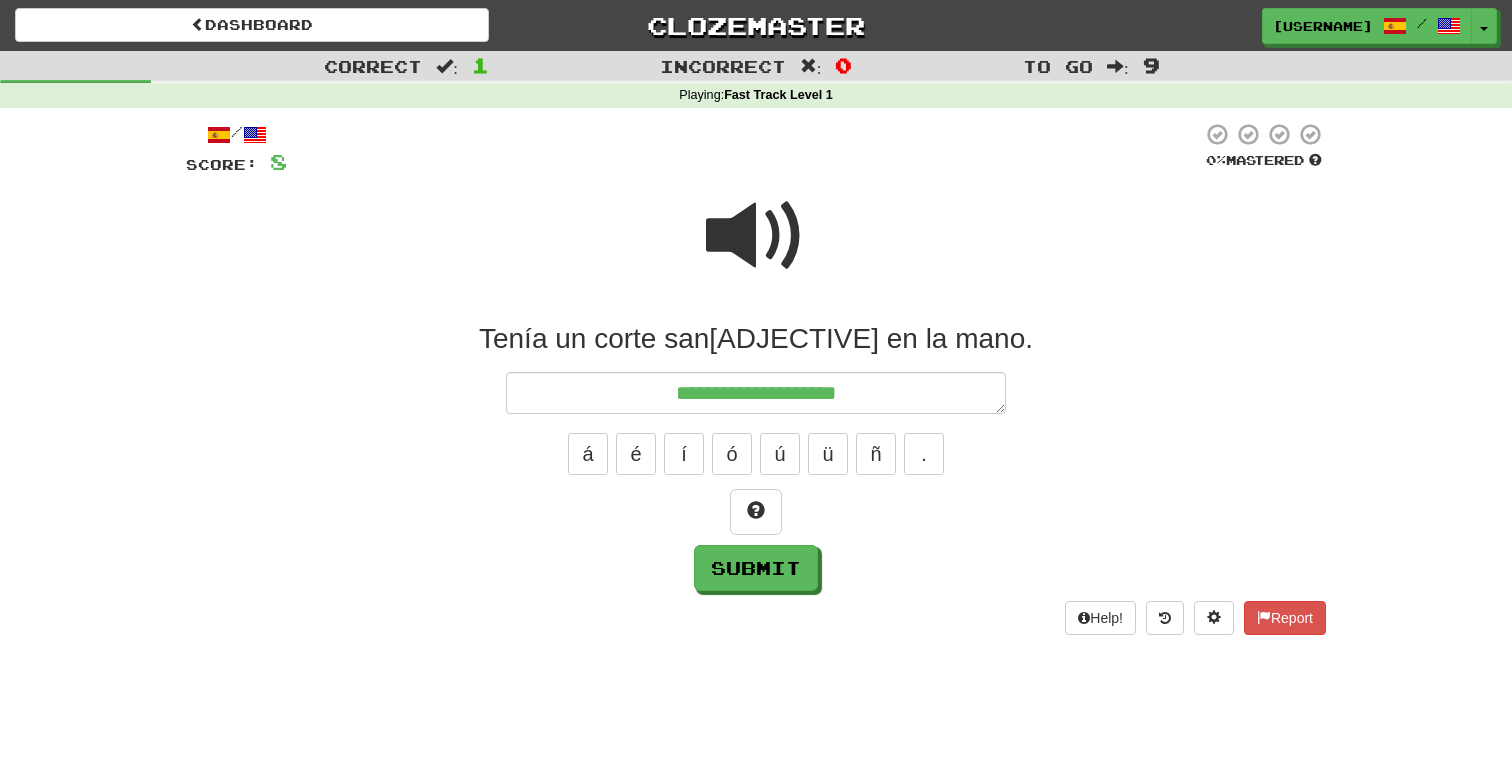 type on "*" 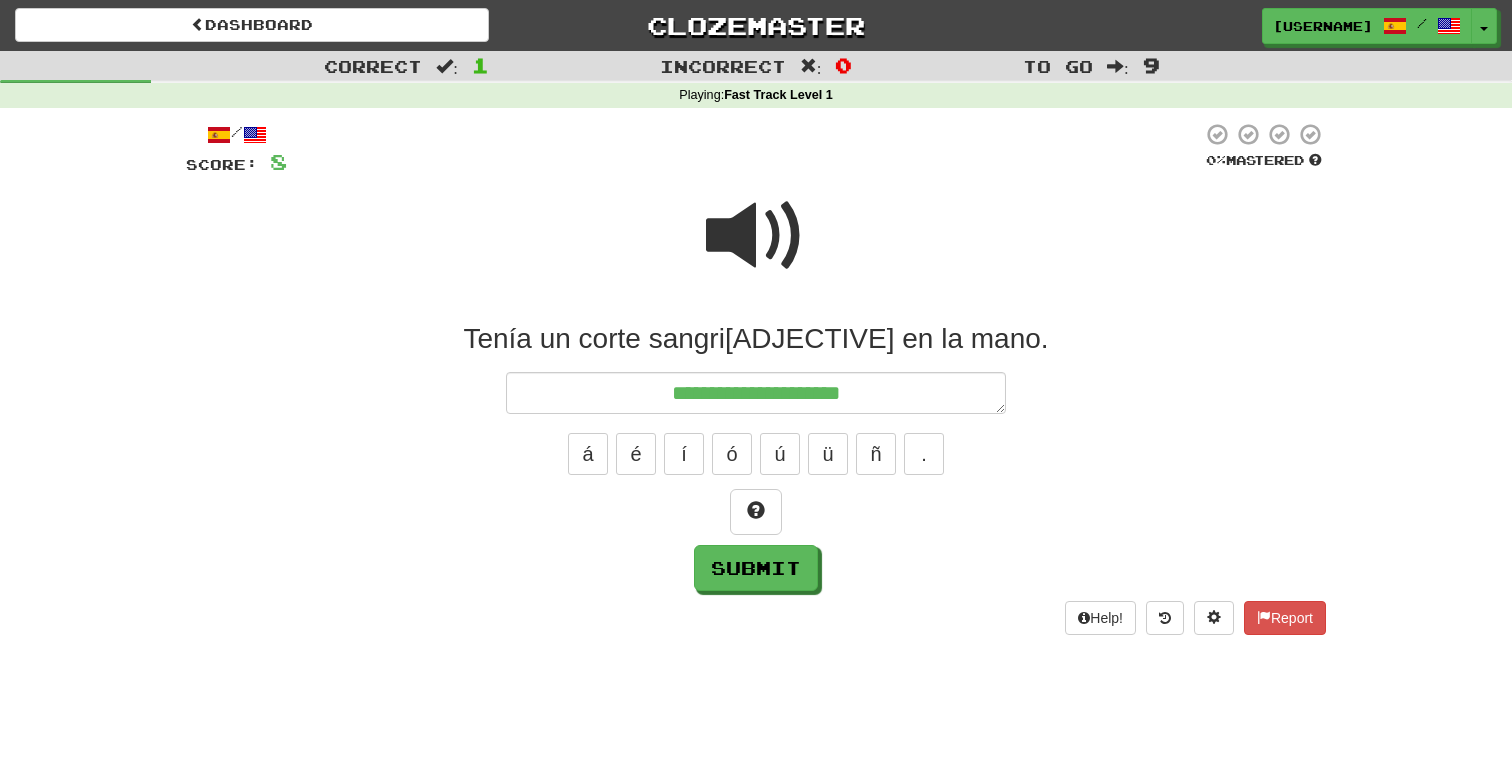 type on "*" 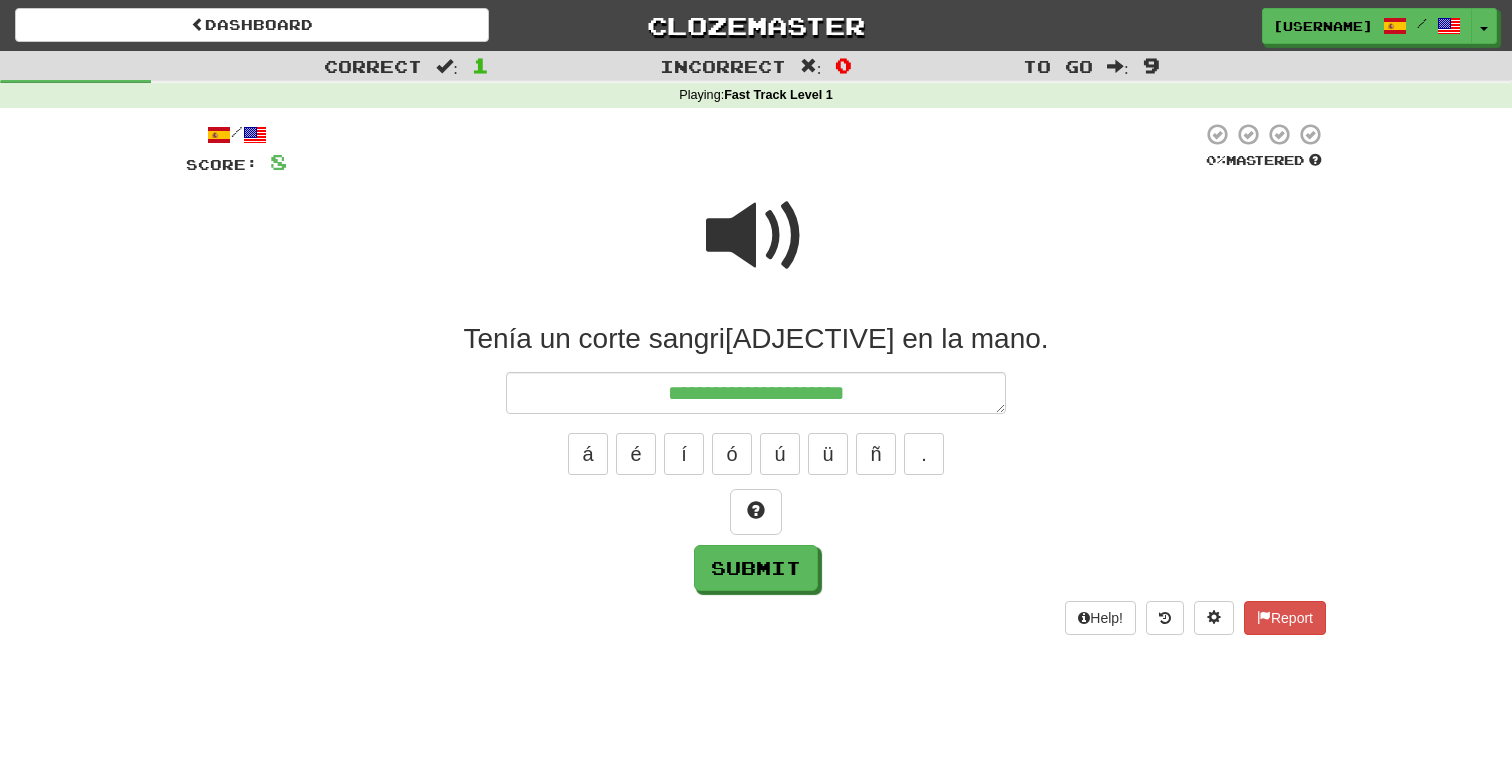 type on "**********" 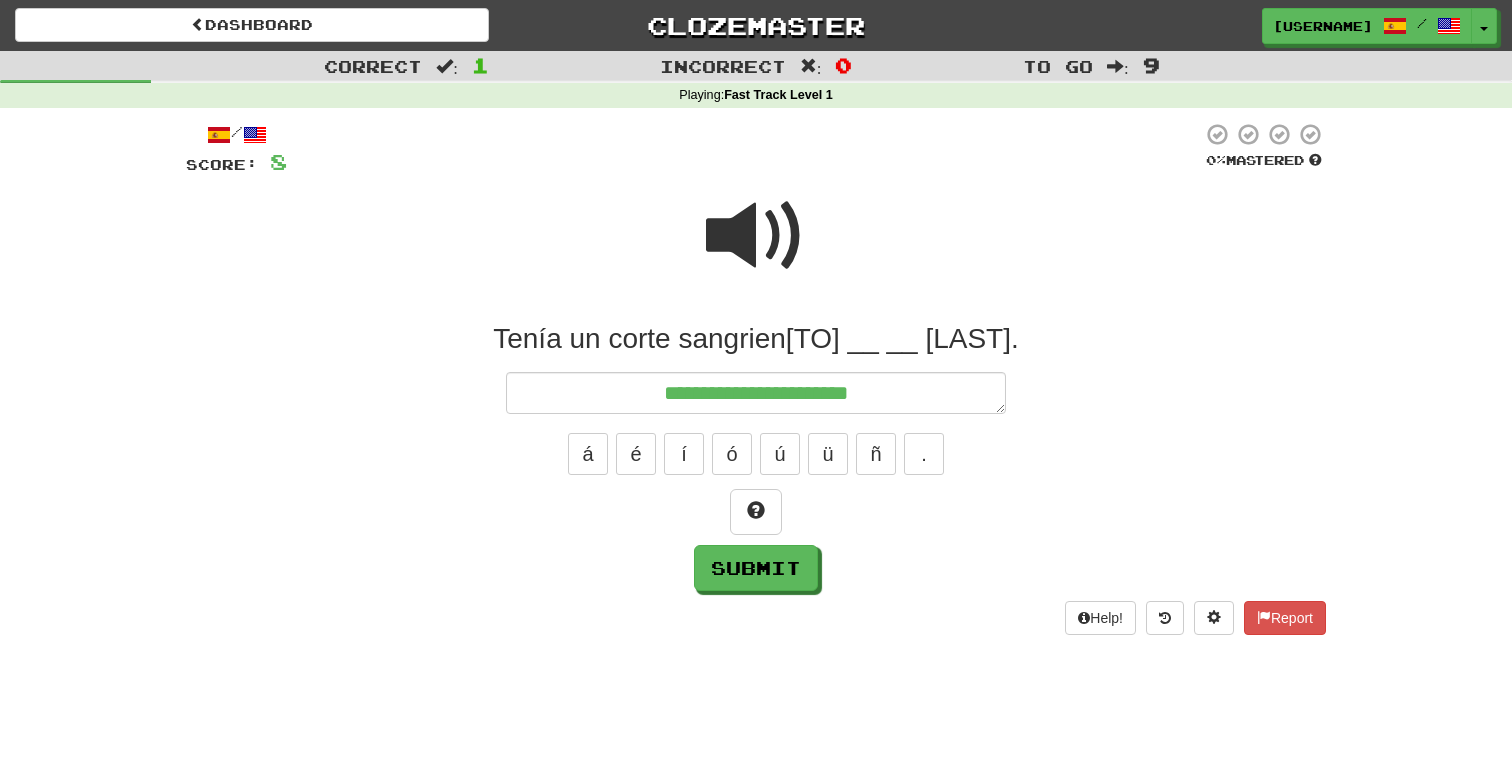 type on "*" 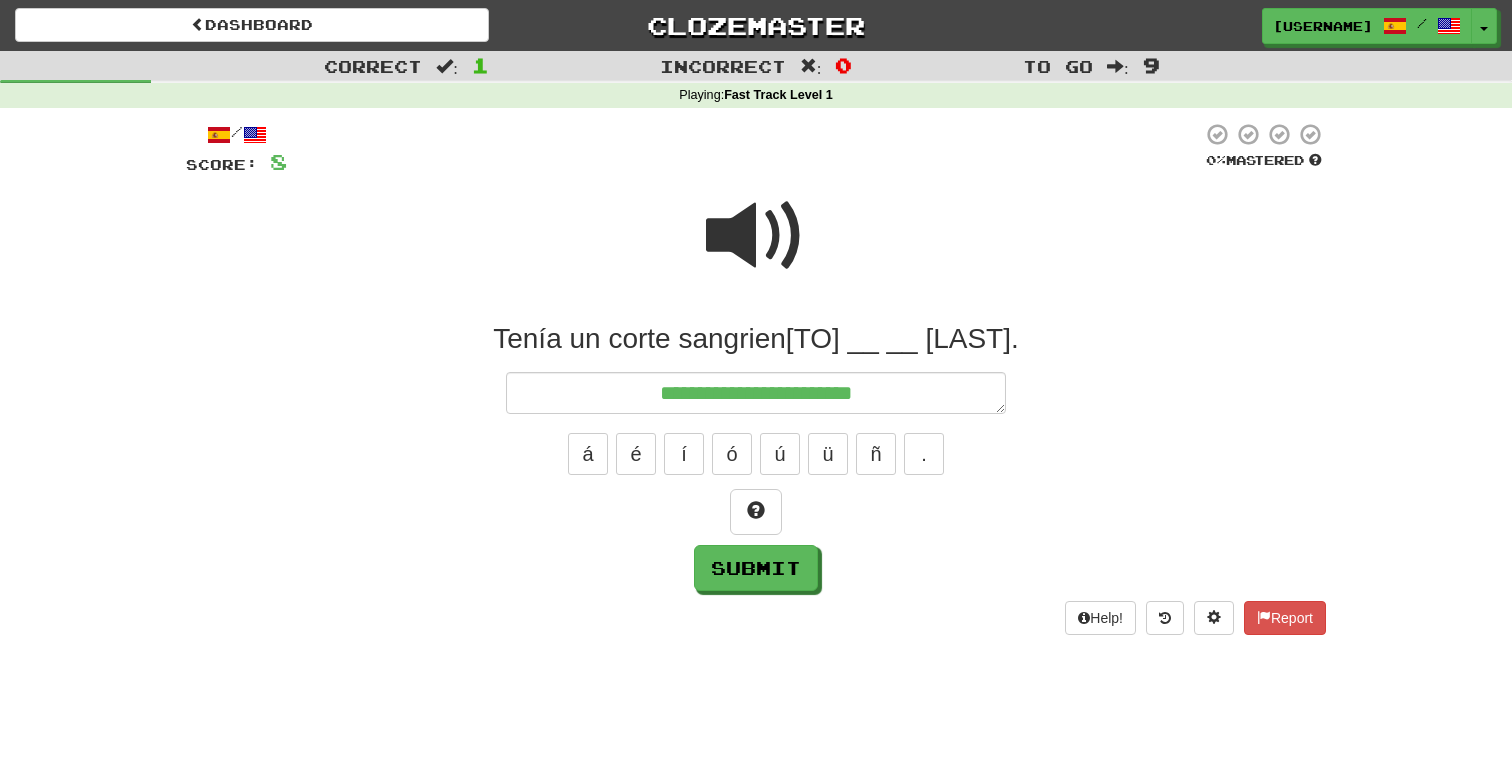 type on "*" 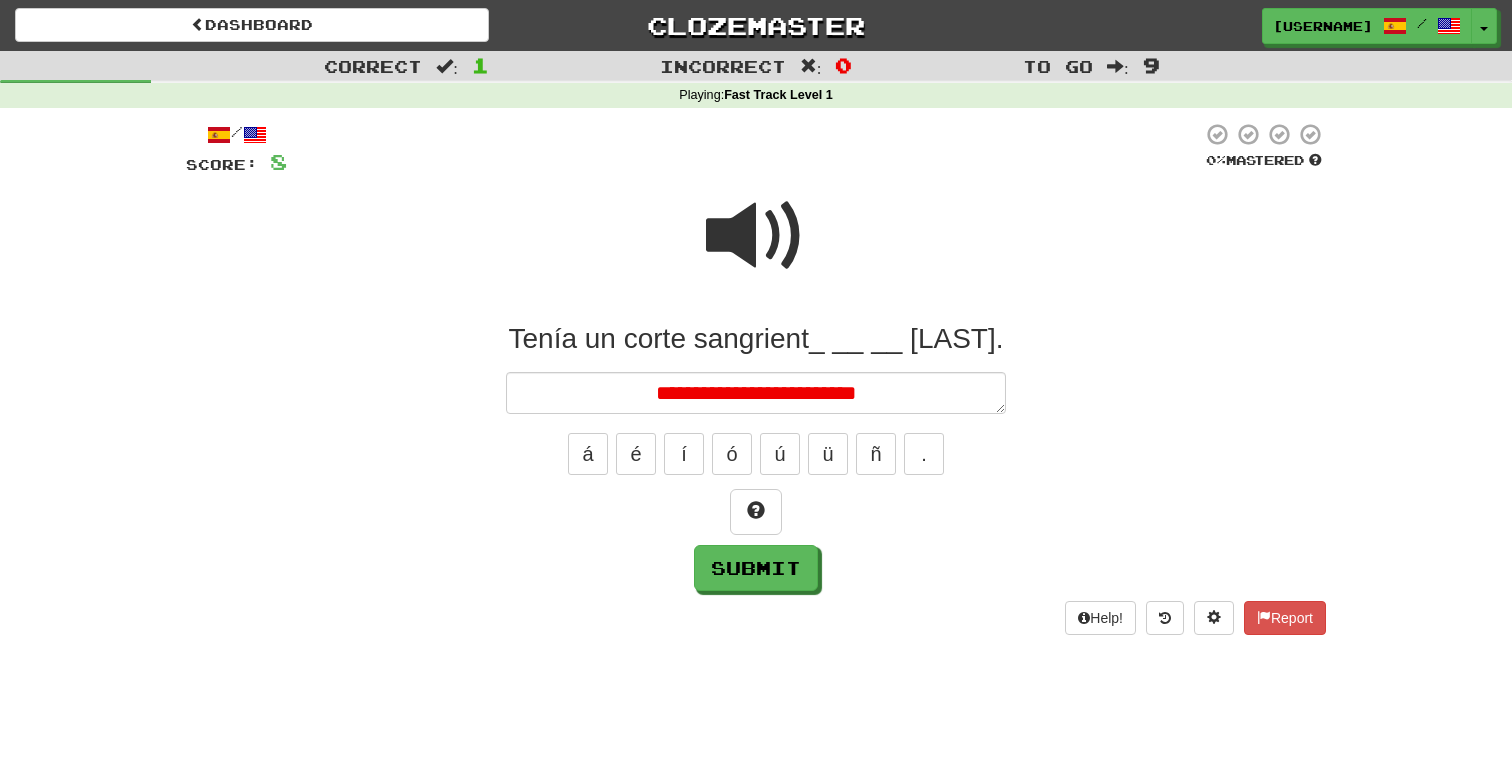 type on "*" 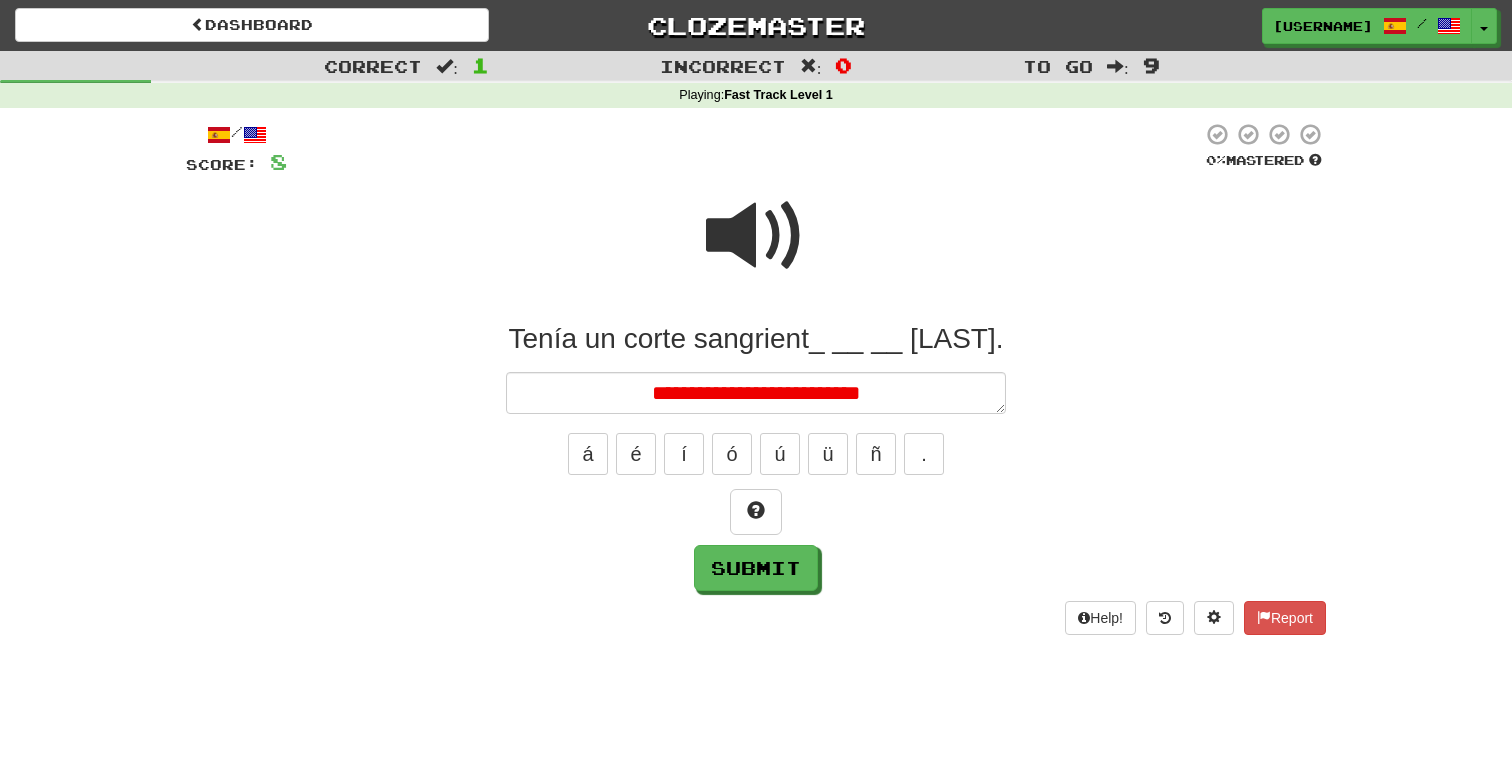 type on "*" 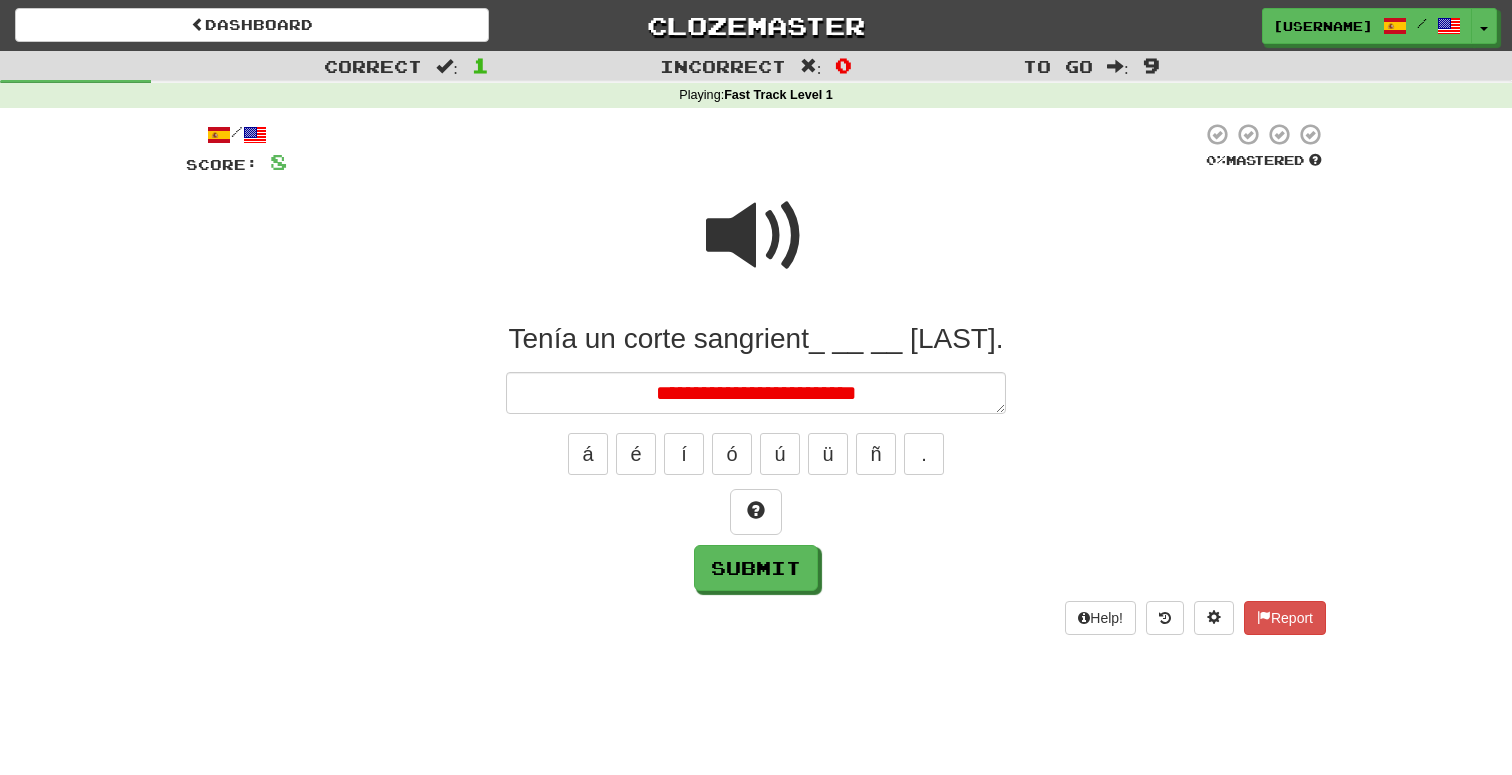 type on "*" 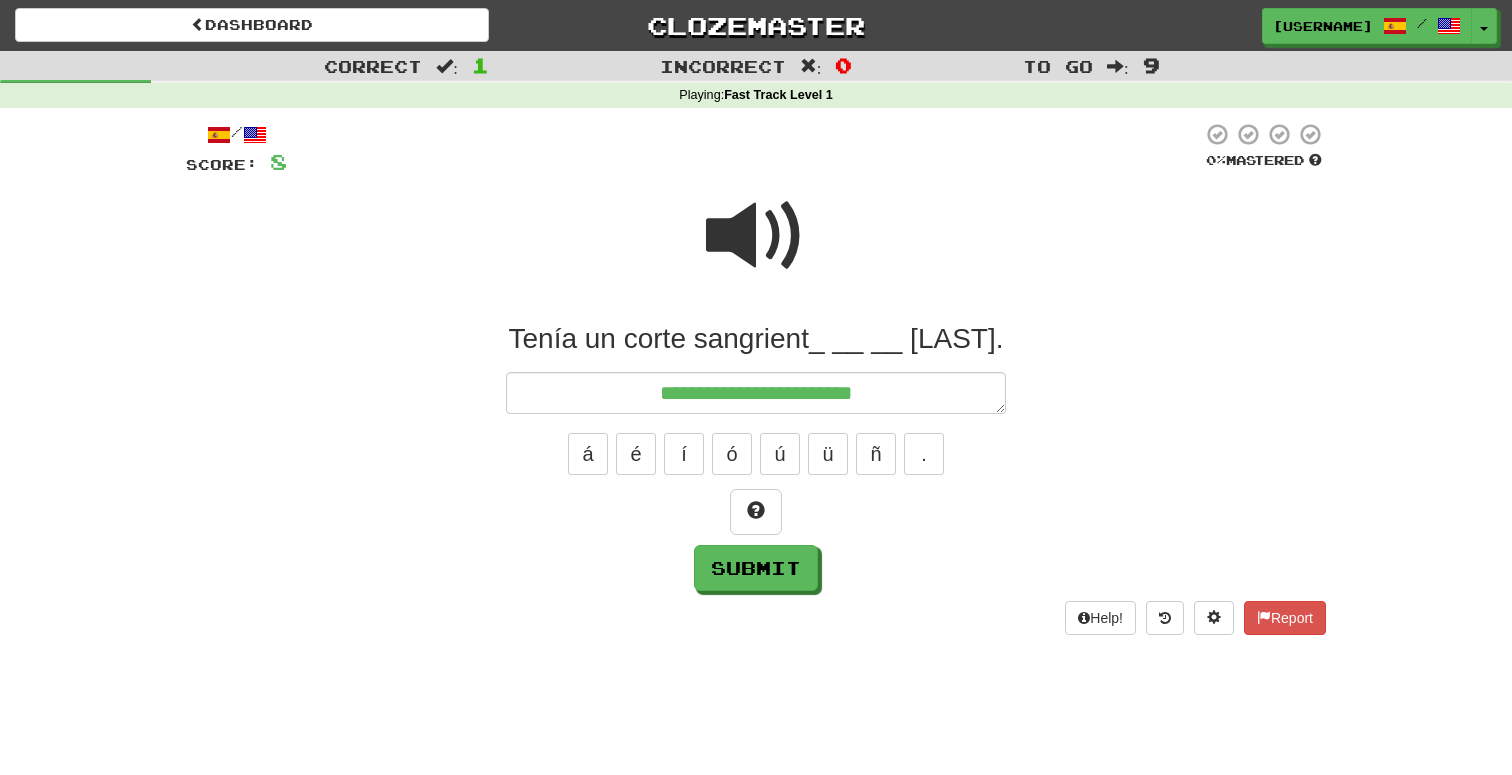 type on "*" 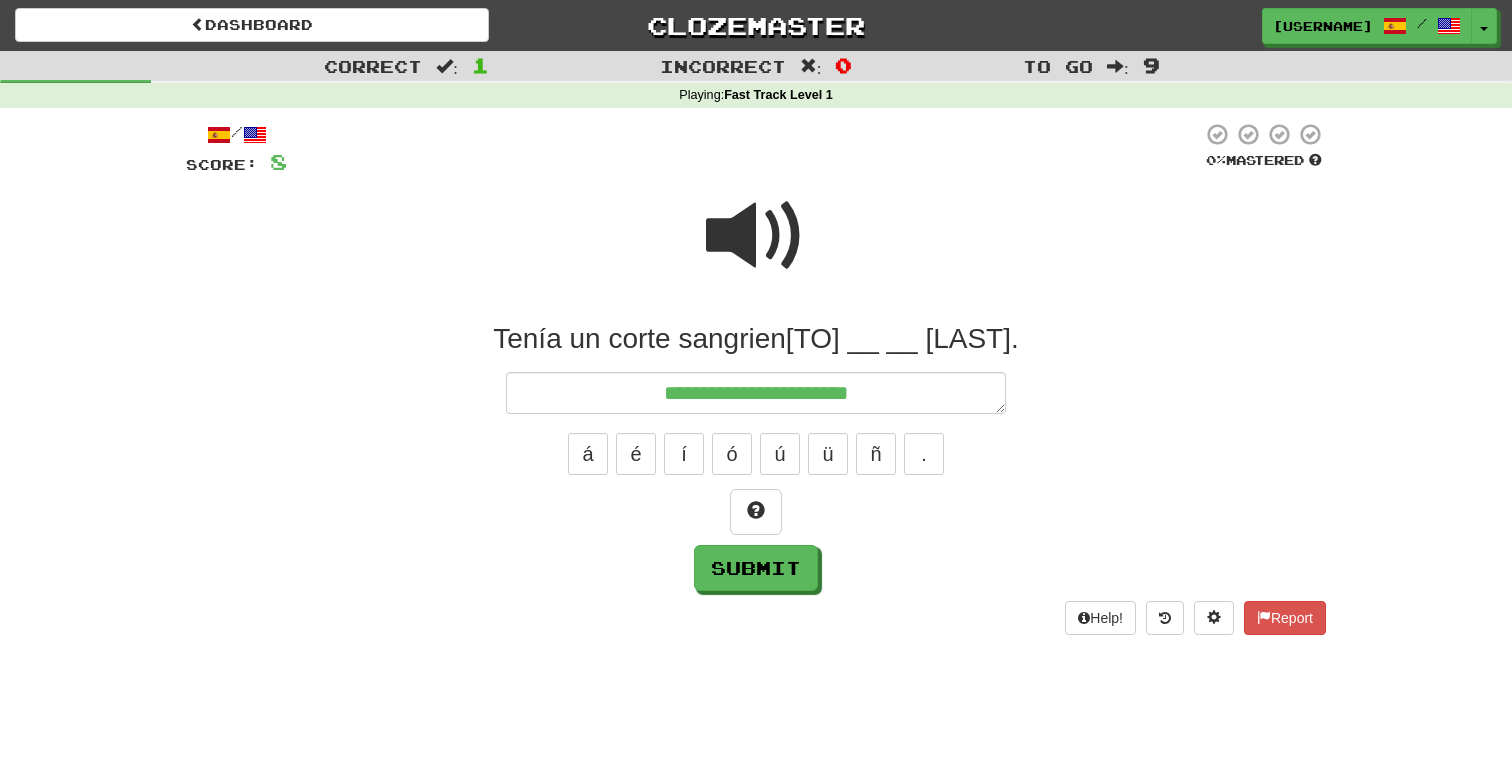 type on "**********" 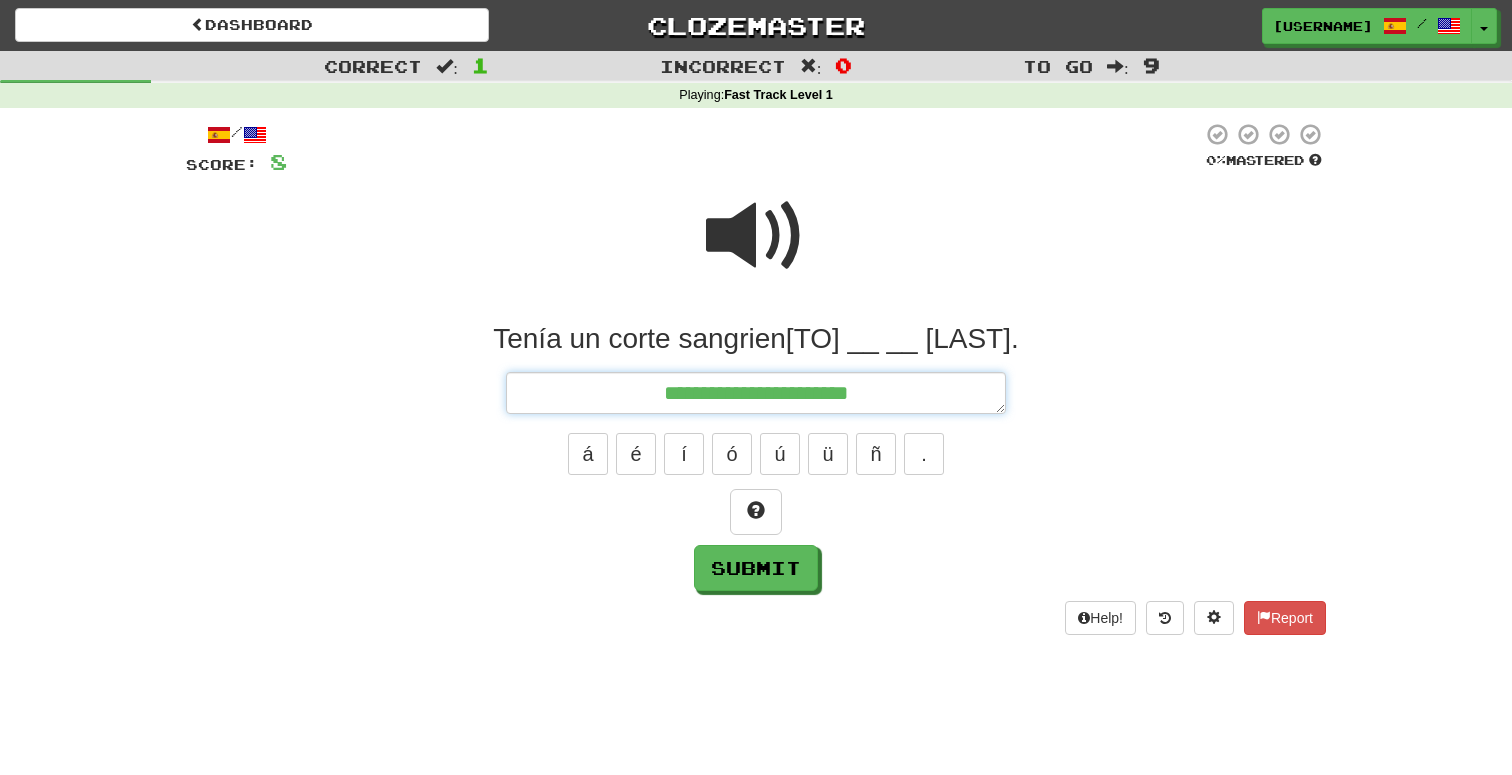 click on "**********" at bounding box center [756, 393] 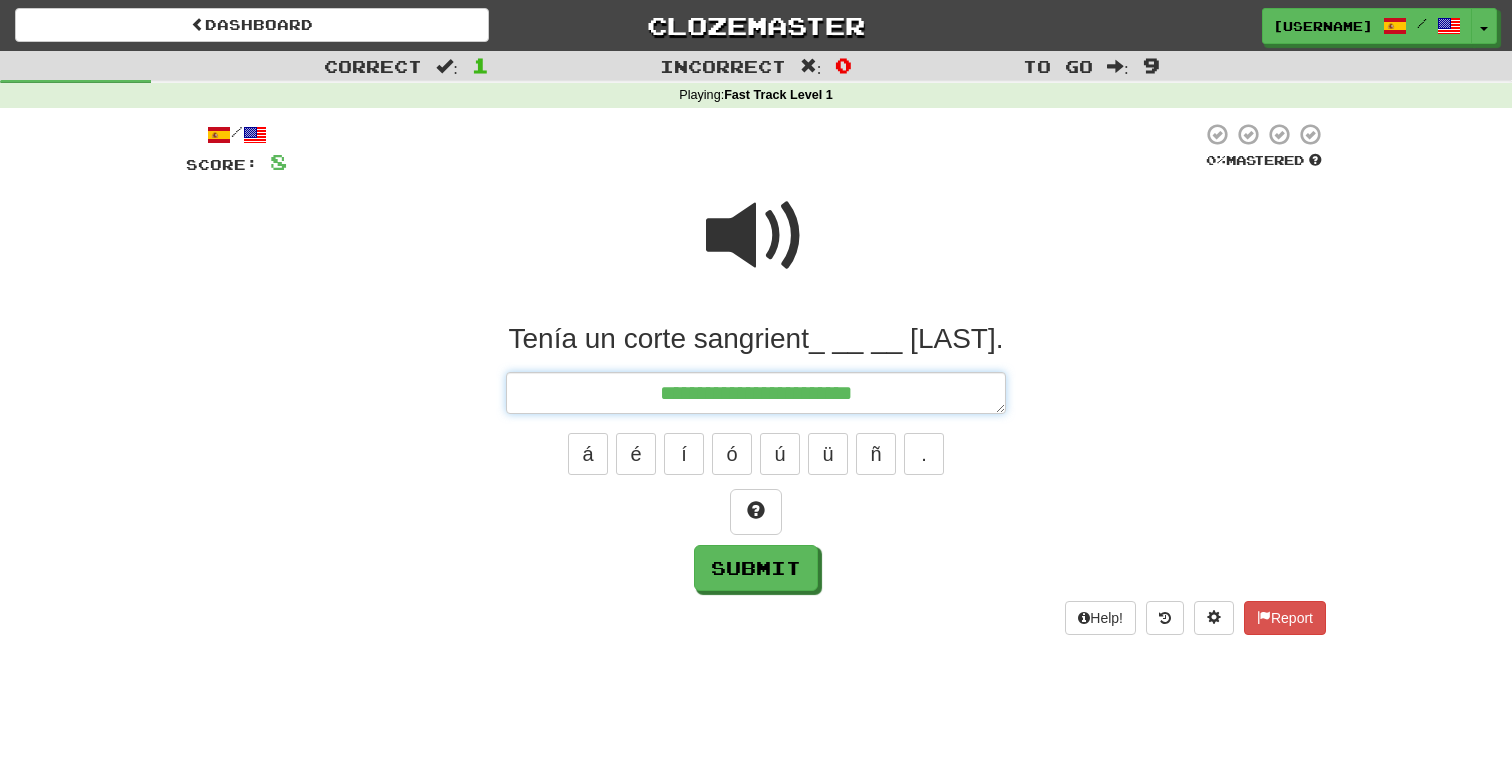 type on "*" 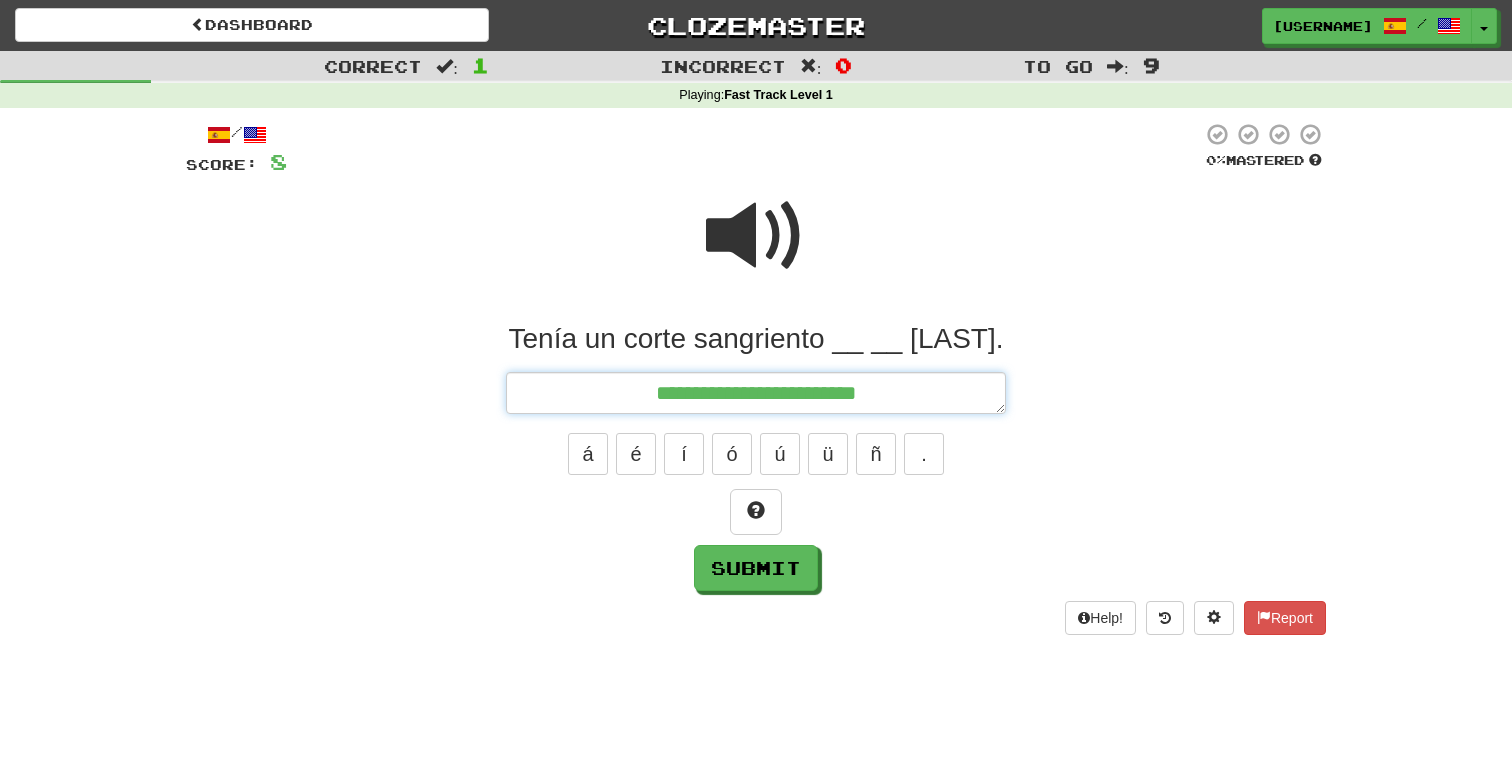 type on "*" 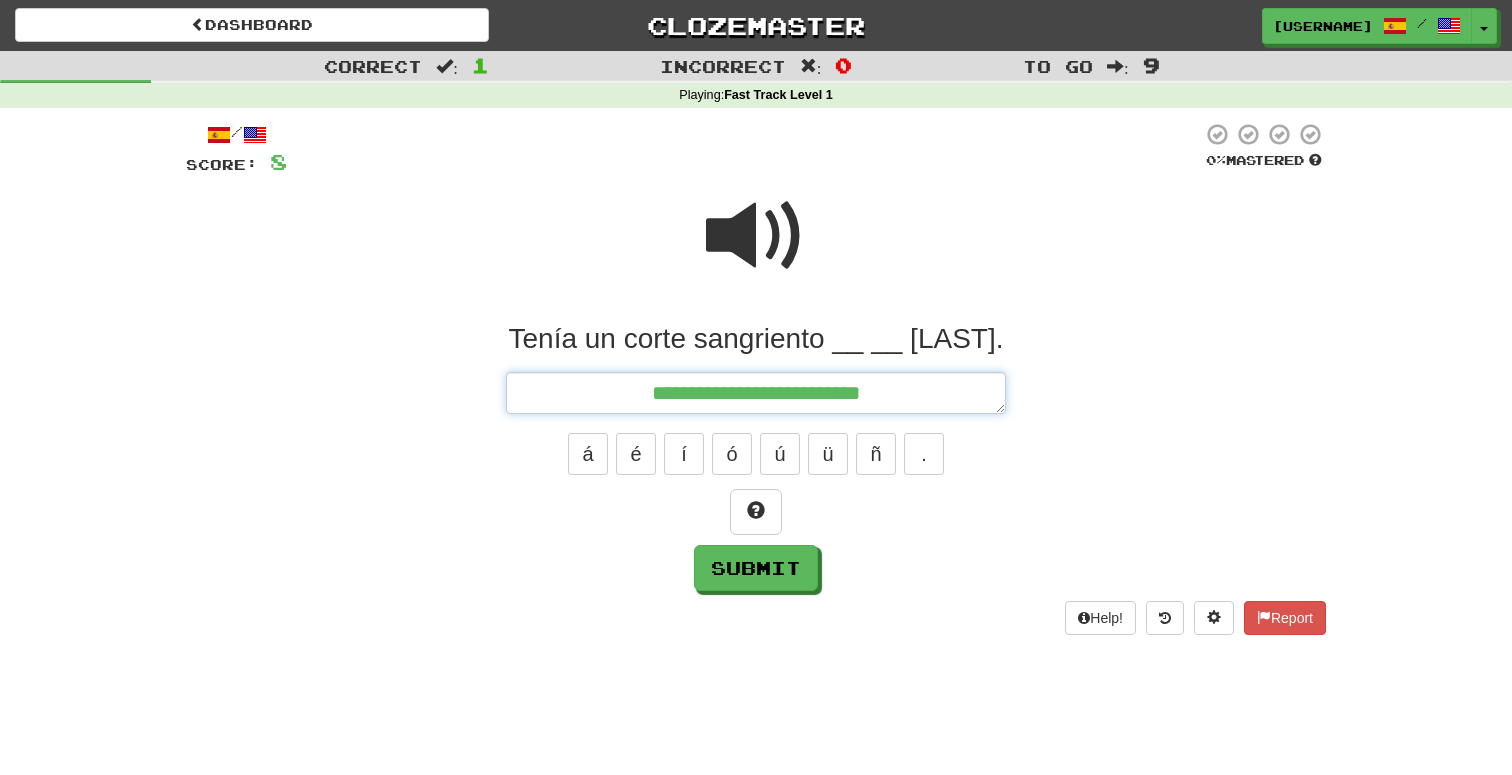 type on "*" 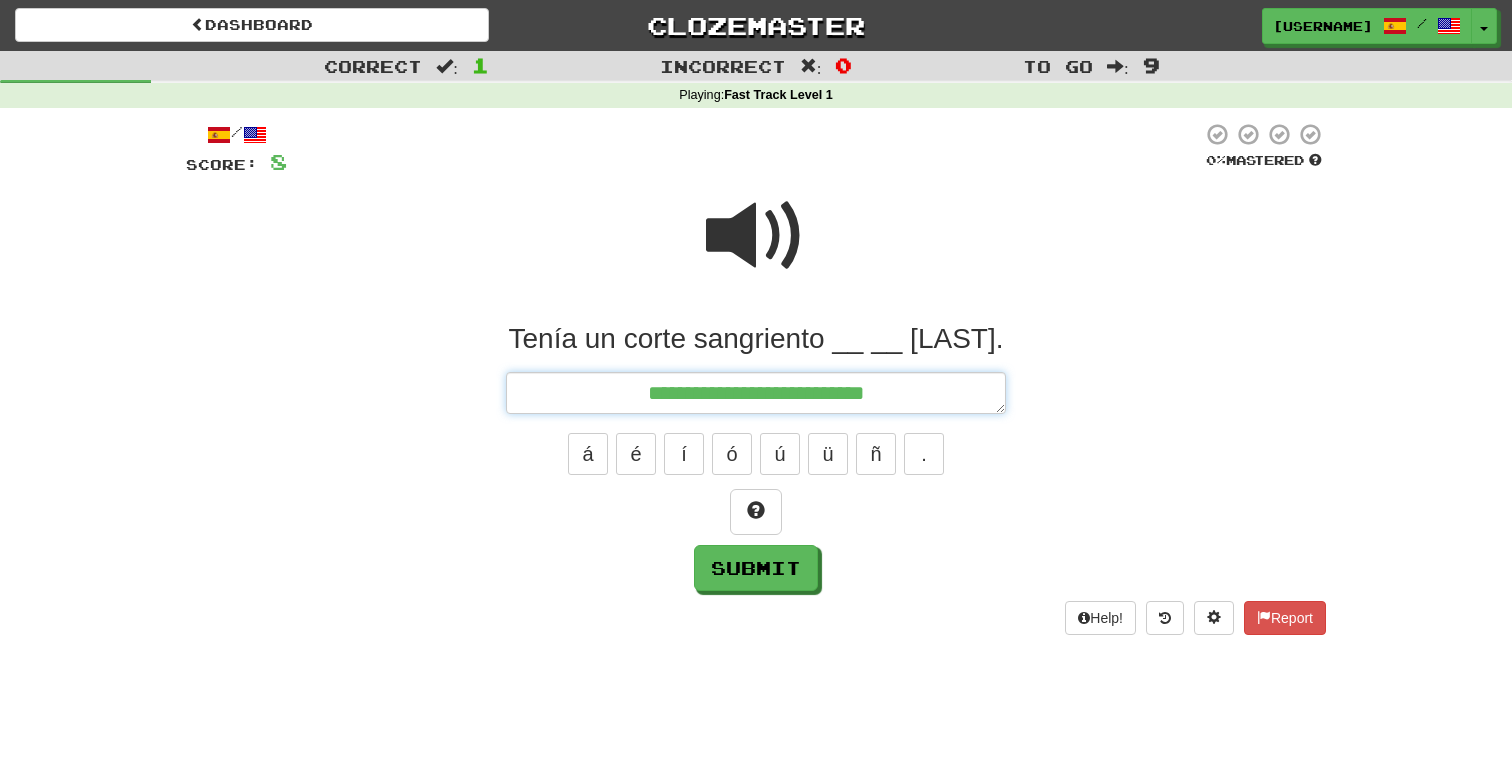 type on "*" 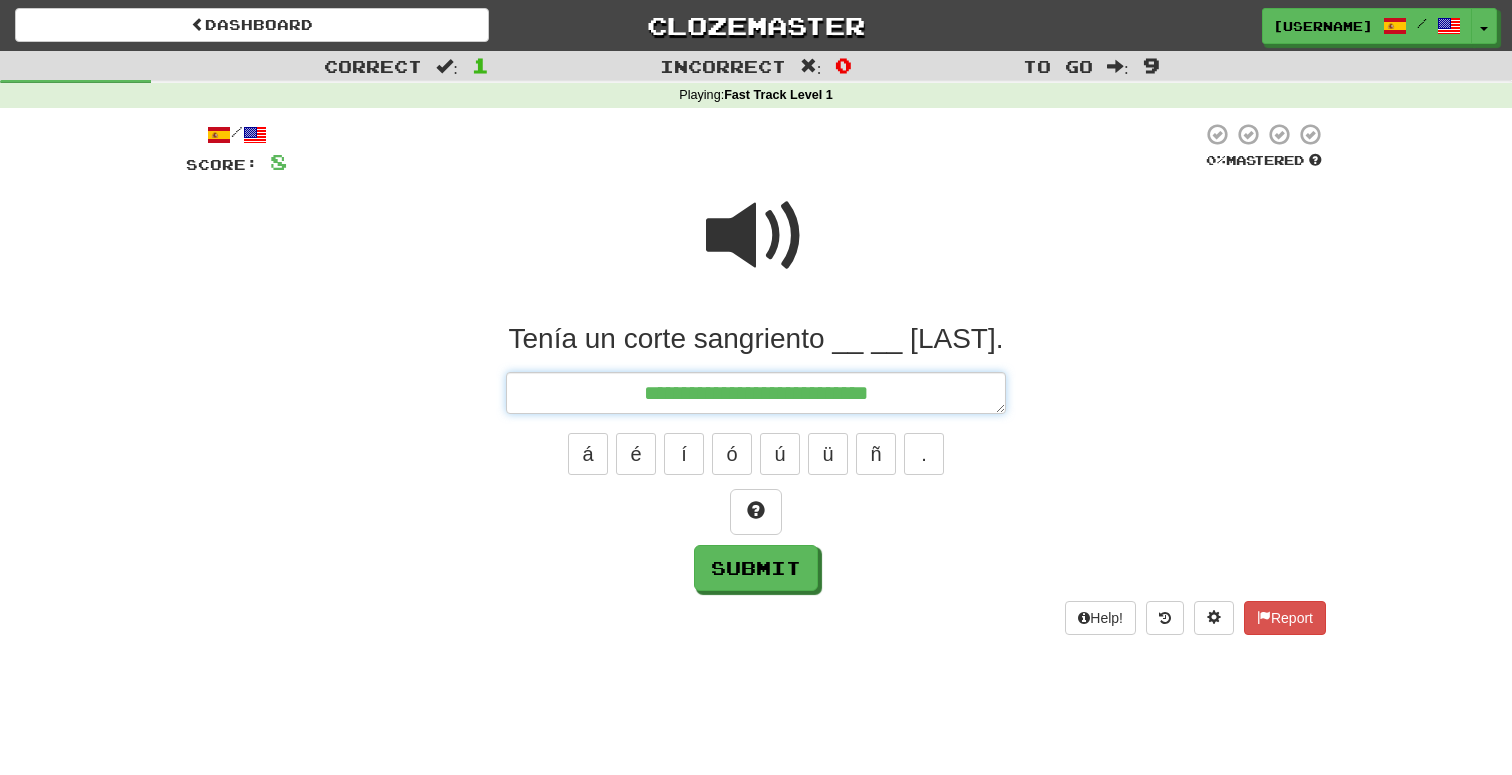 type on "*" 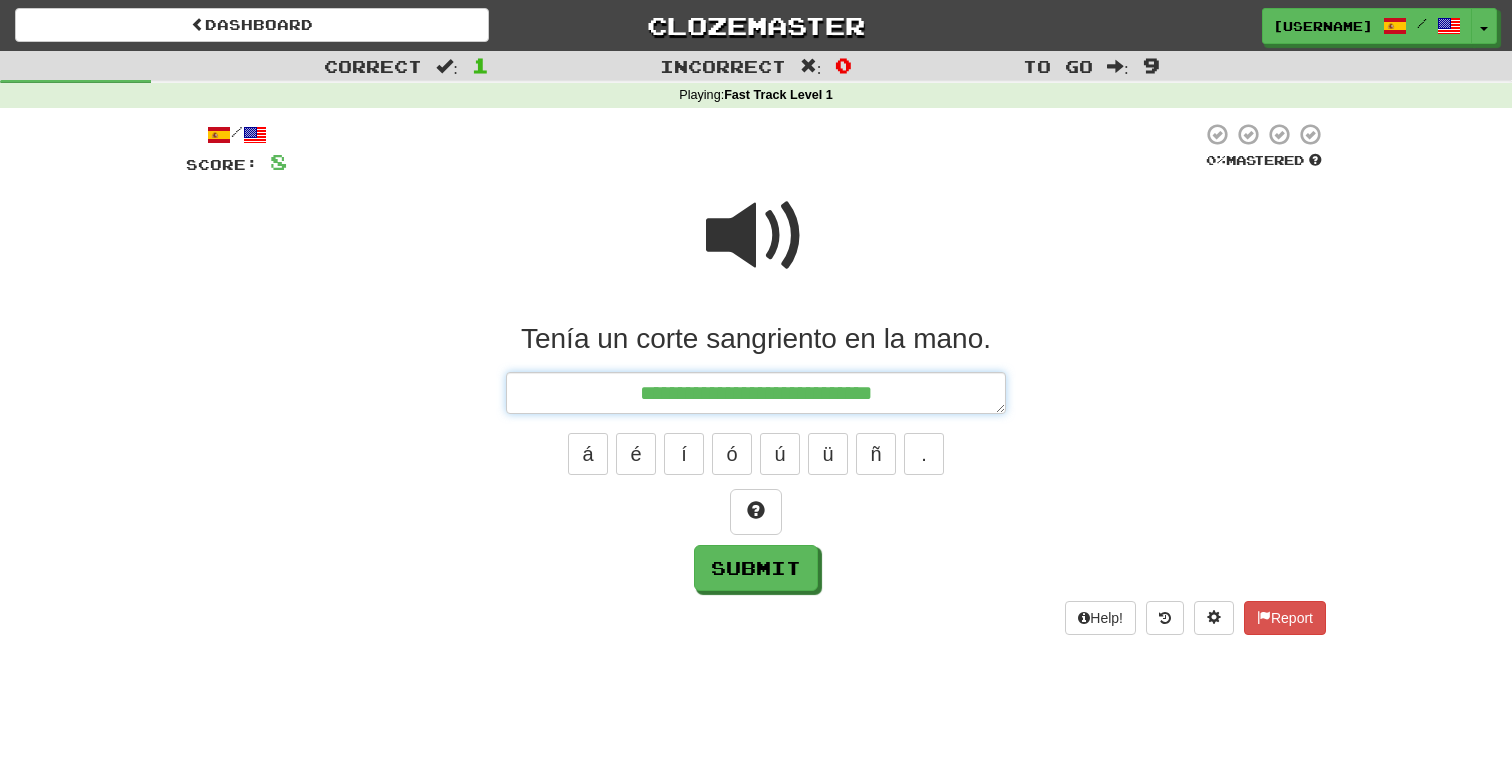 type on "*" 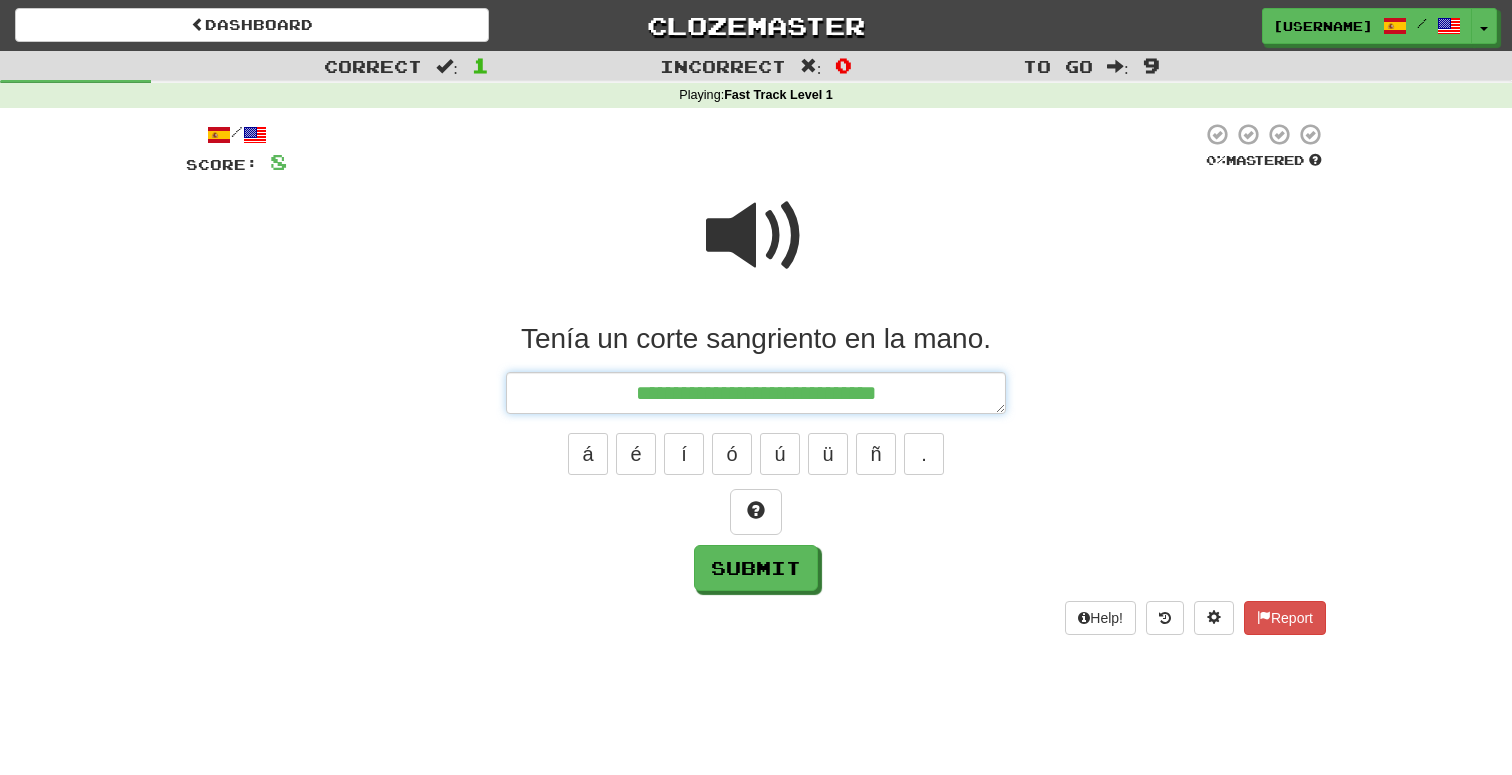 type on "*" 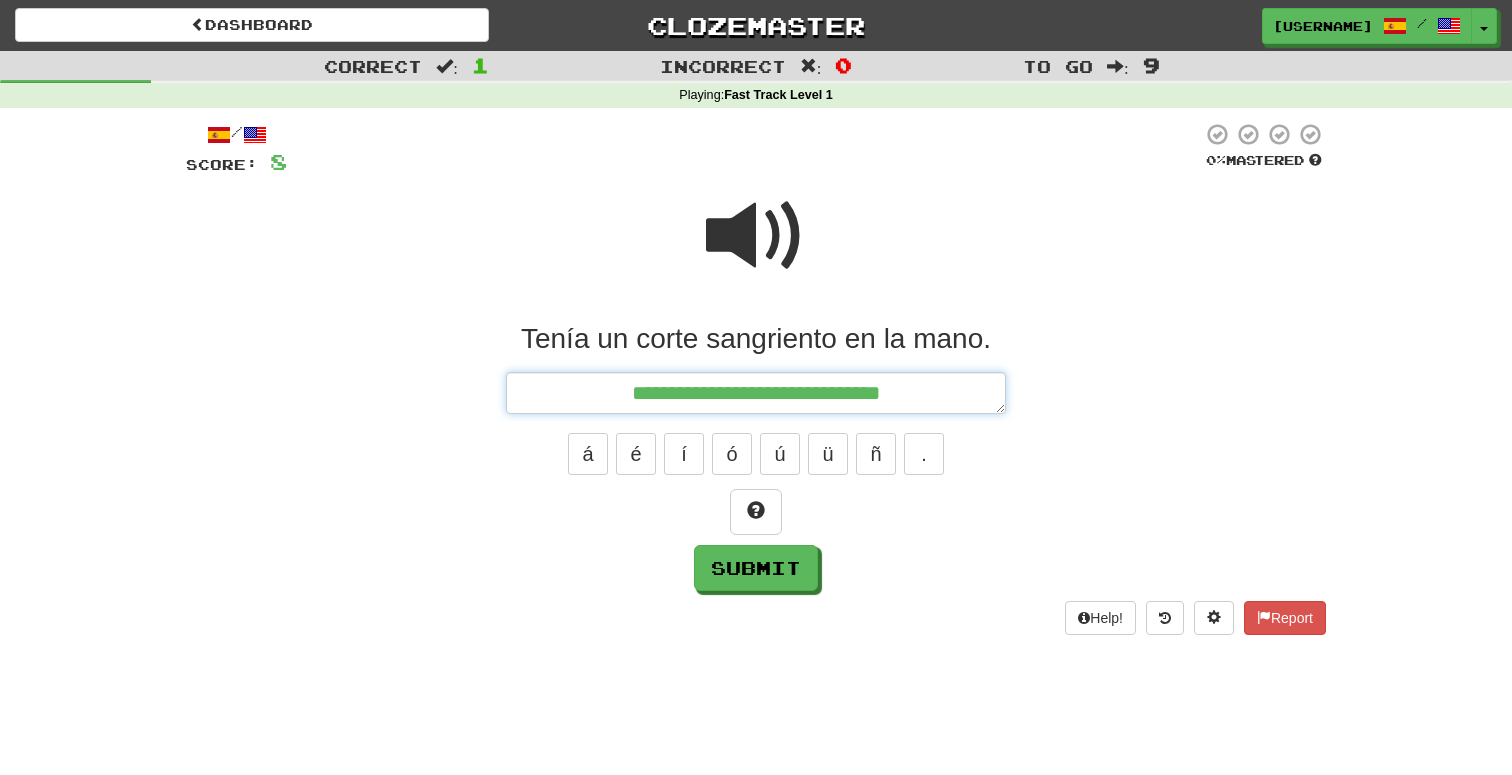 type on "*" 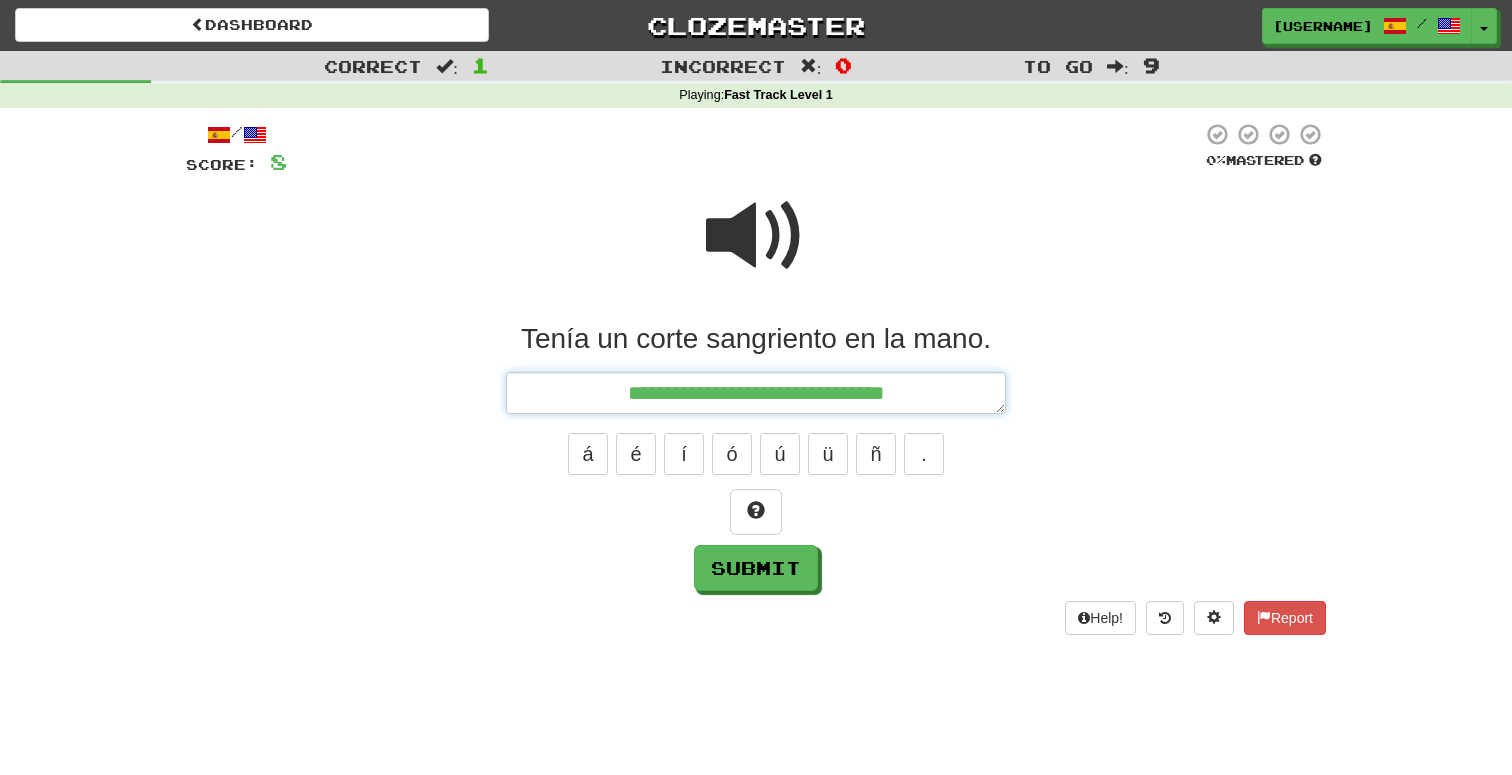 type on "*" 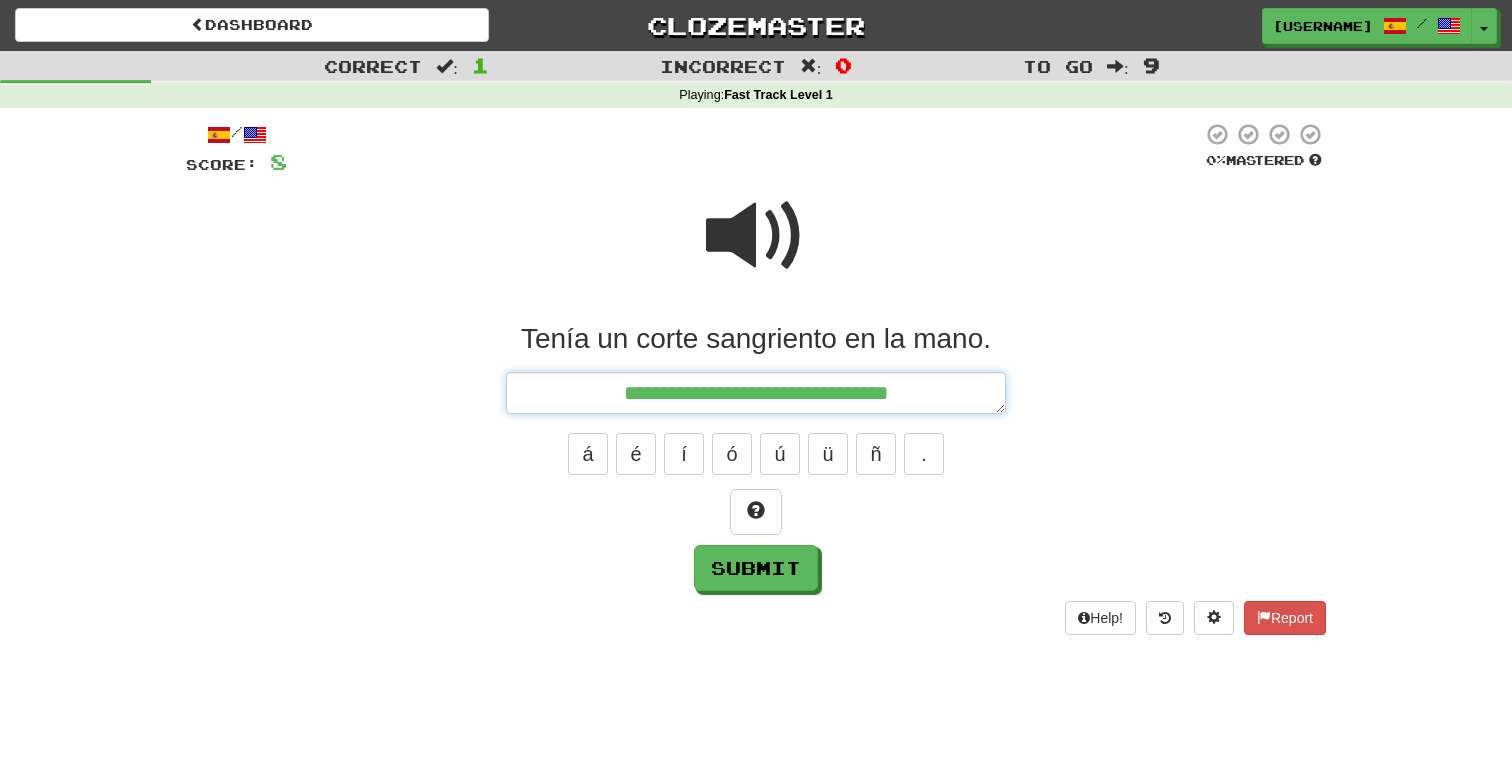 type on "*" 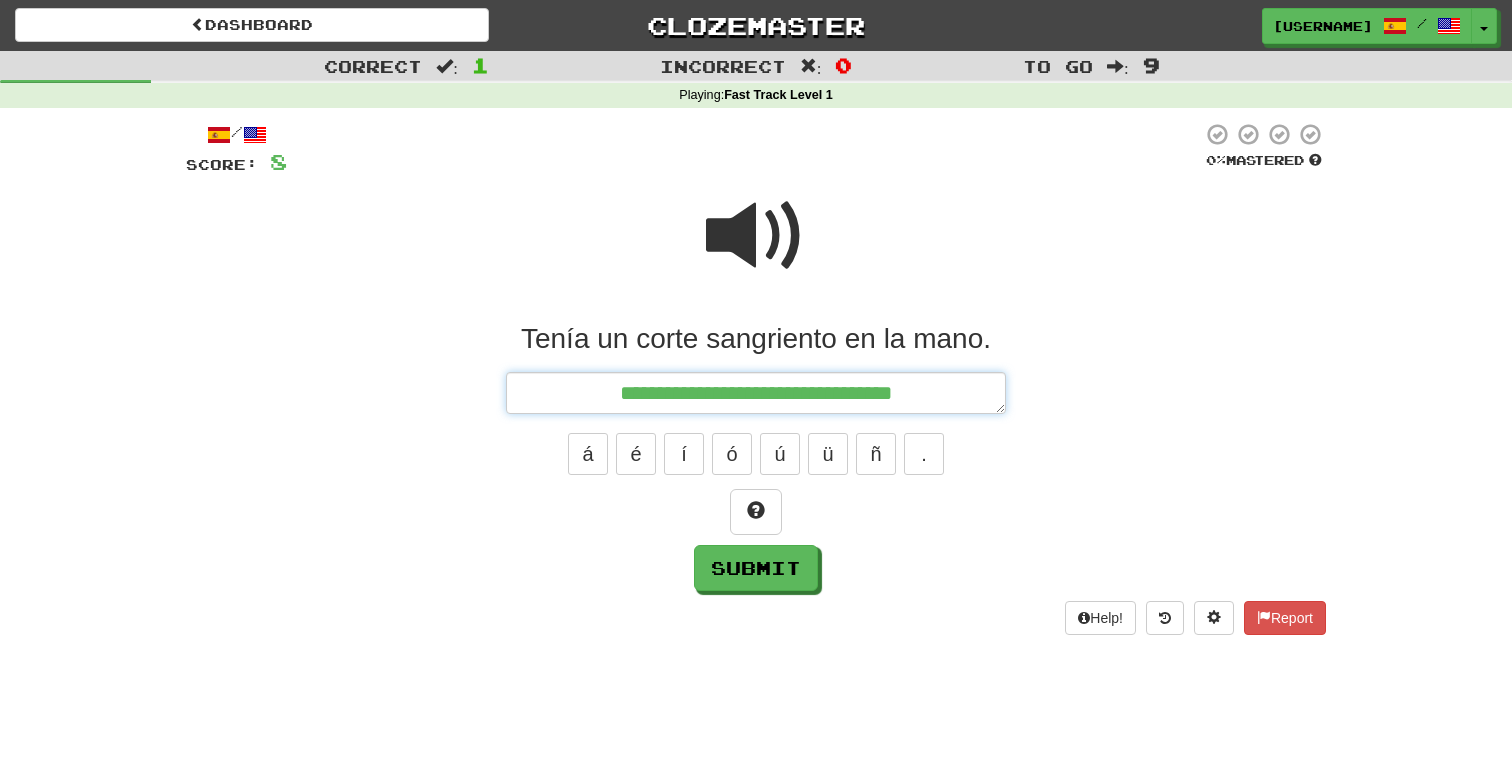 type on "*" 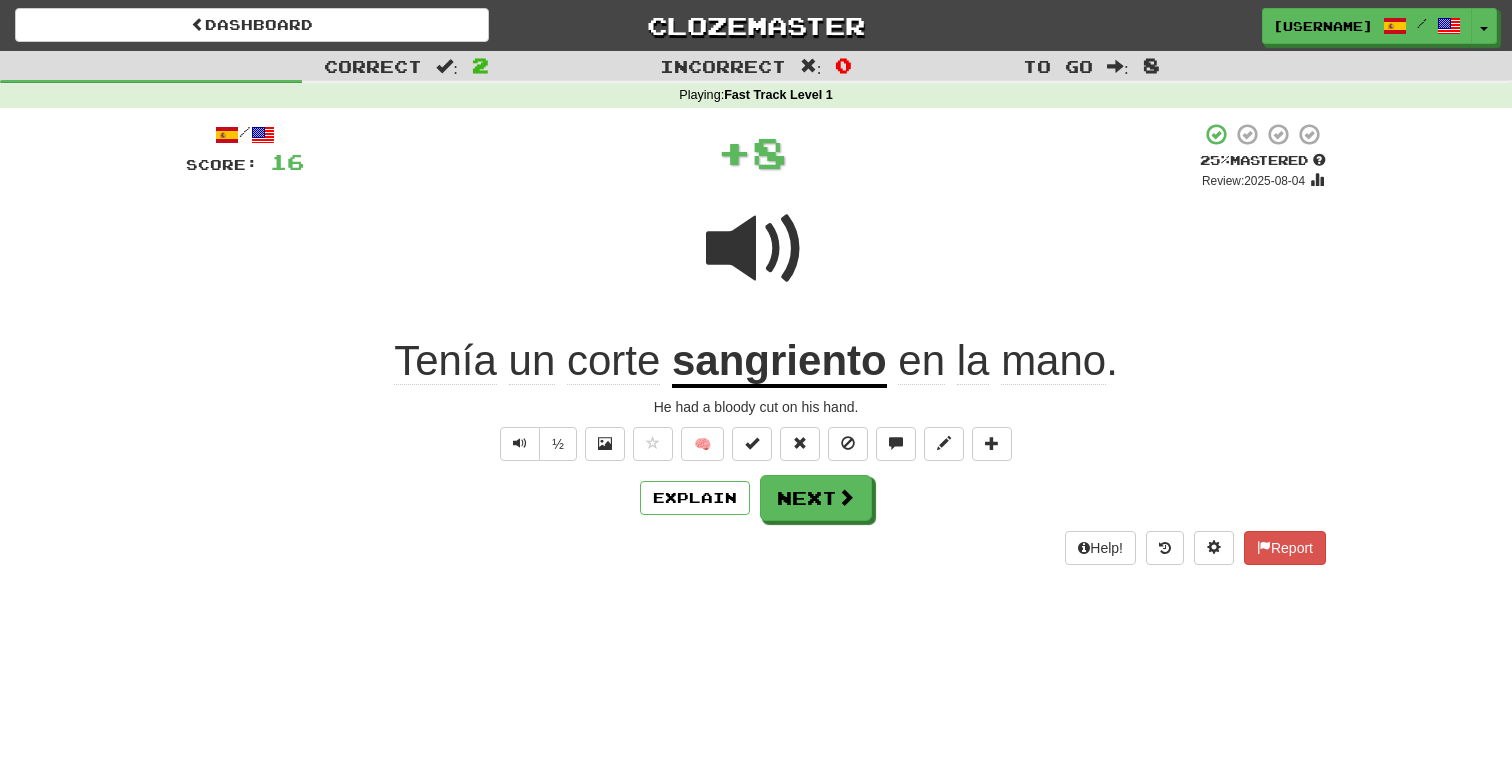 click on "Explain Next" at bounding box center [756, 498] 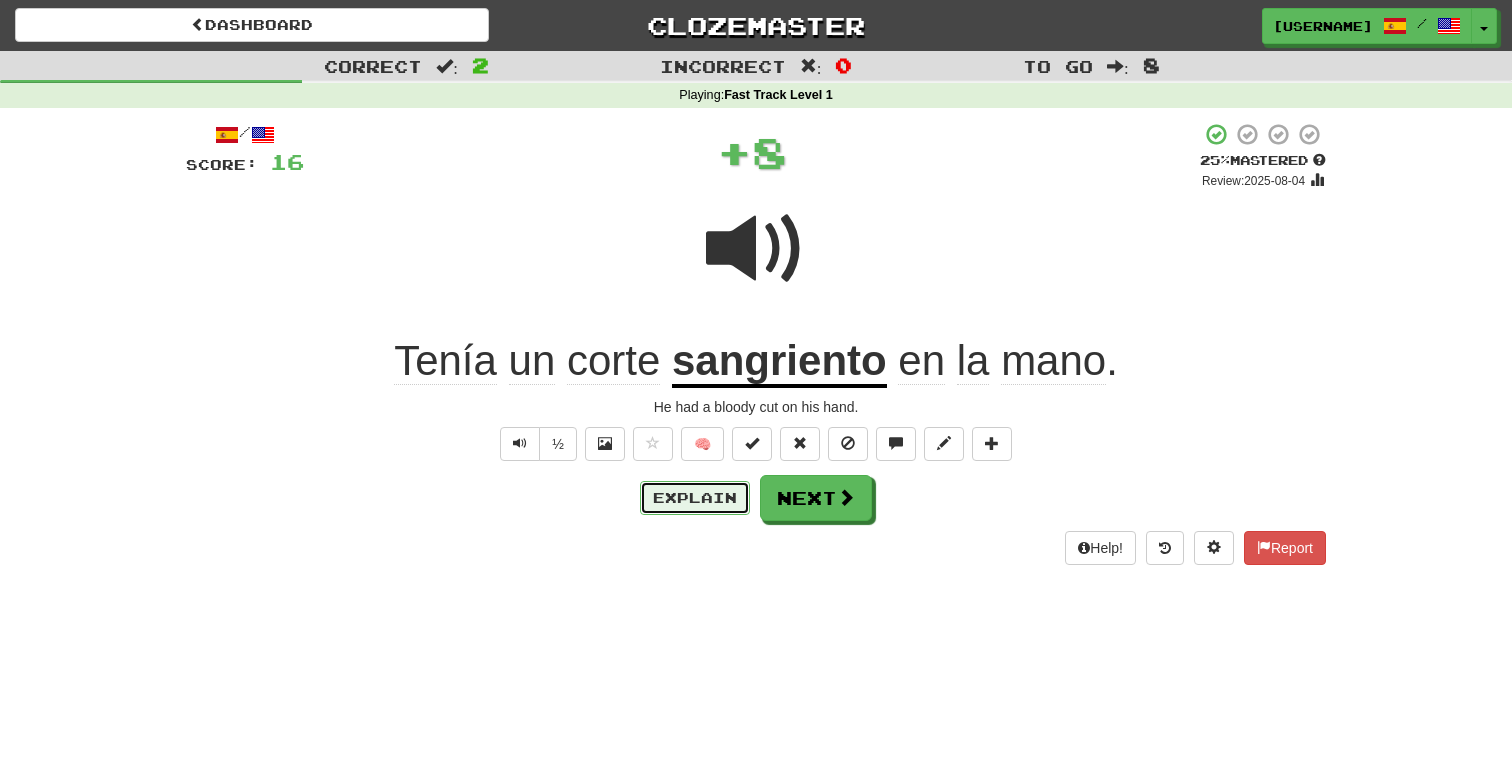 click on "Explain" at bounding box center (695, 498) 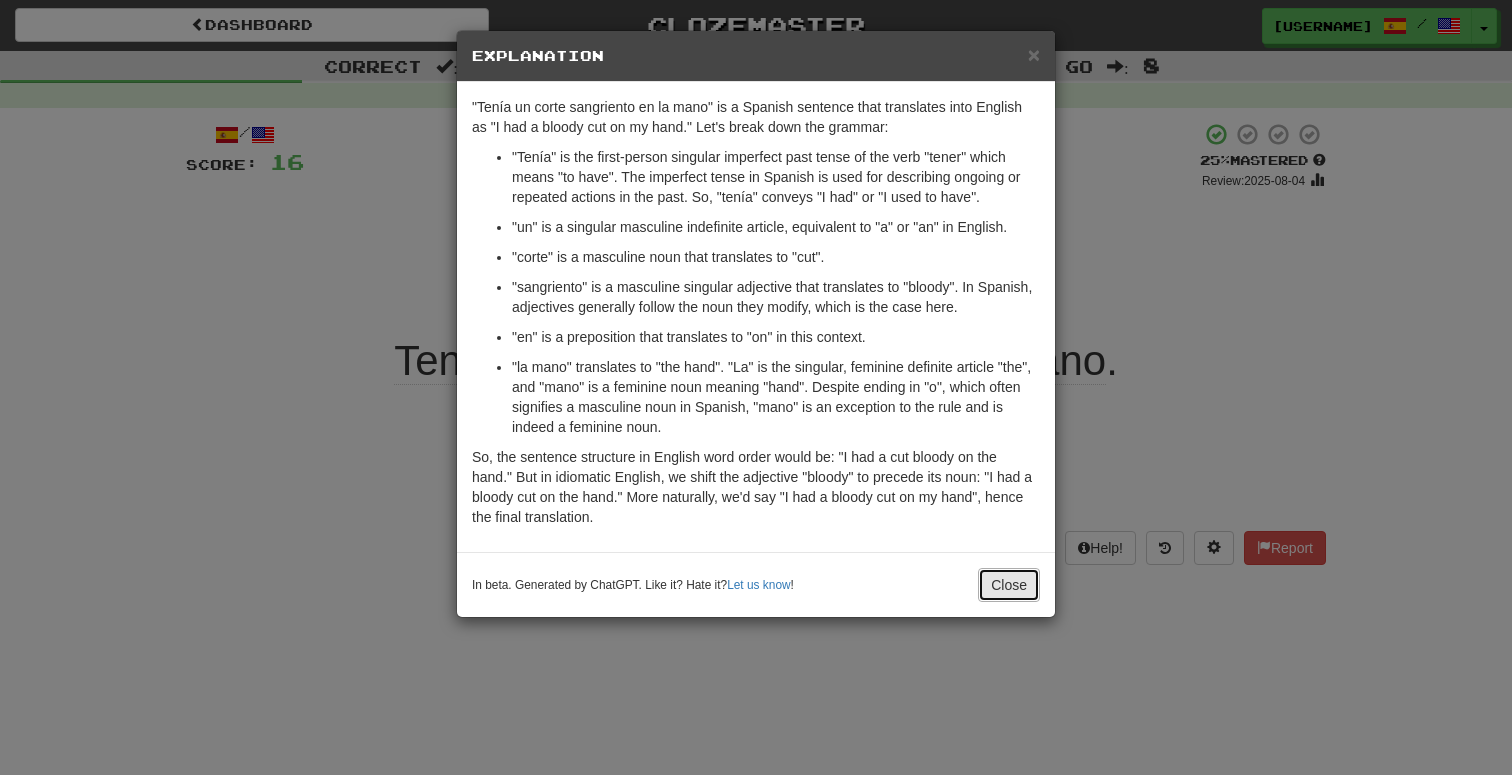 click on "Close" at bounding box center (1009, 585) 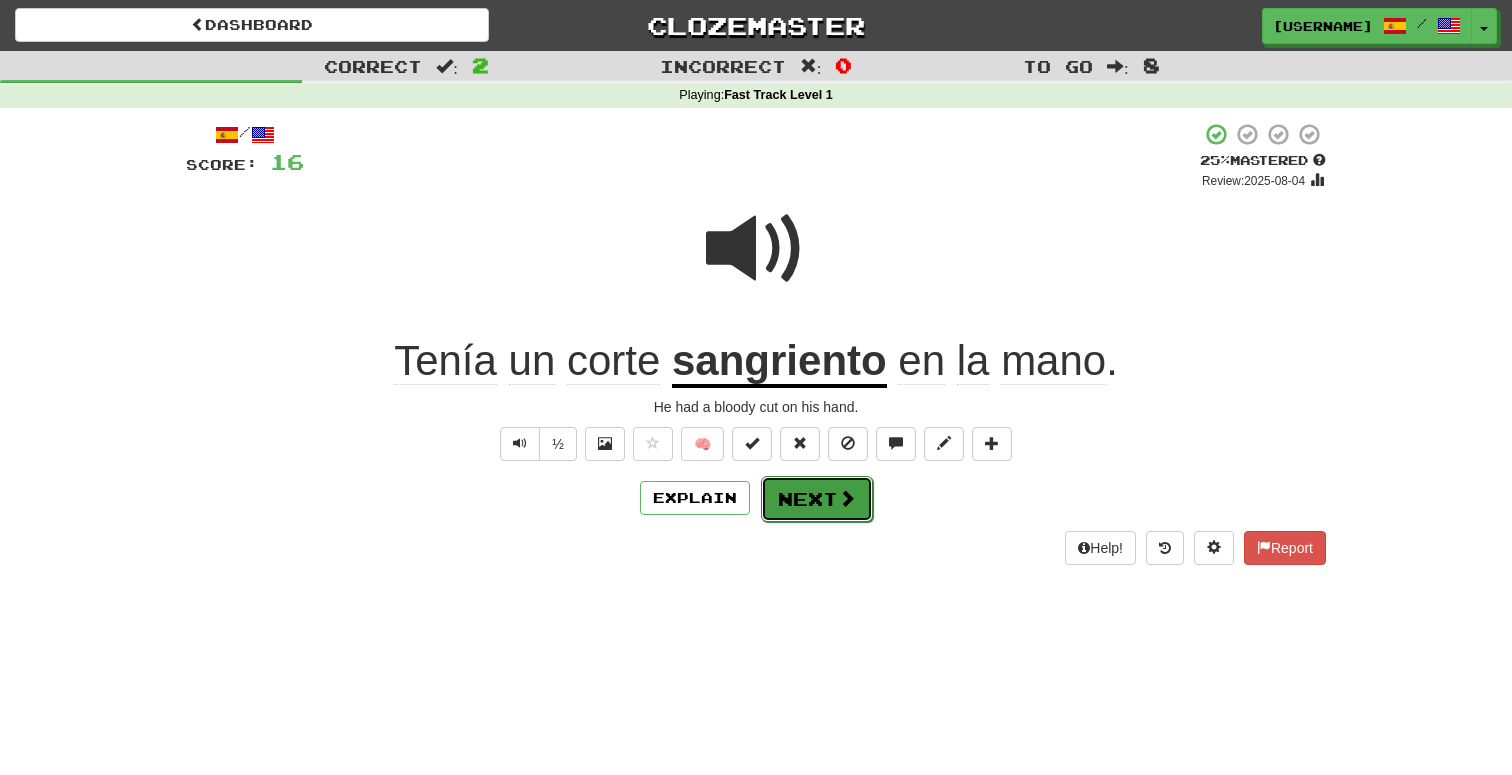 click on "Next" at bounding box center [817, 499] 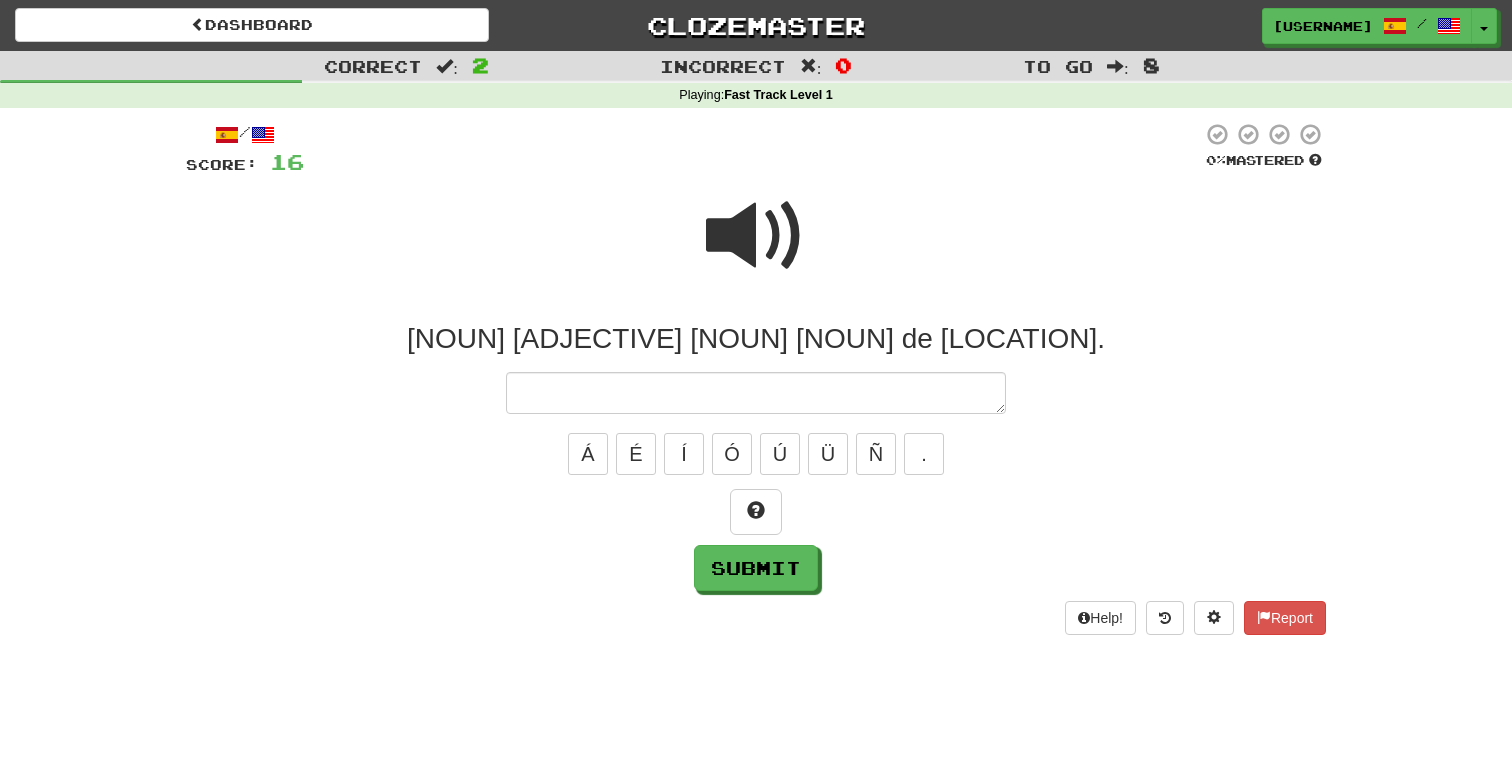type on "*" 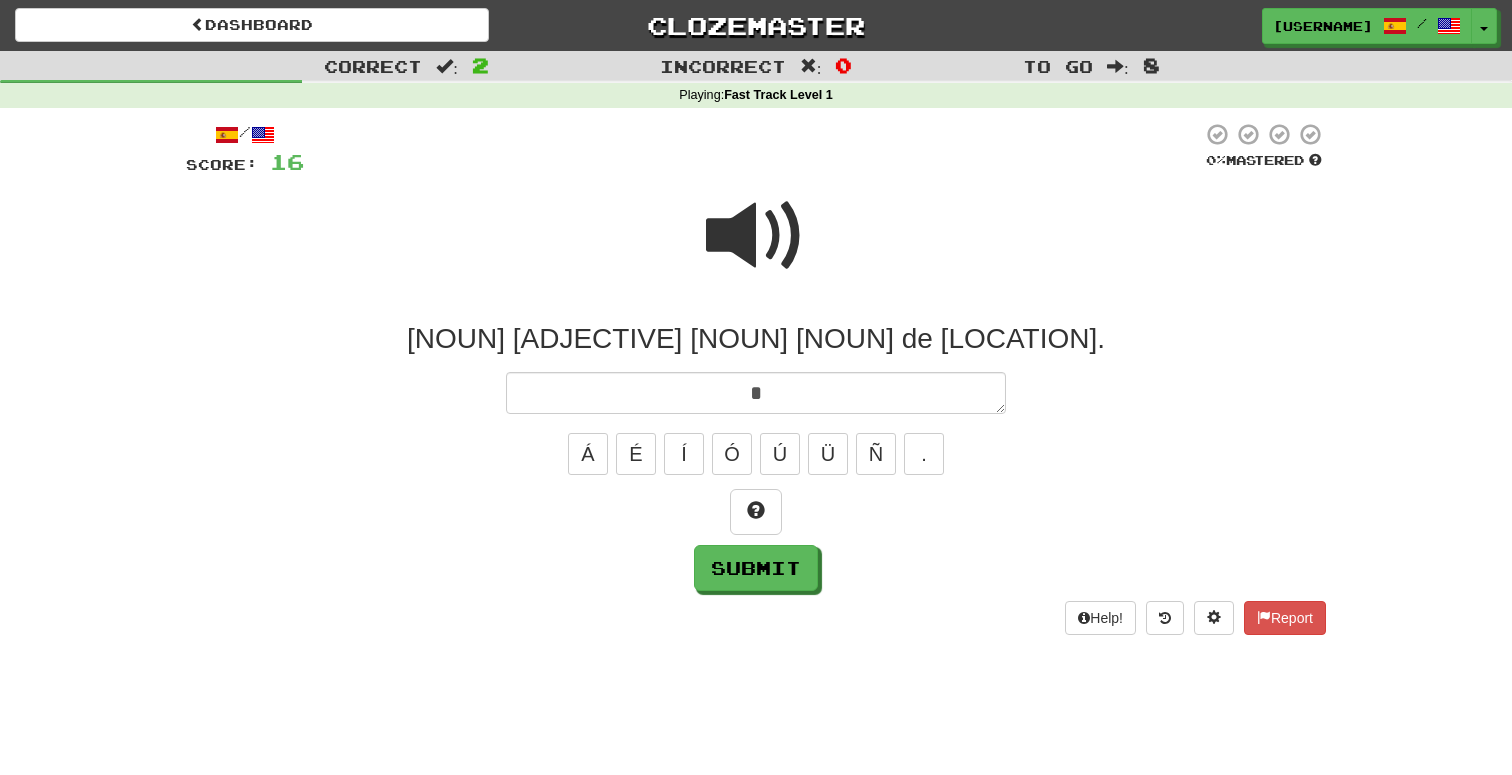 type on "*" 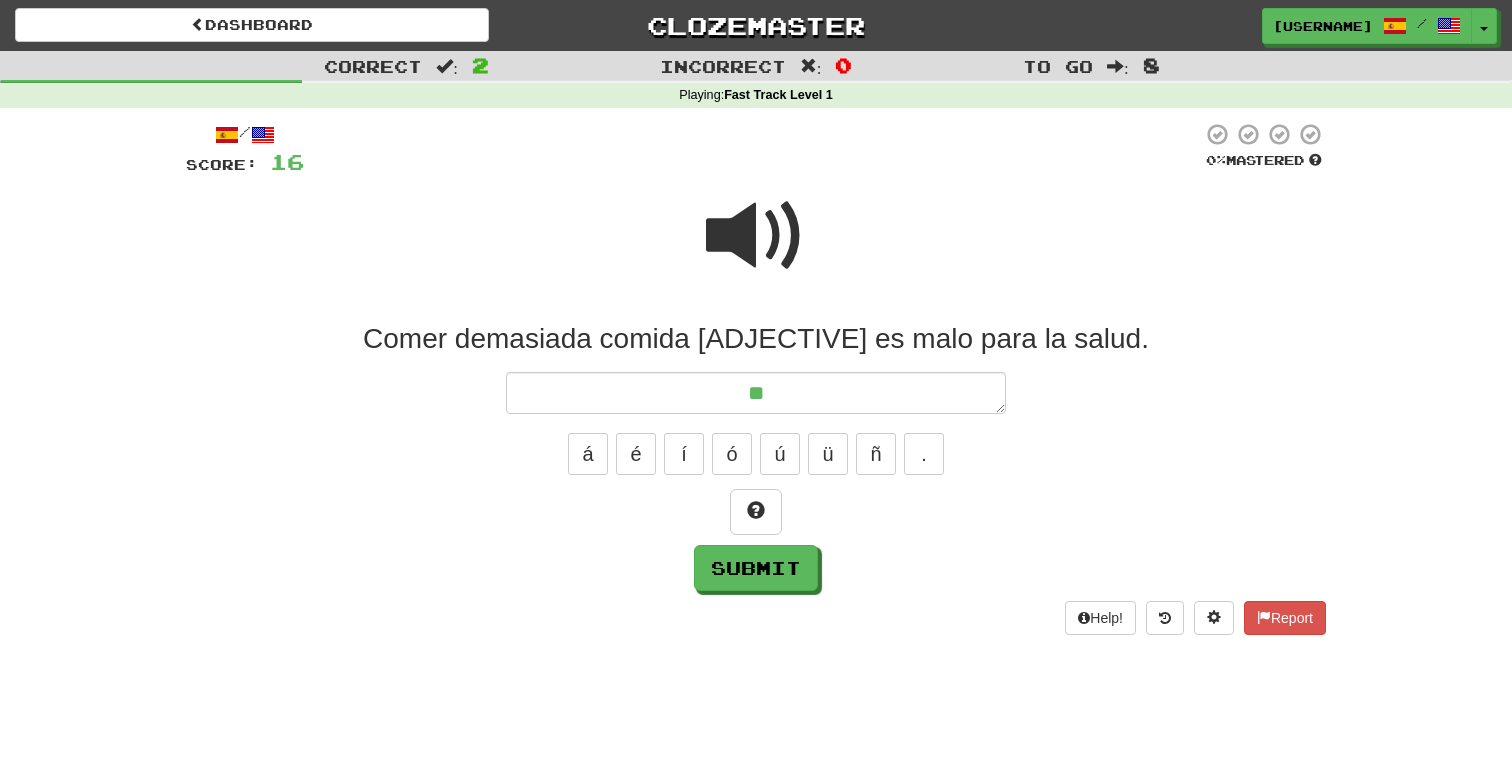 type on "***" 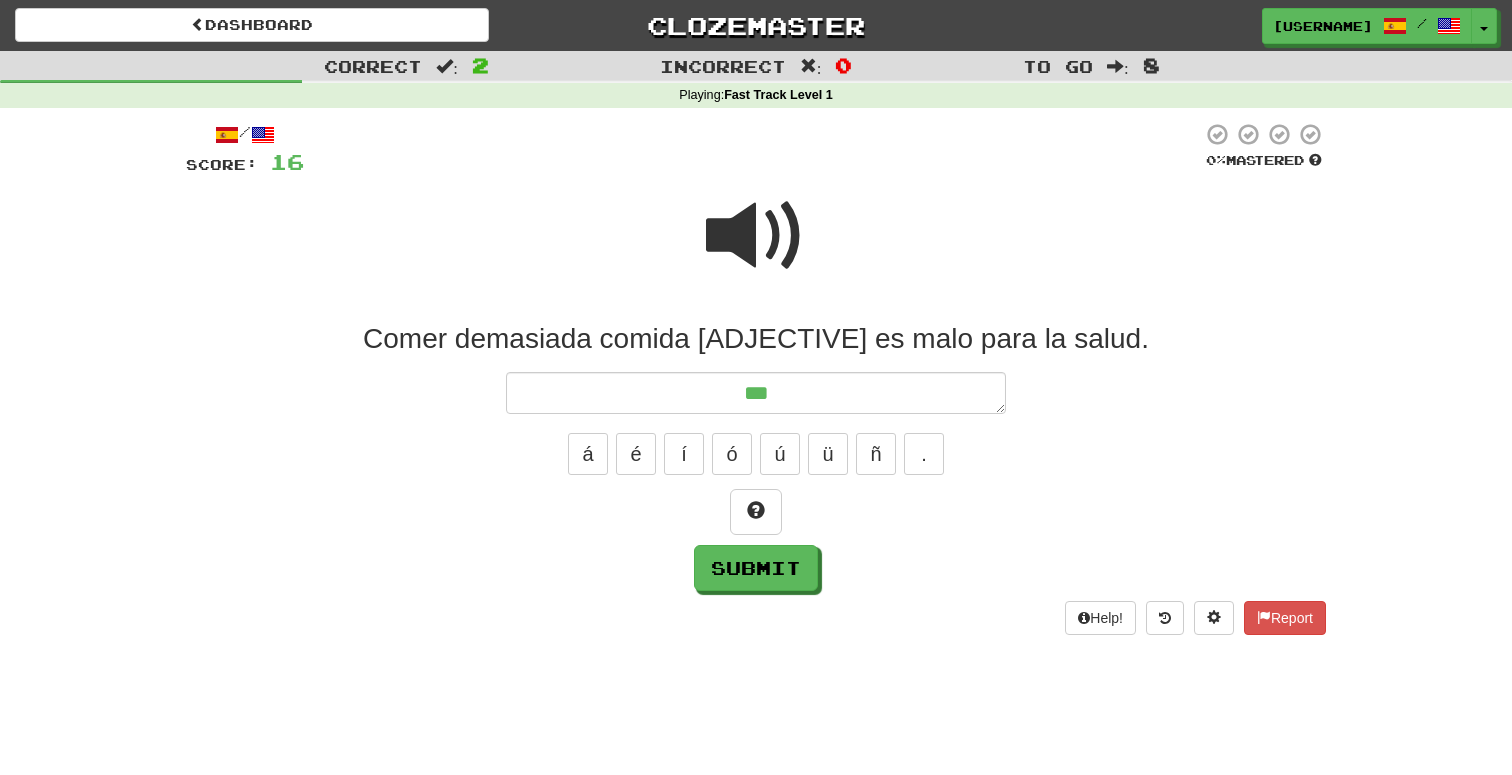 type on "*" 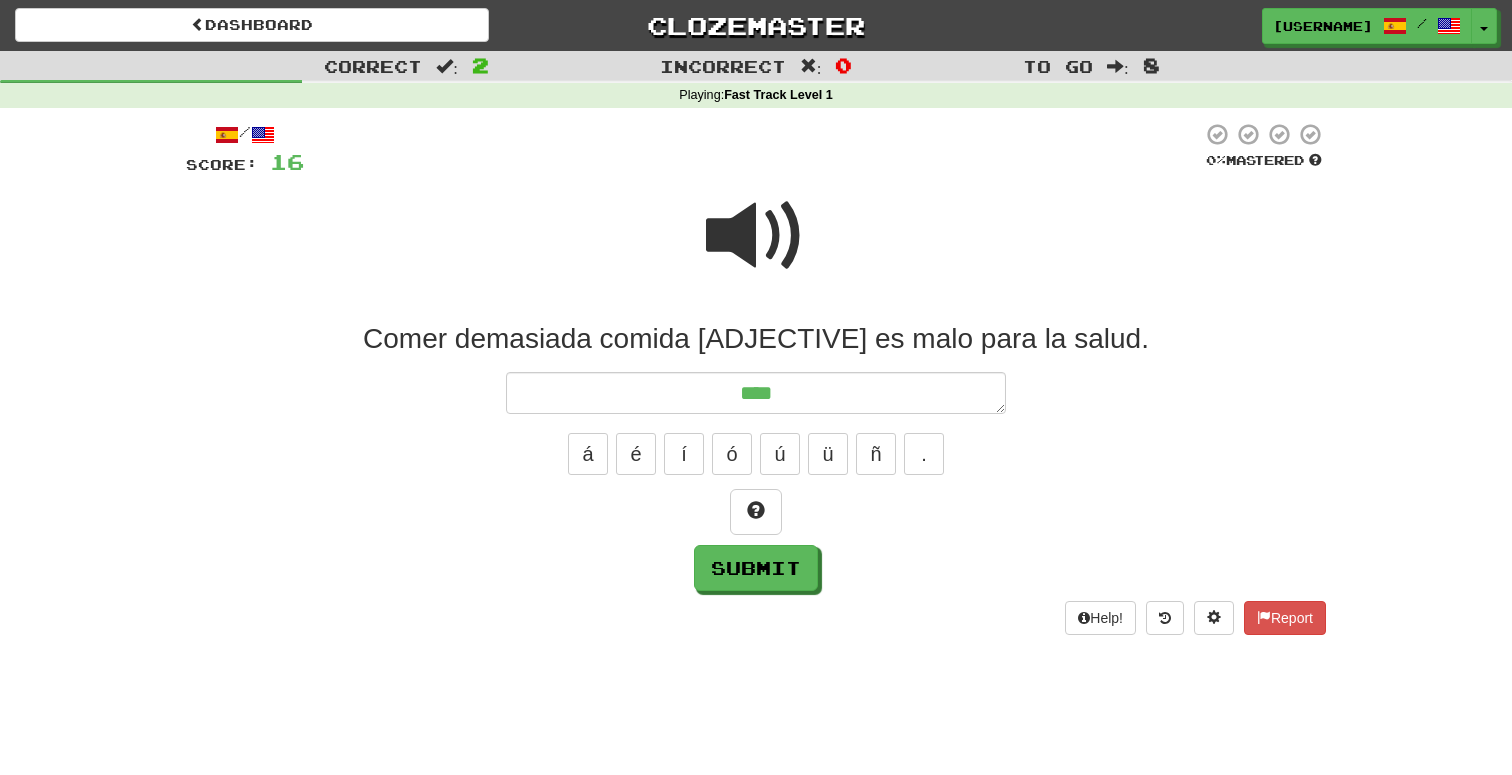 type on "*" 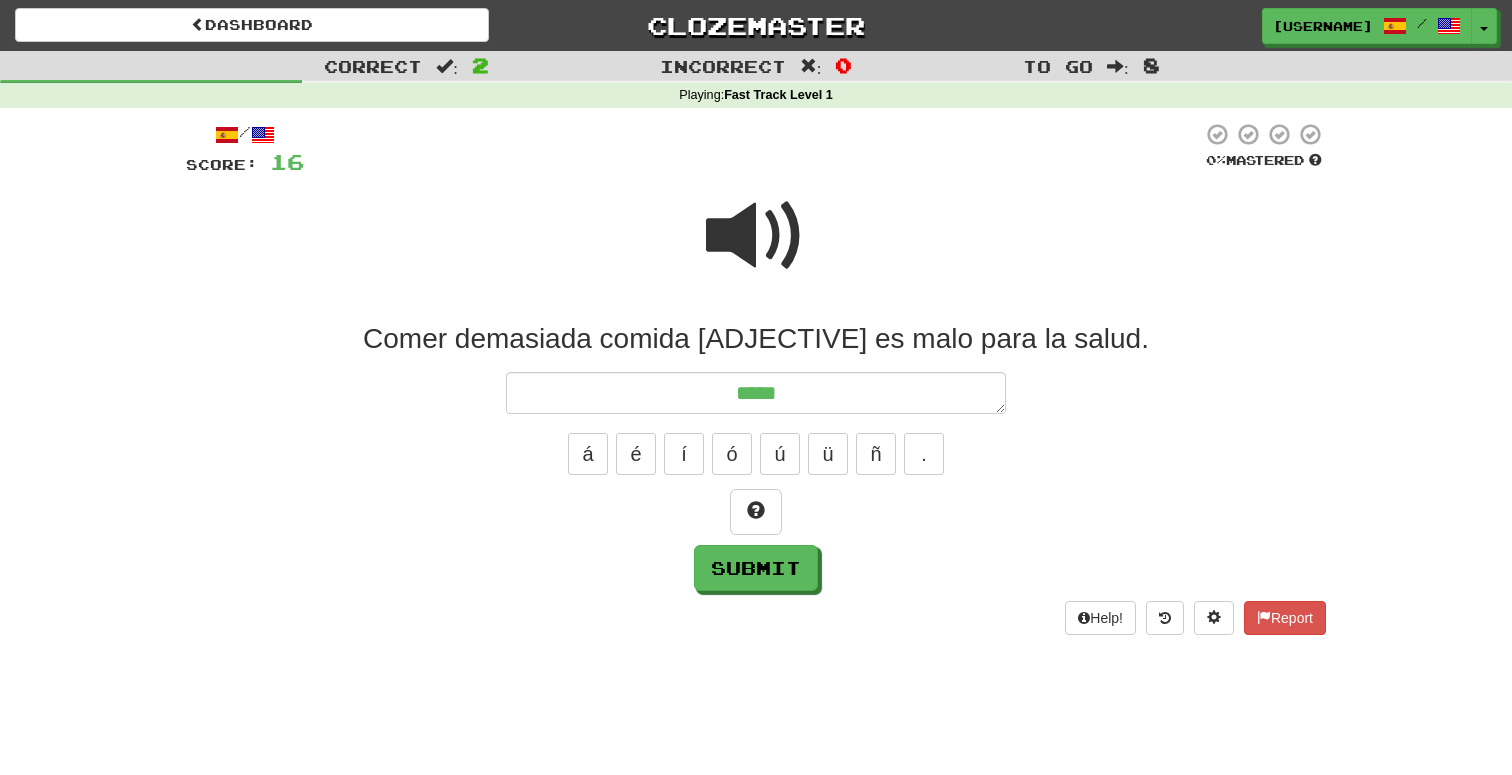 type on "******" 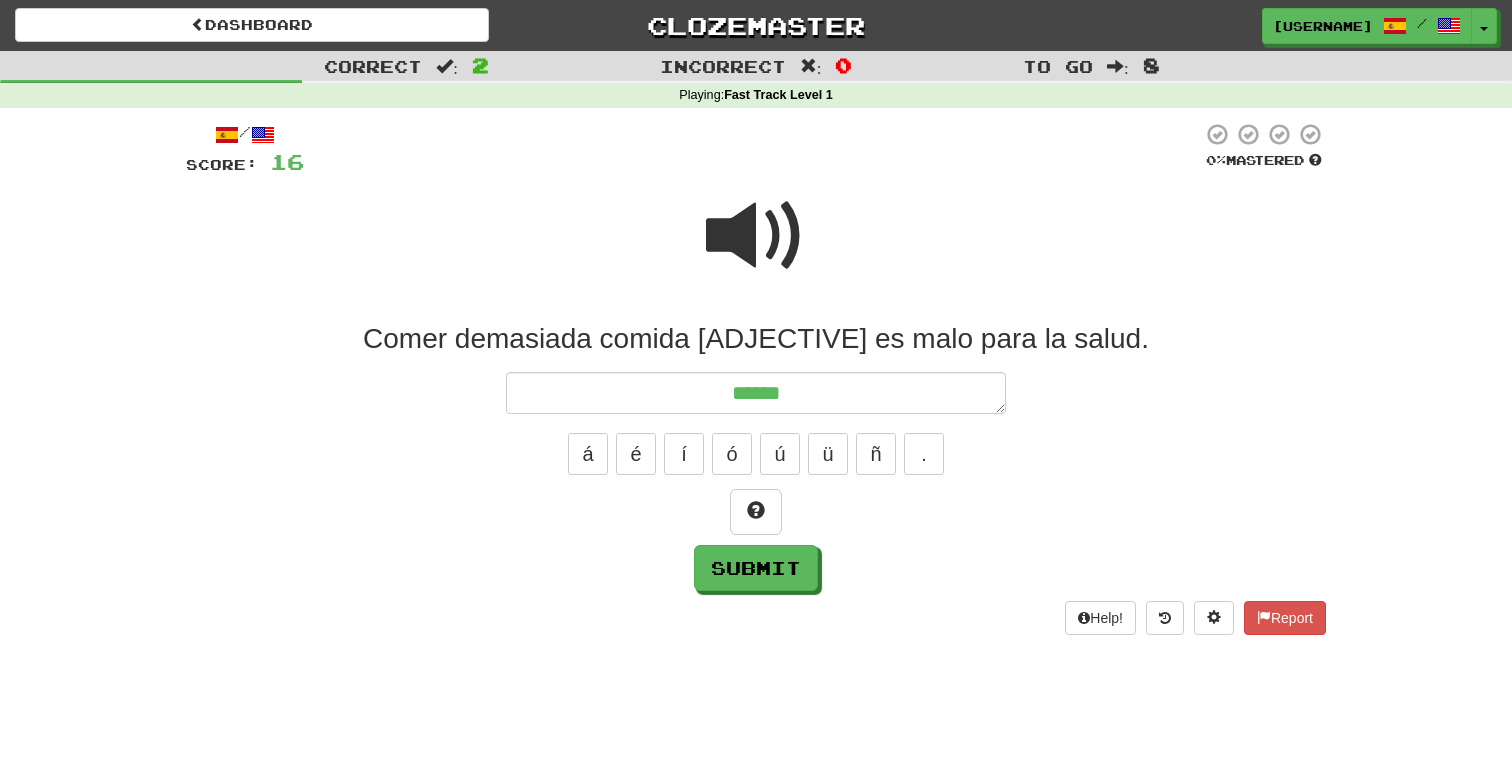 type on "*" 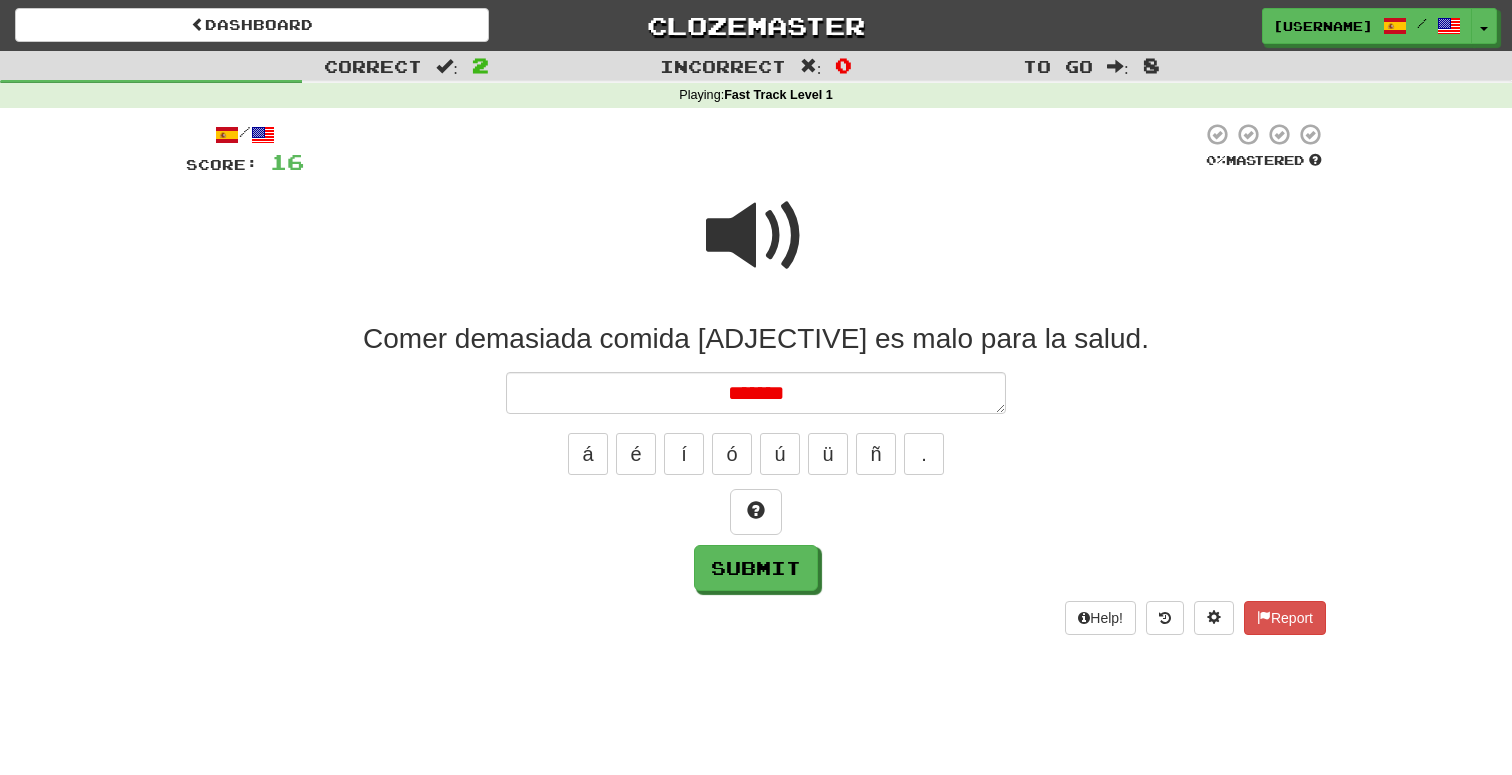 type on "*" 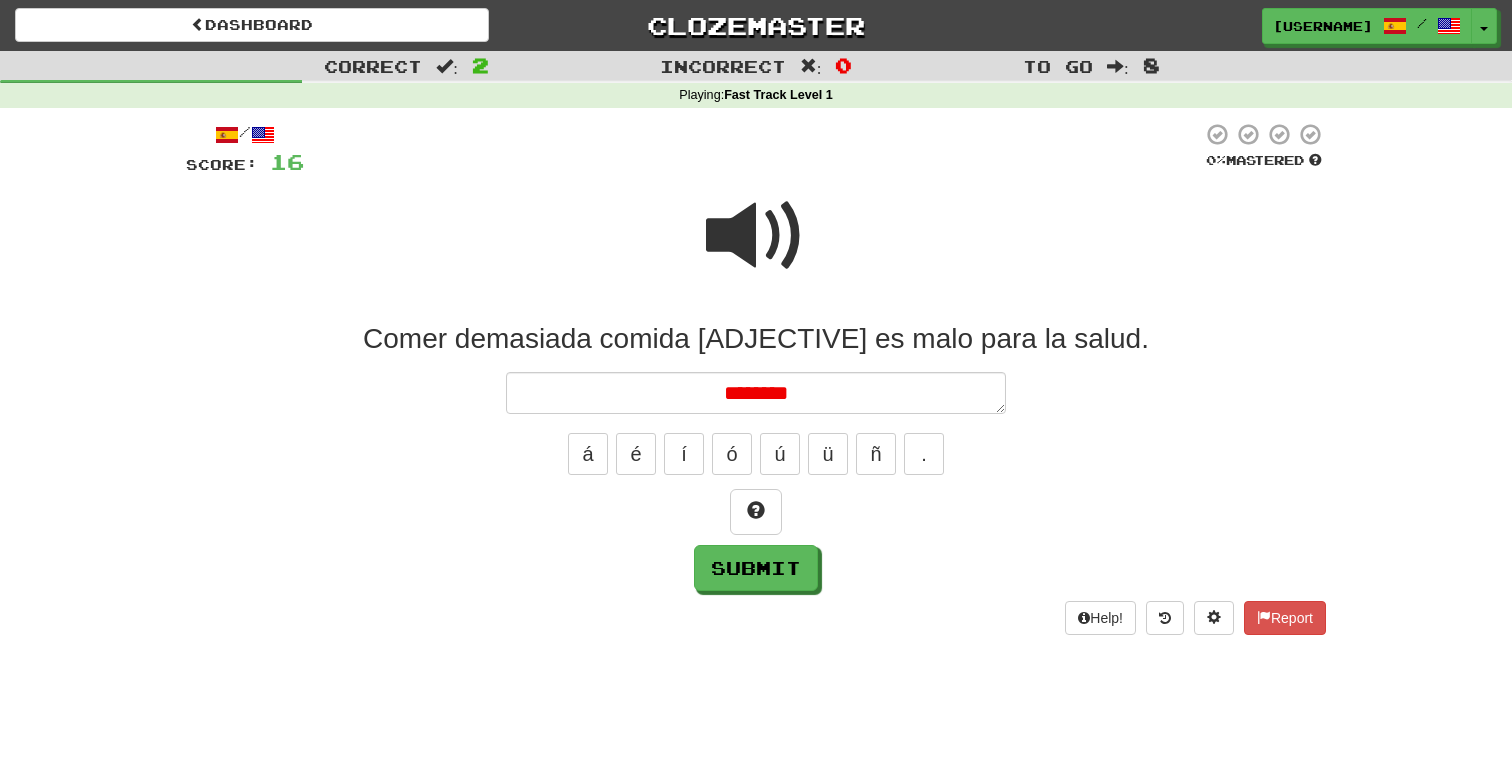 type on "*" 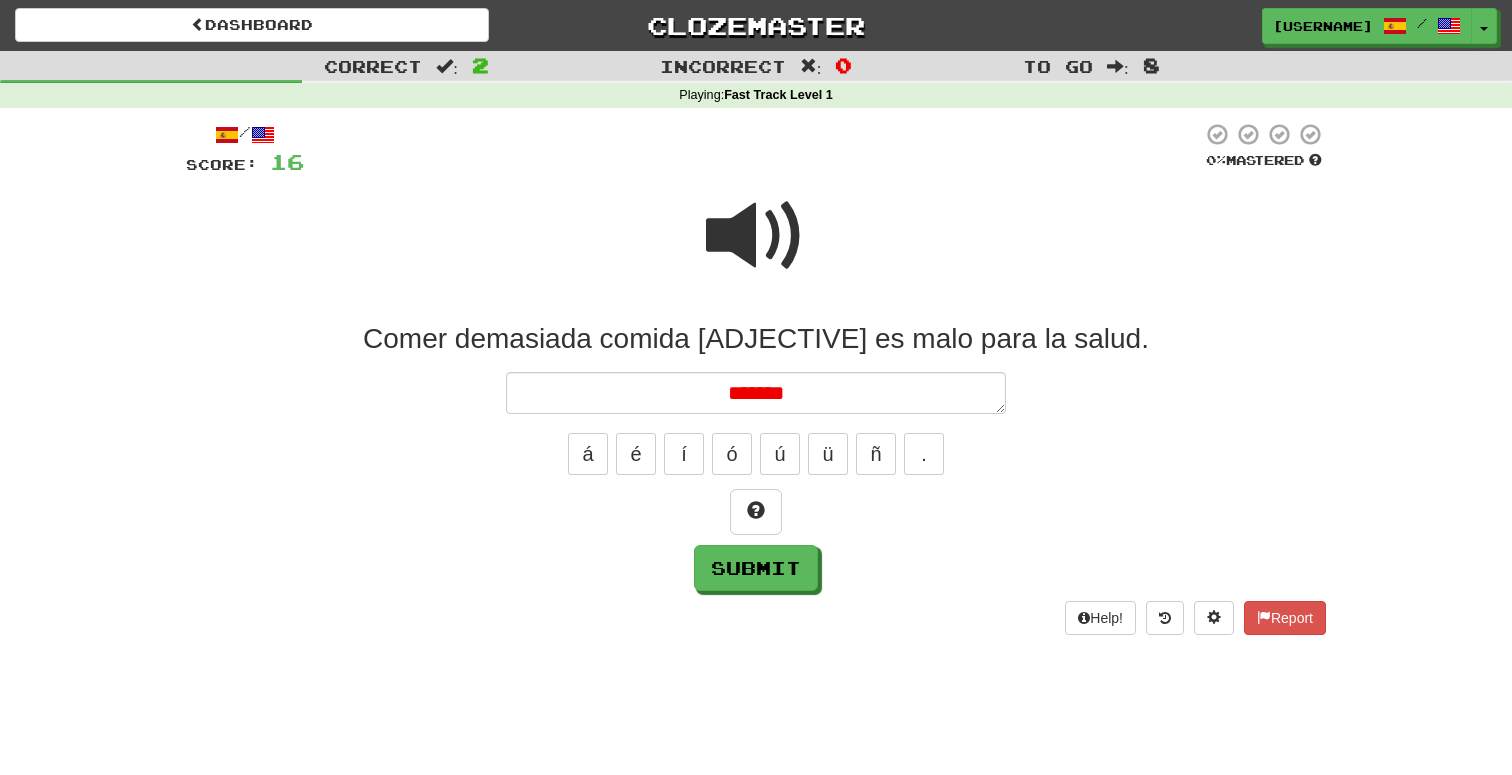 type on "*" 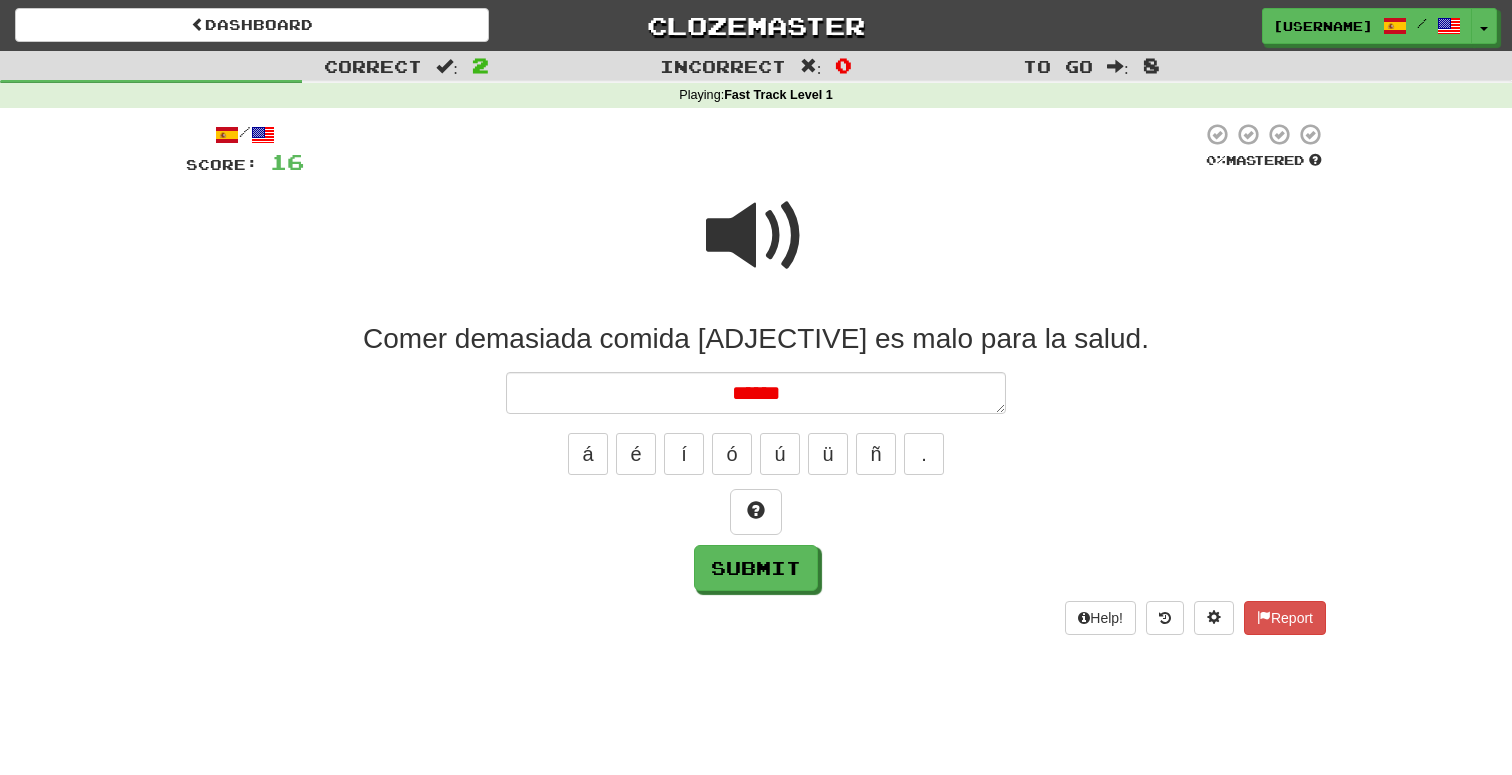 type on "*" 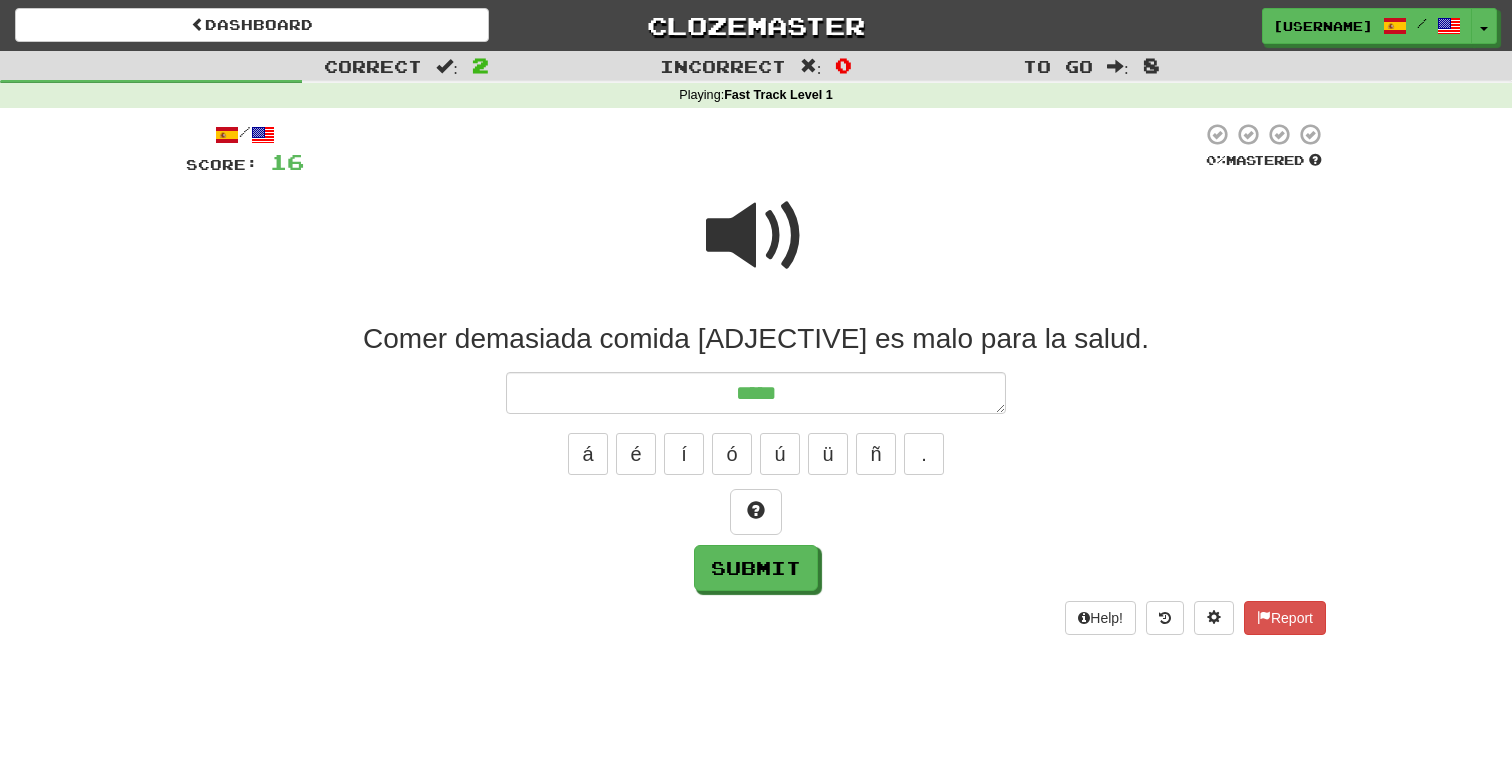 type on "*****" 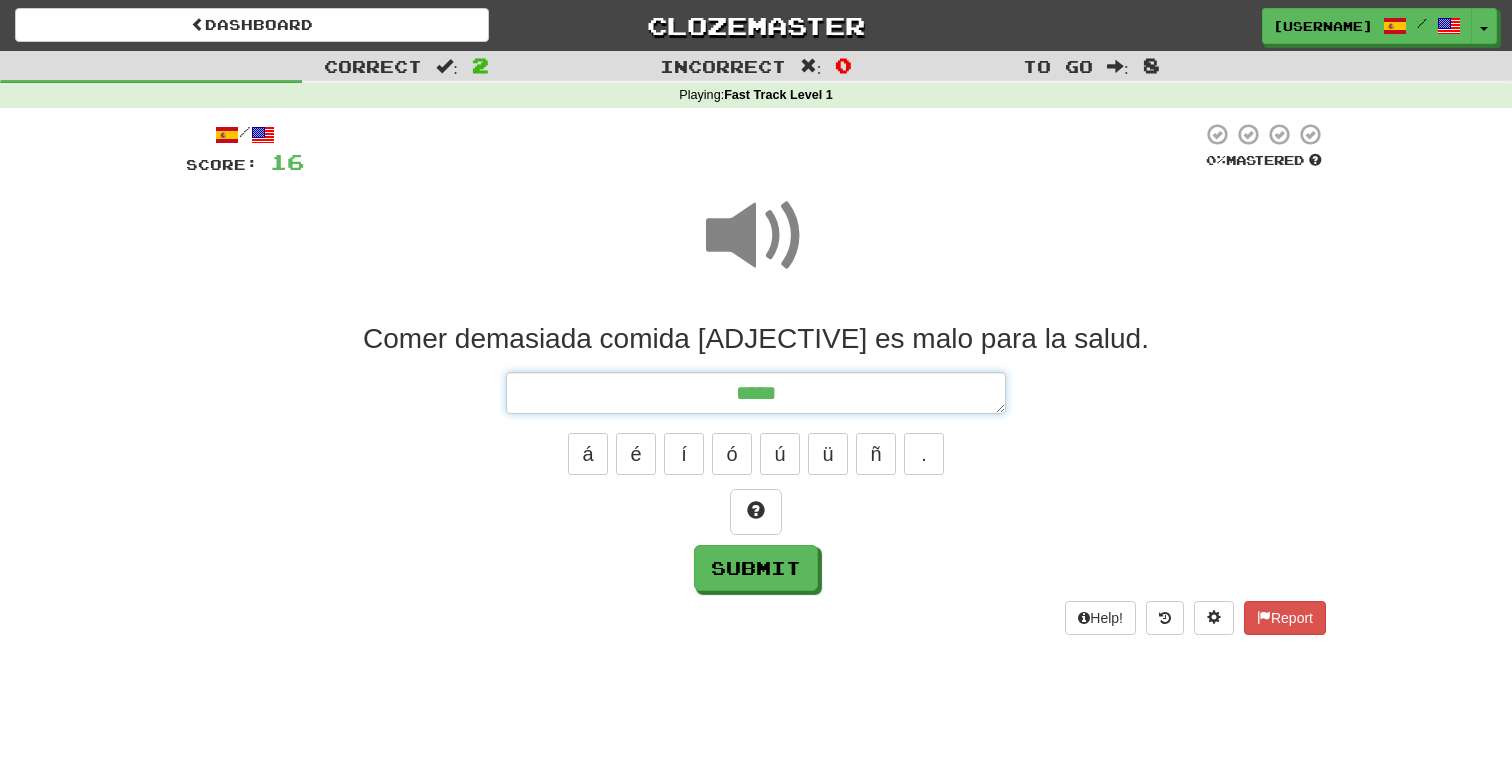 click on "*****" at bounding box center [756, 393] 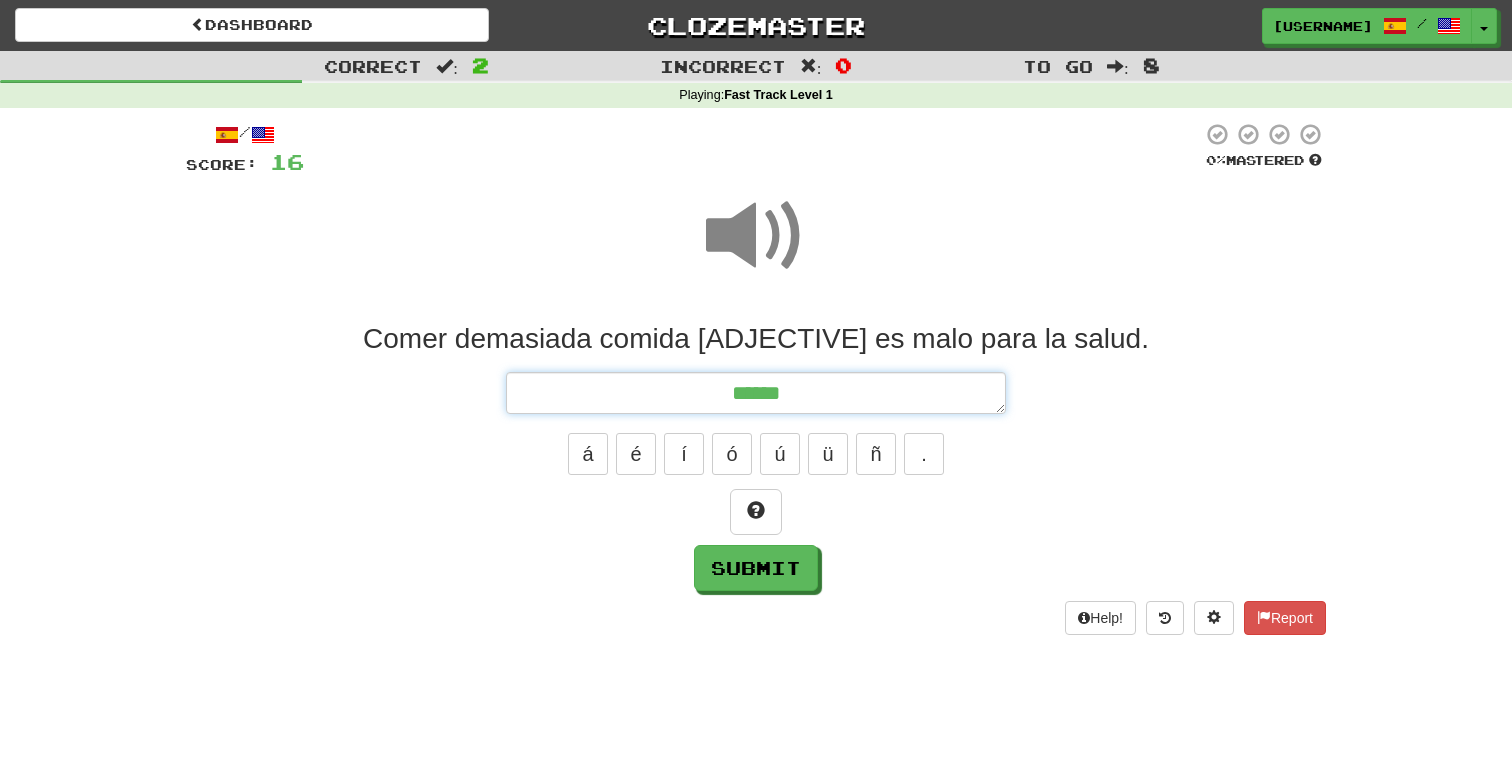 type on "*" 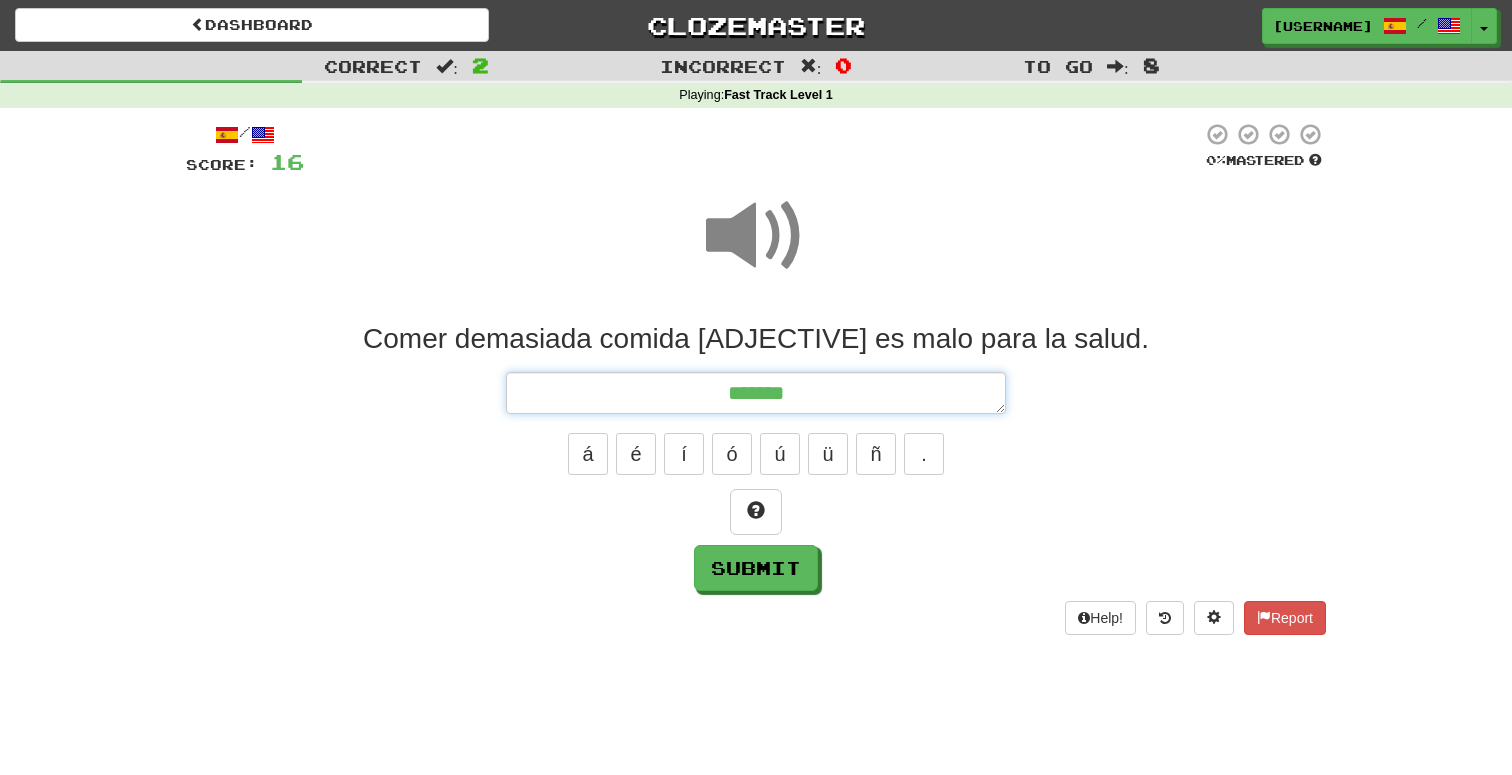 type on "*" 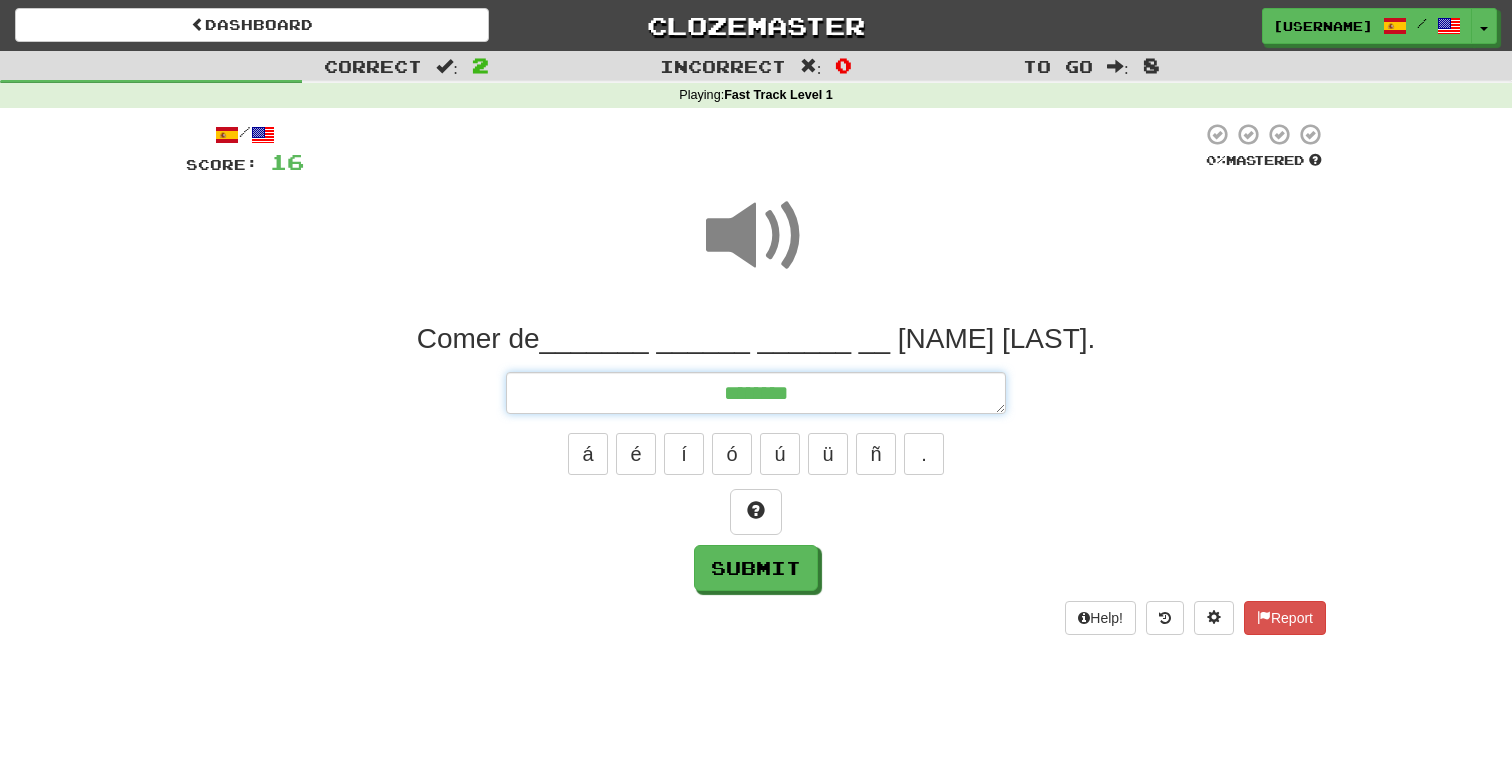 type on "*" 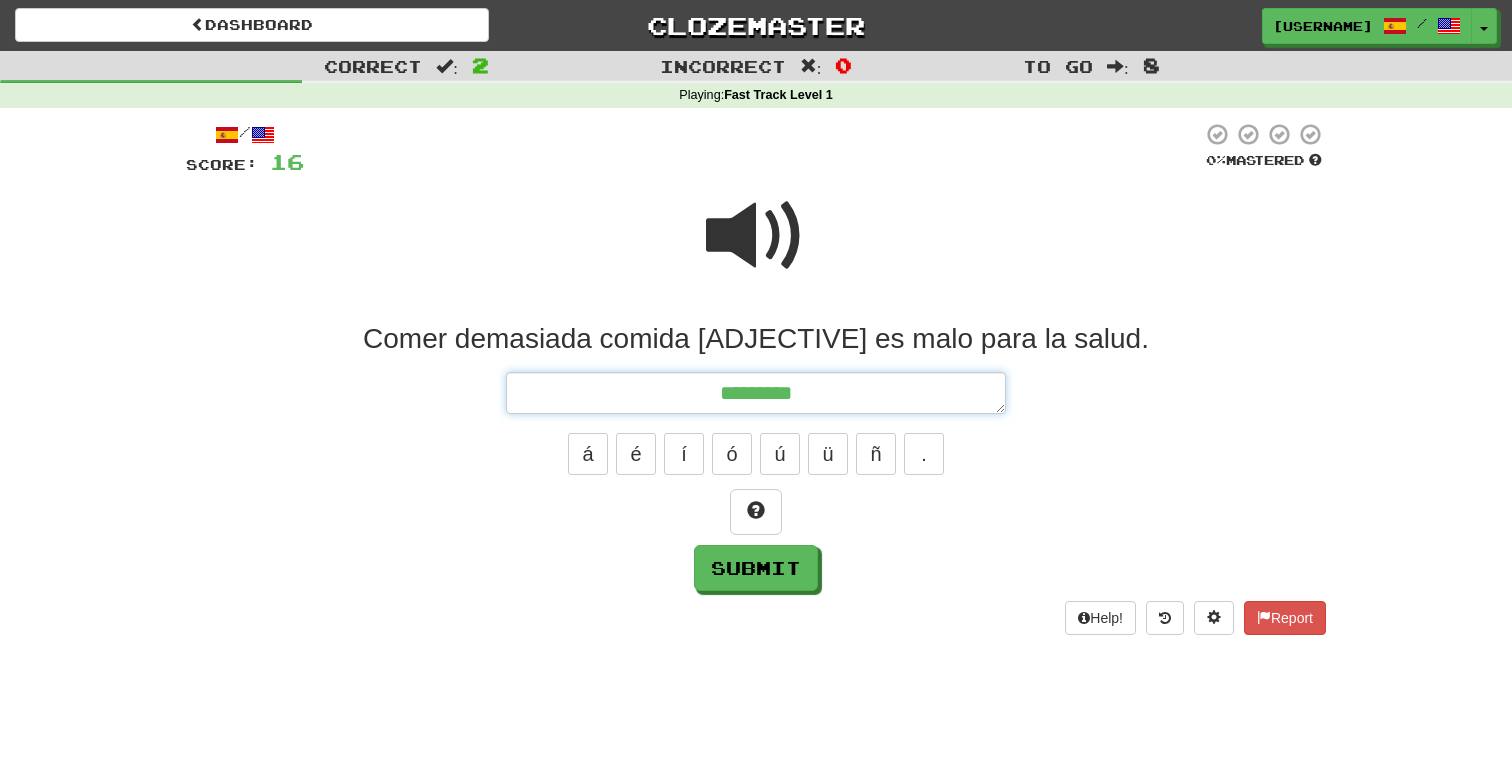 type on "*" 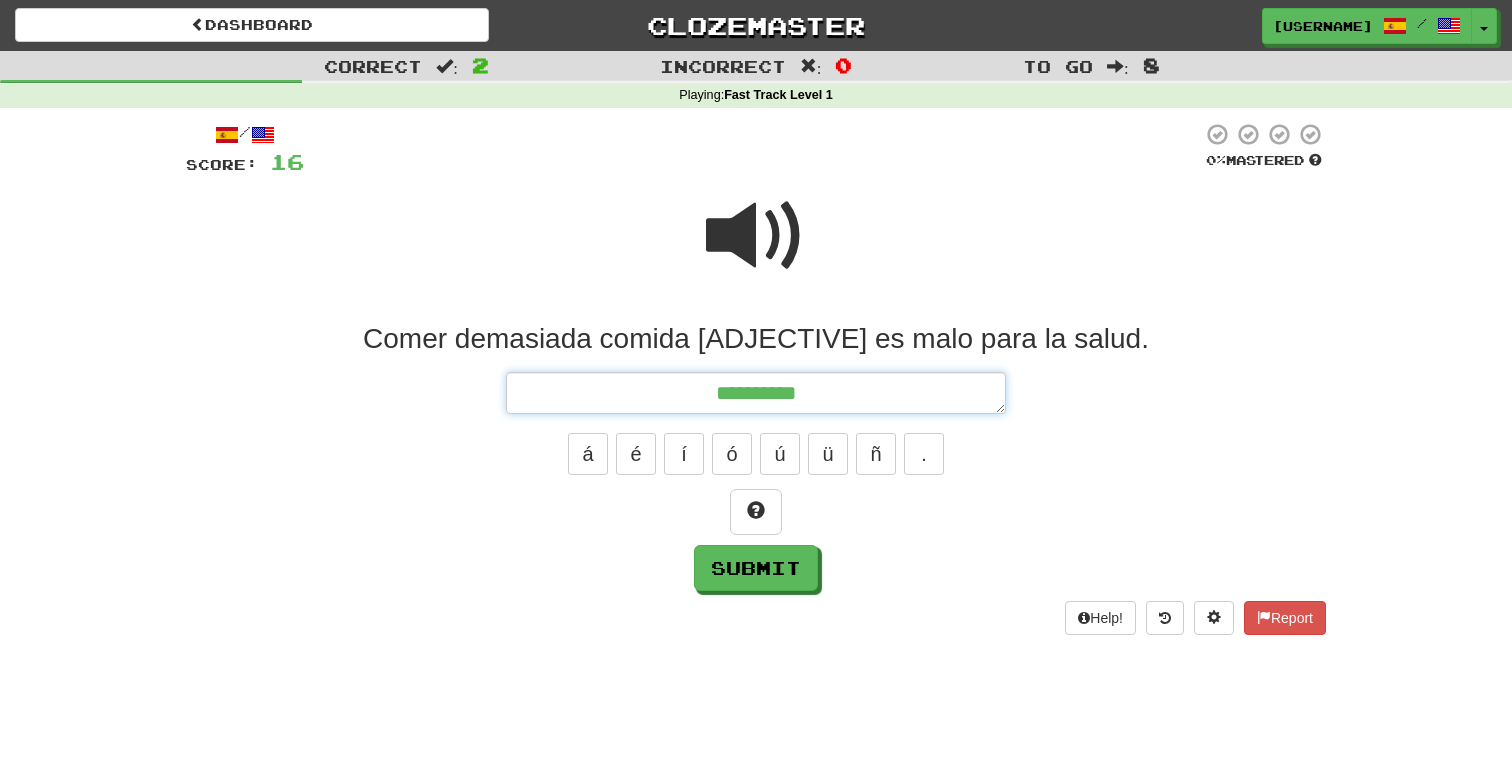 type on "*" 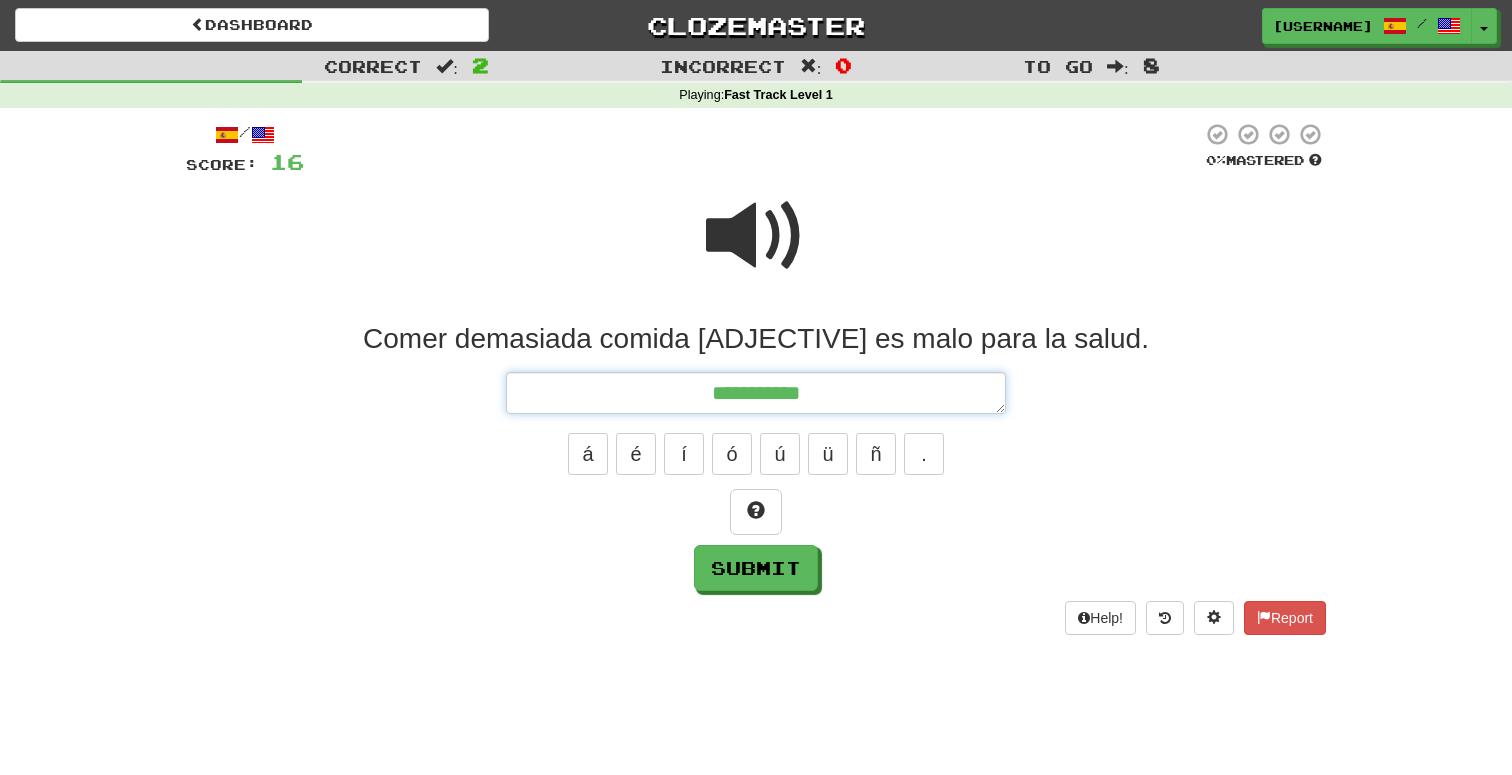 type on "**********" 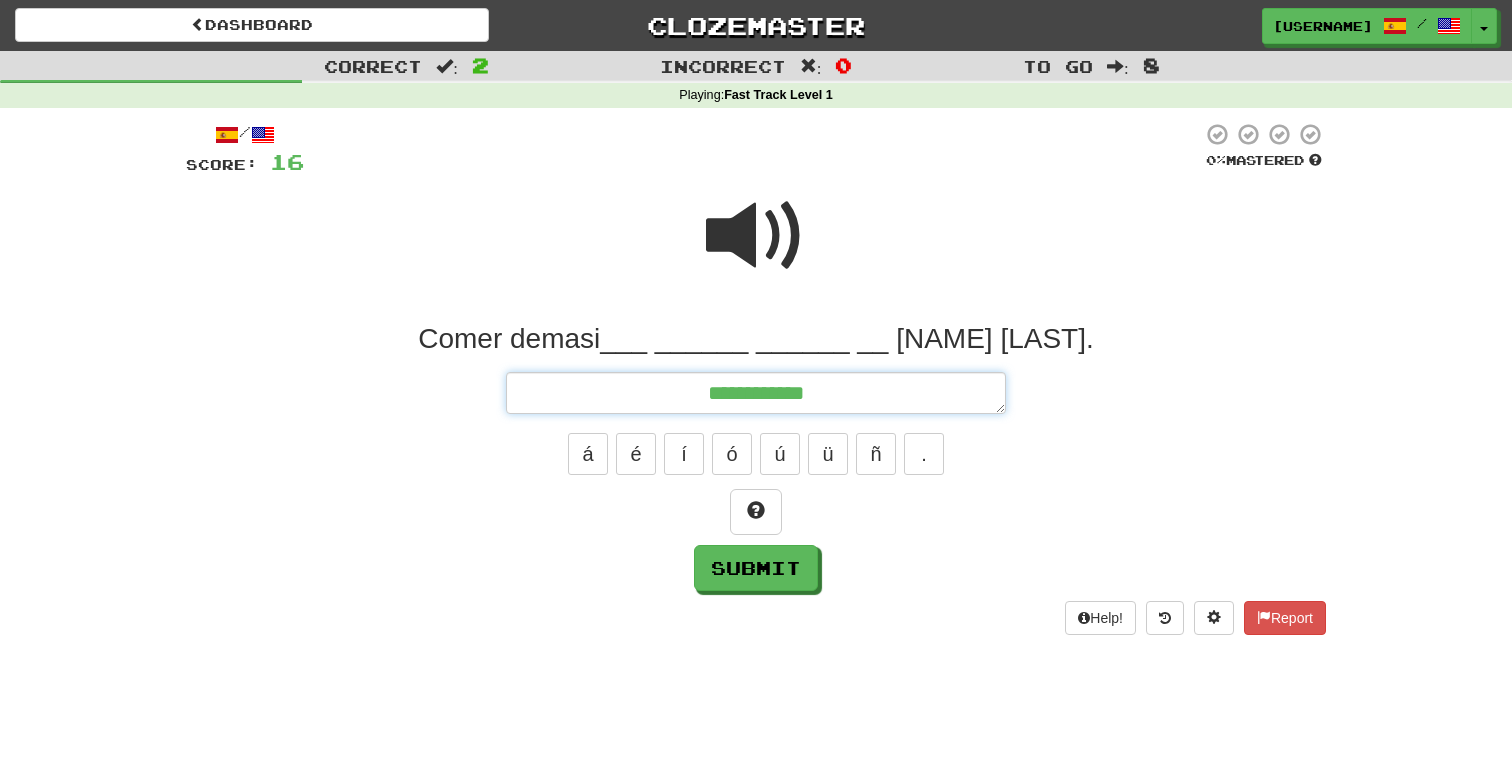 type on "*" 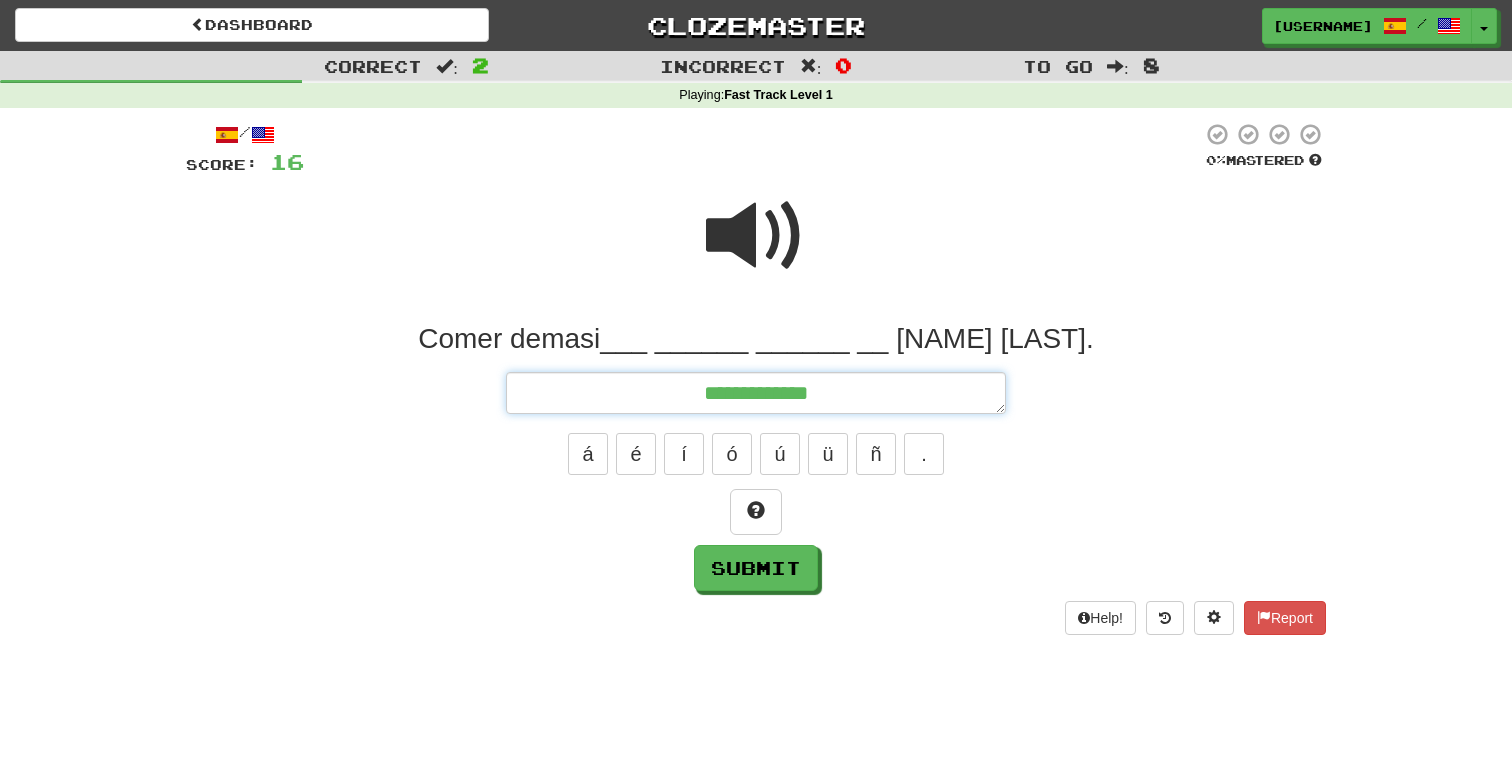 type on "*" 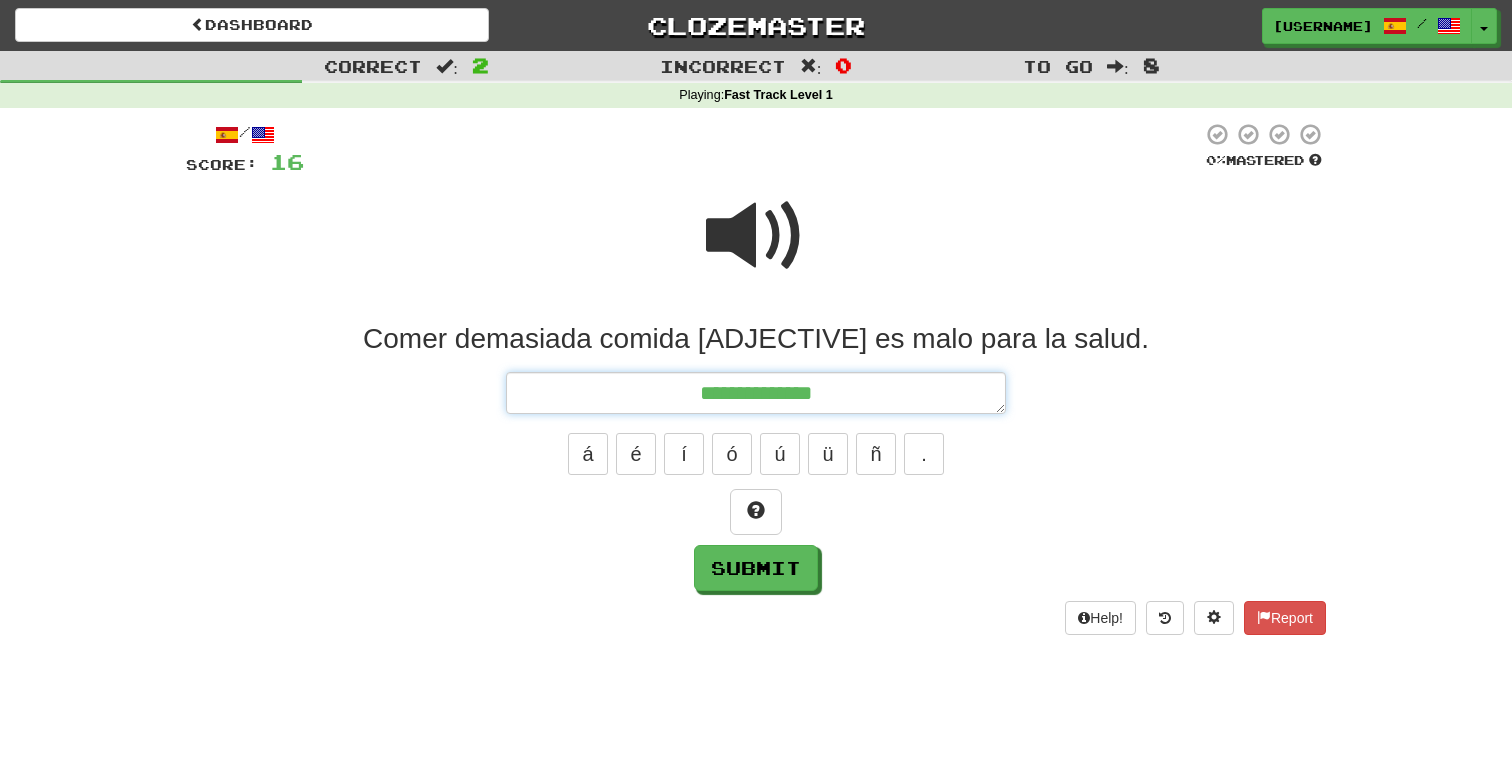 type on "*" 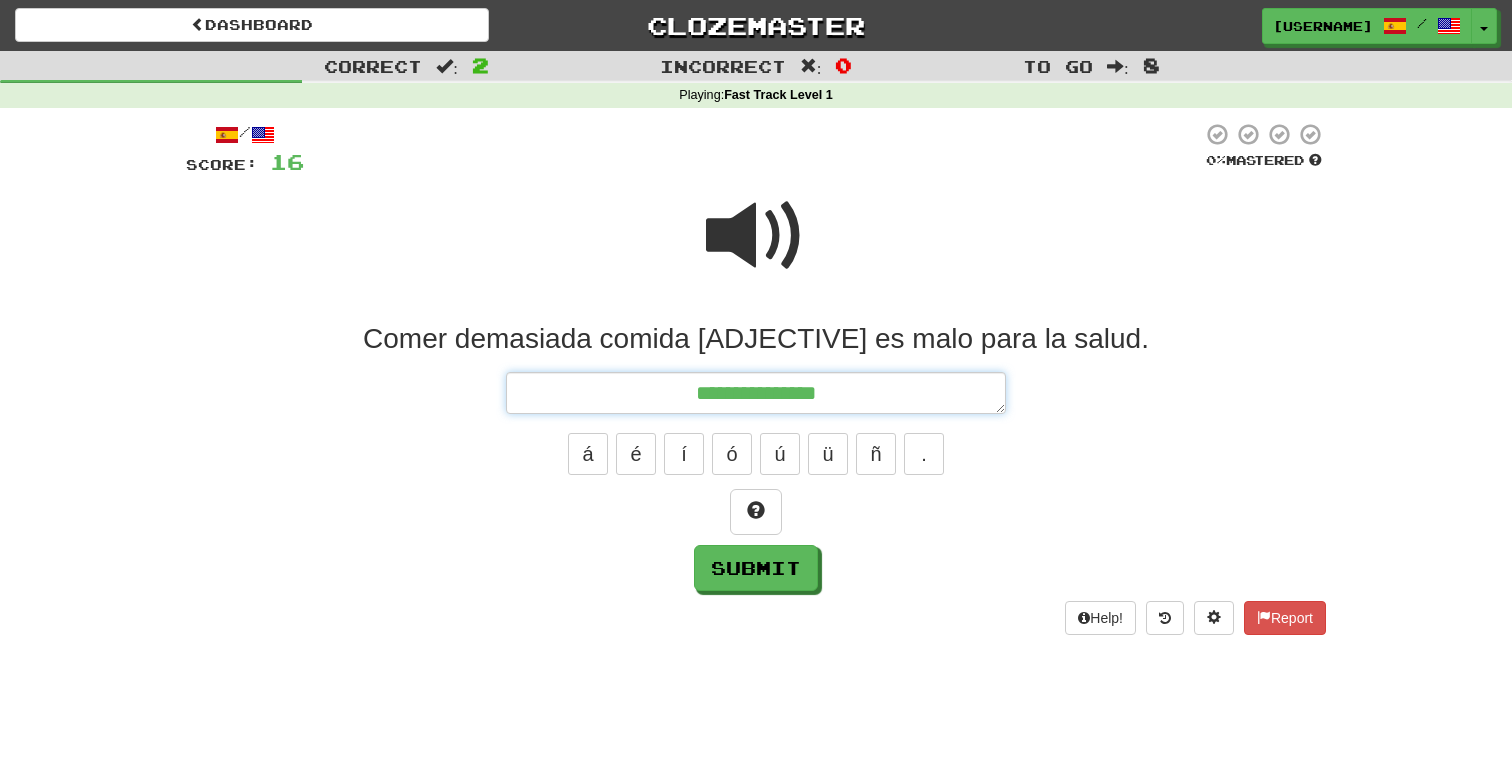type on "*" 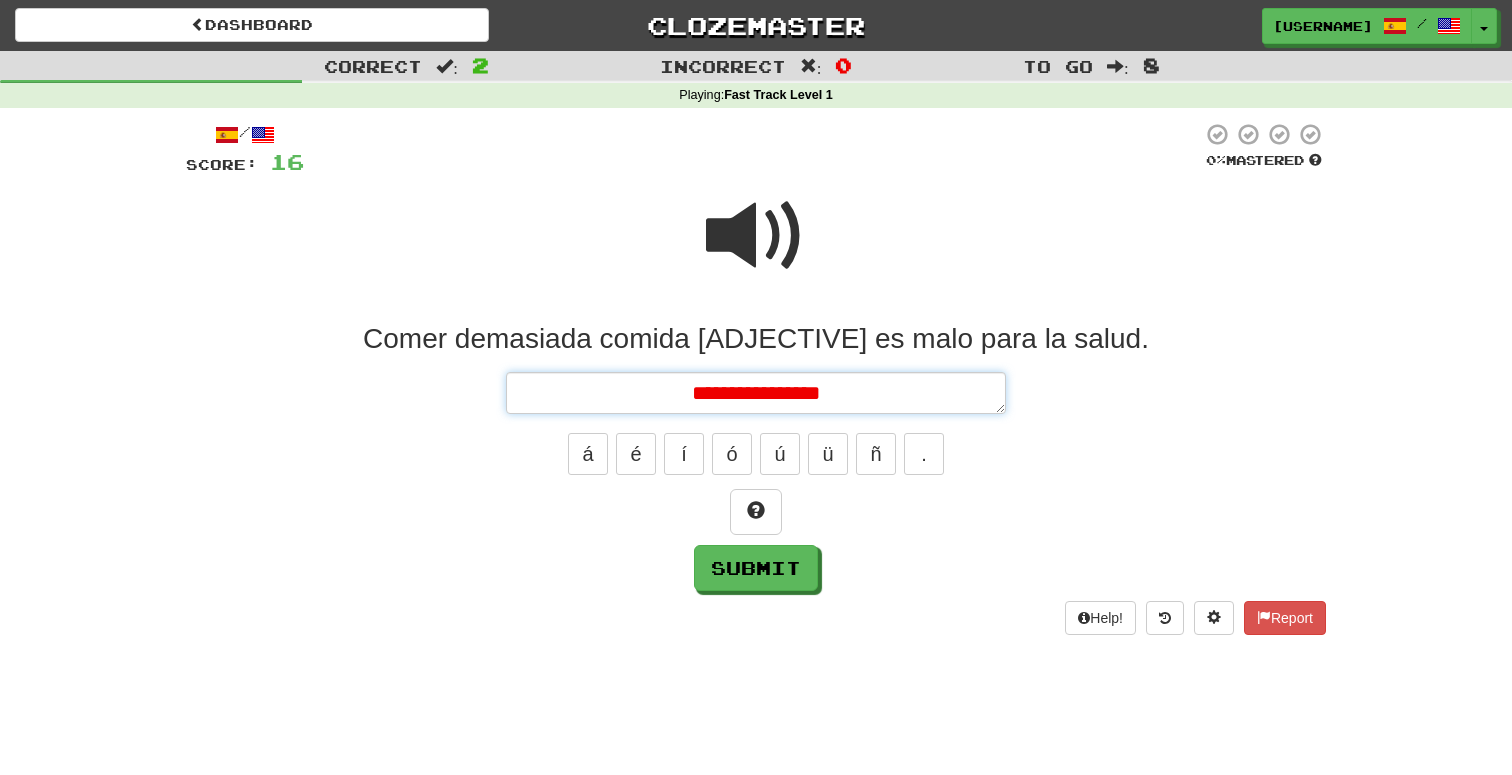 type on "*" 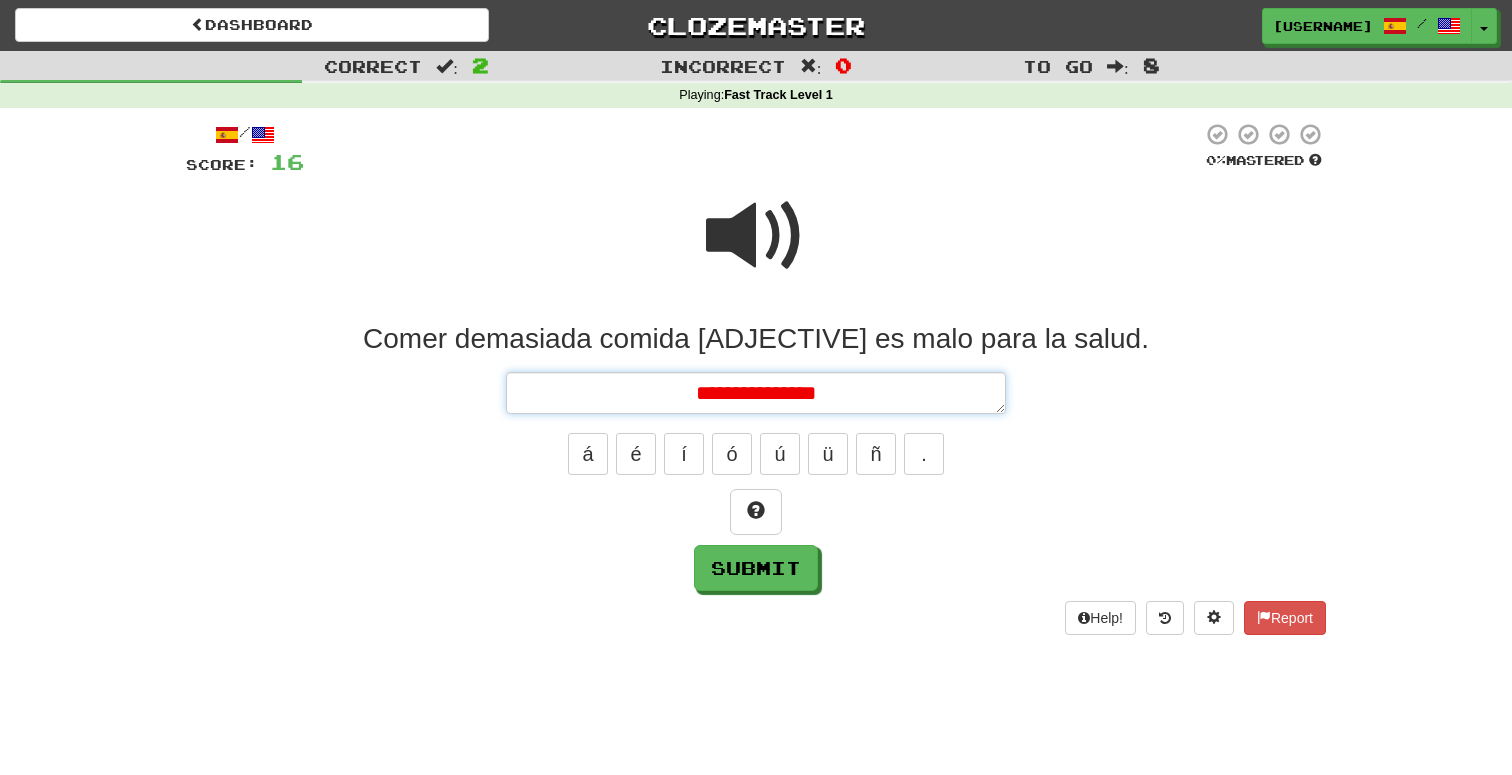 type on "*" 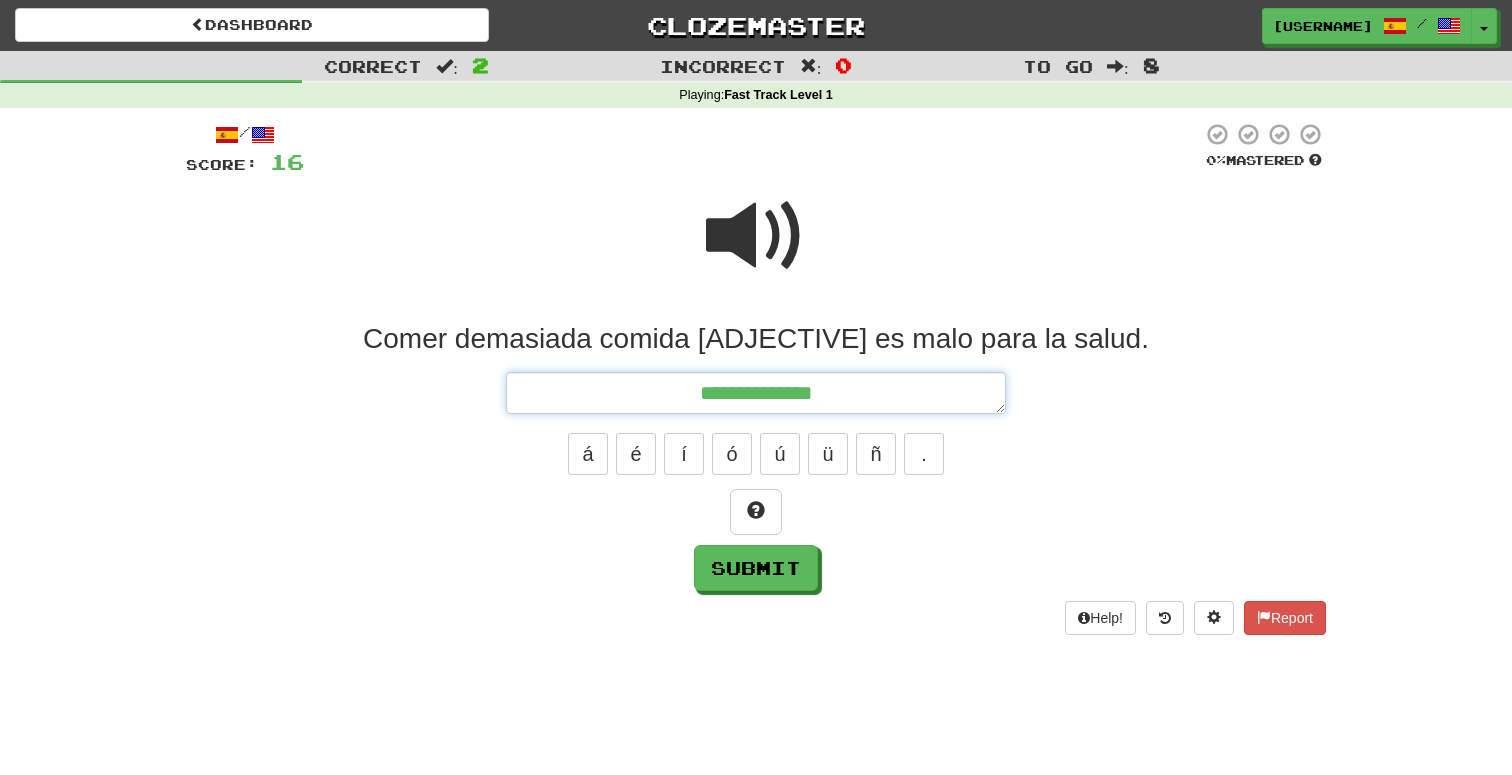 type on "*" 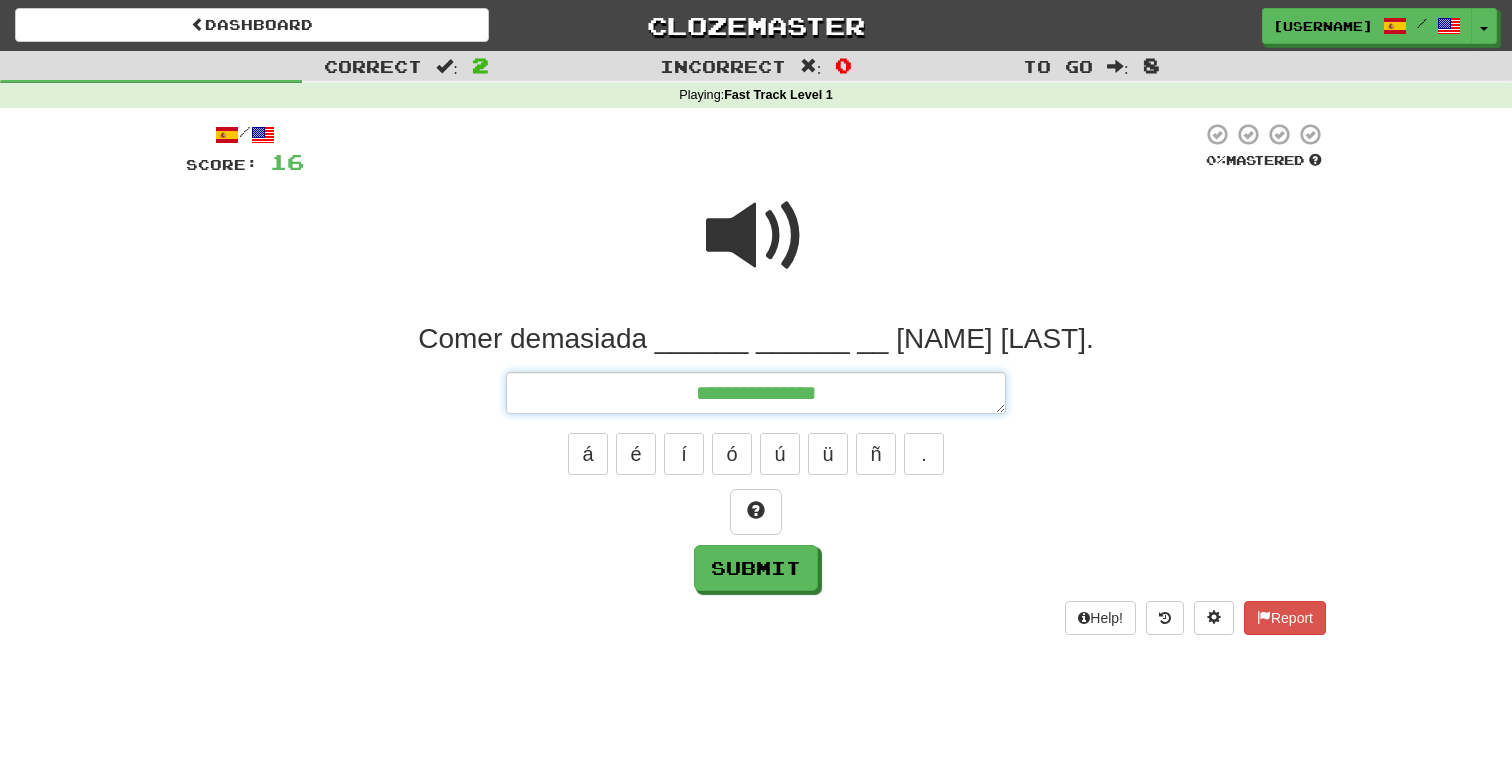 type on "*" 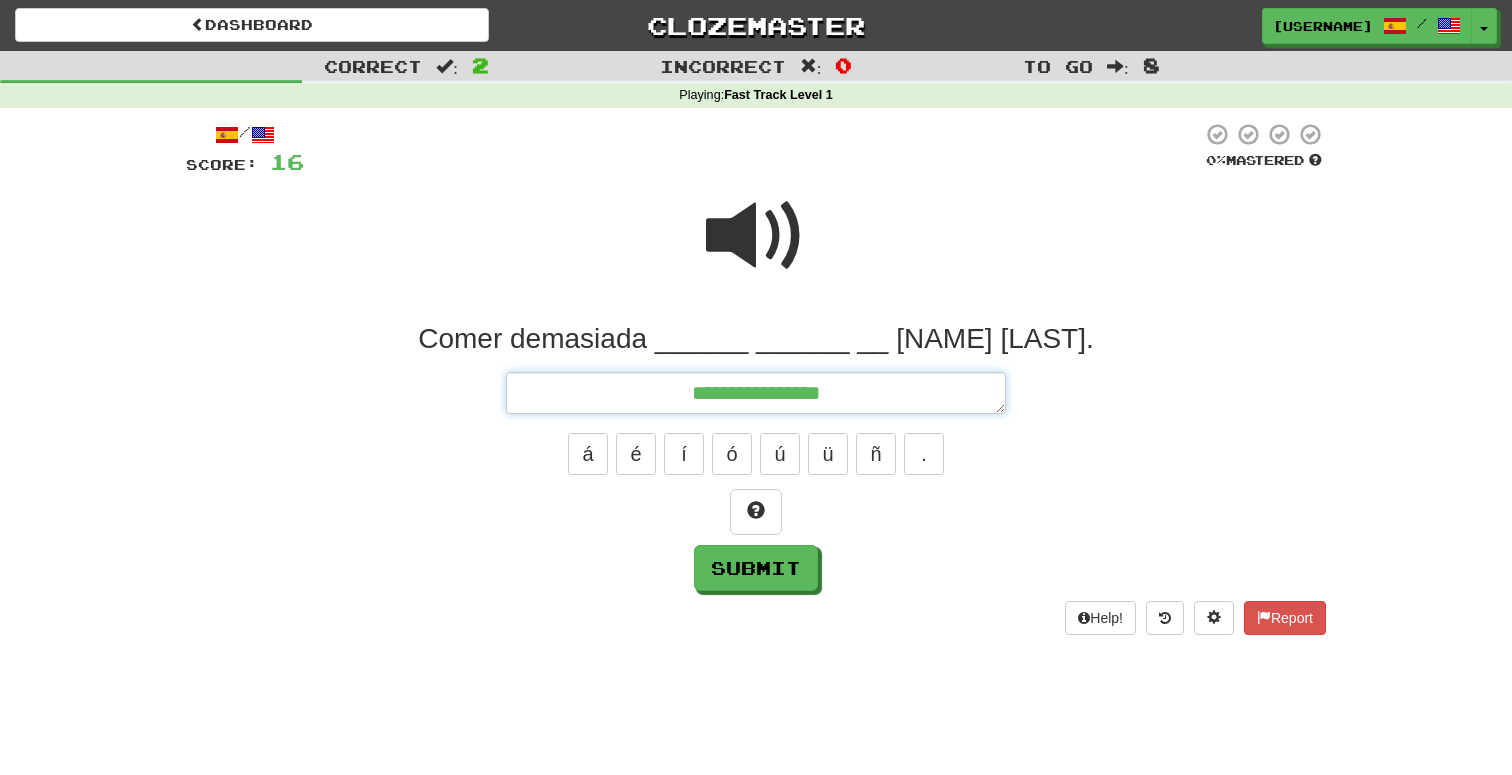 type on "*" 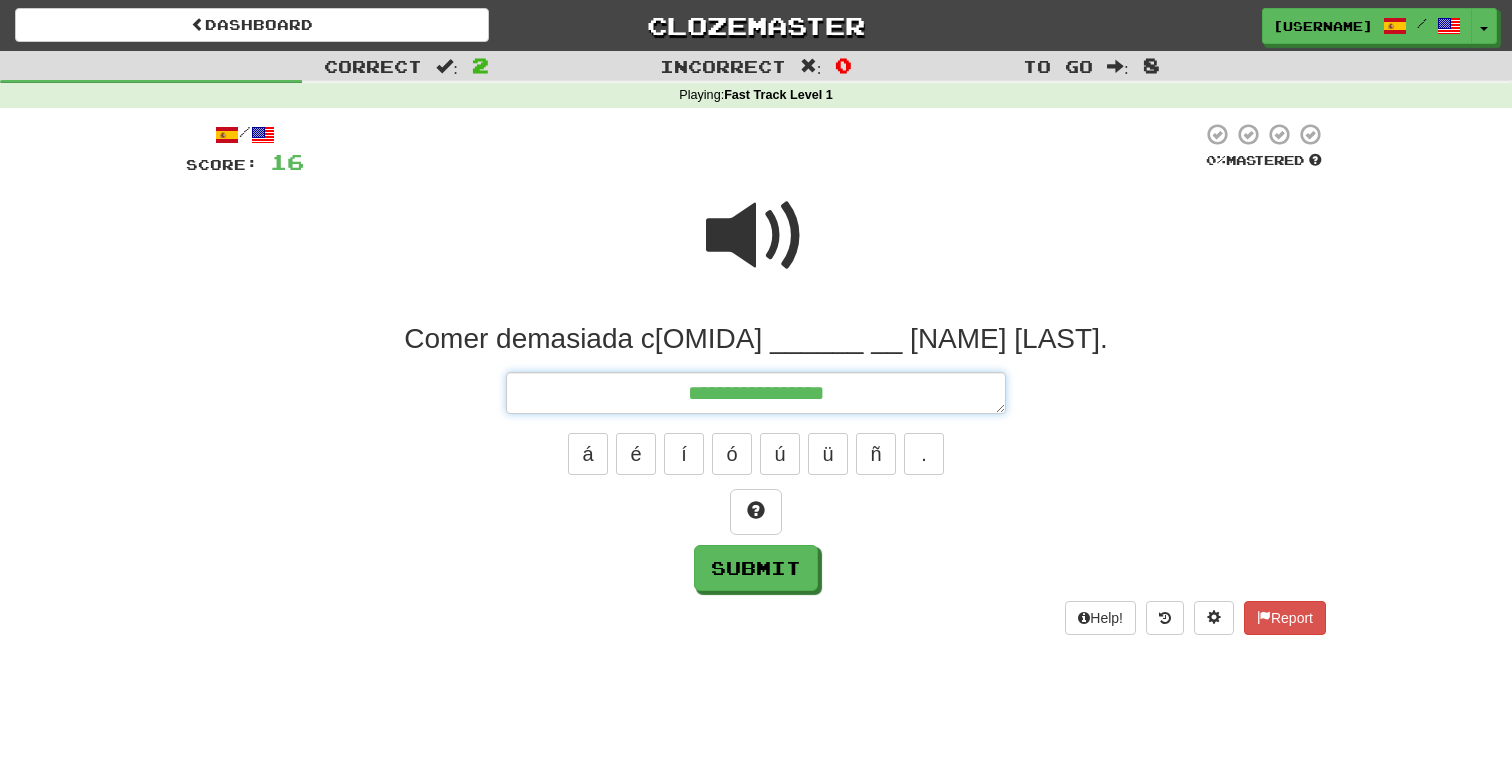 type on "*" 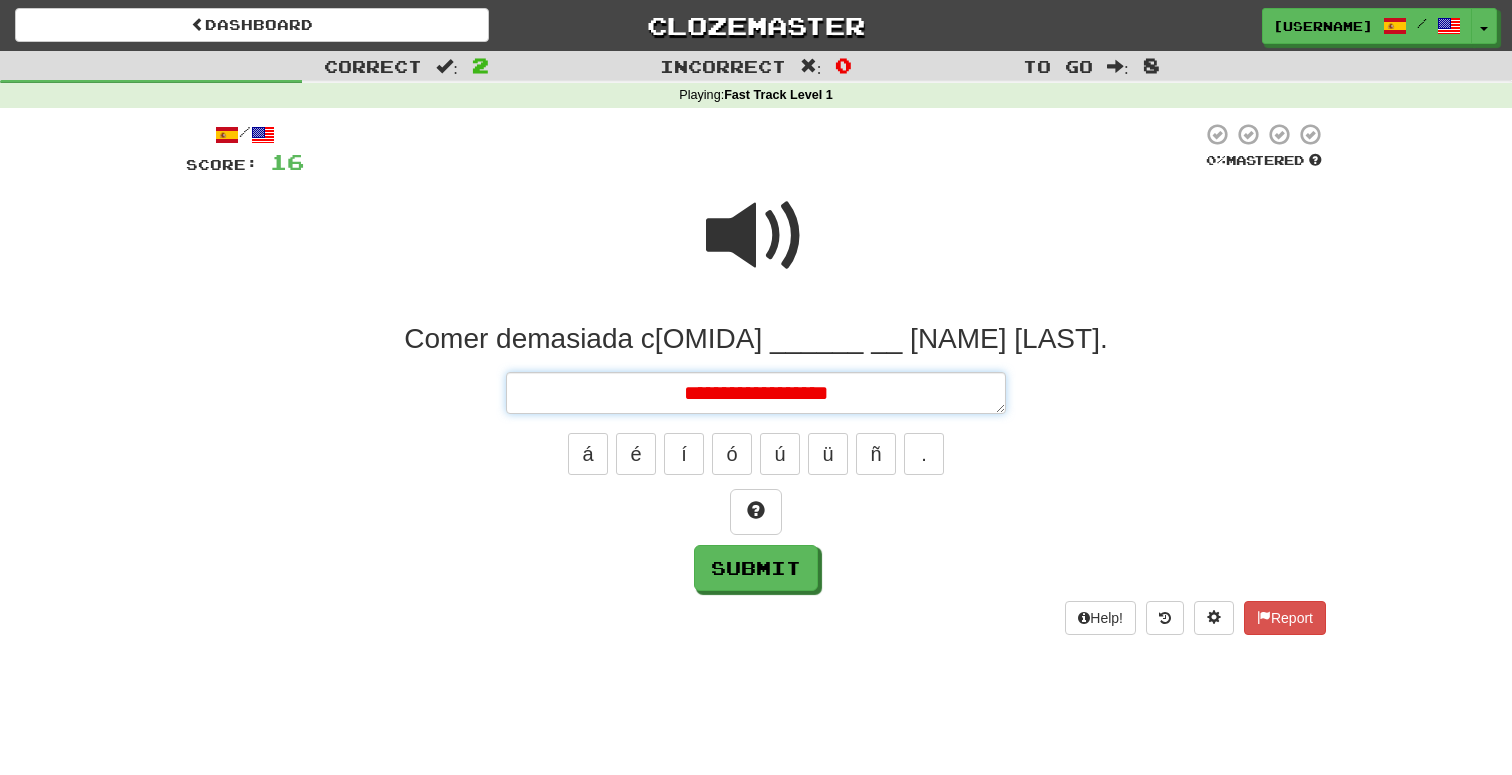type on "*" 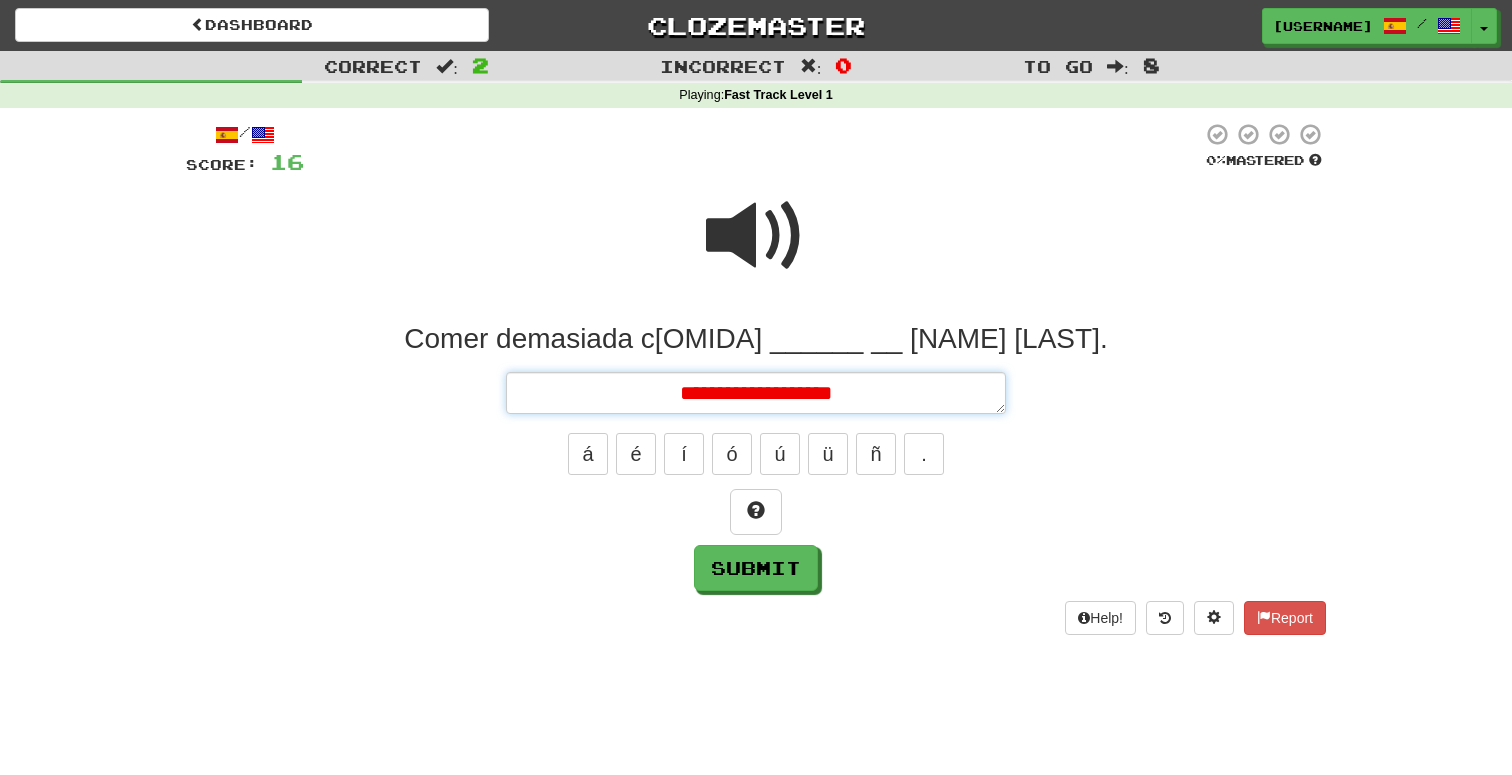 type on "*" 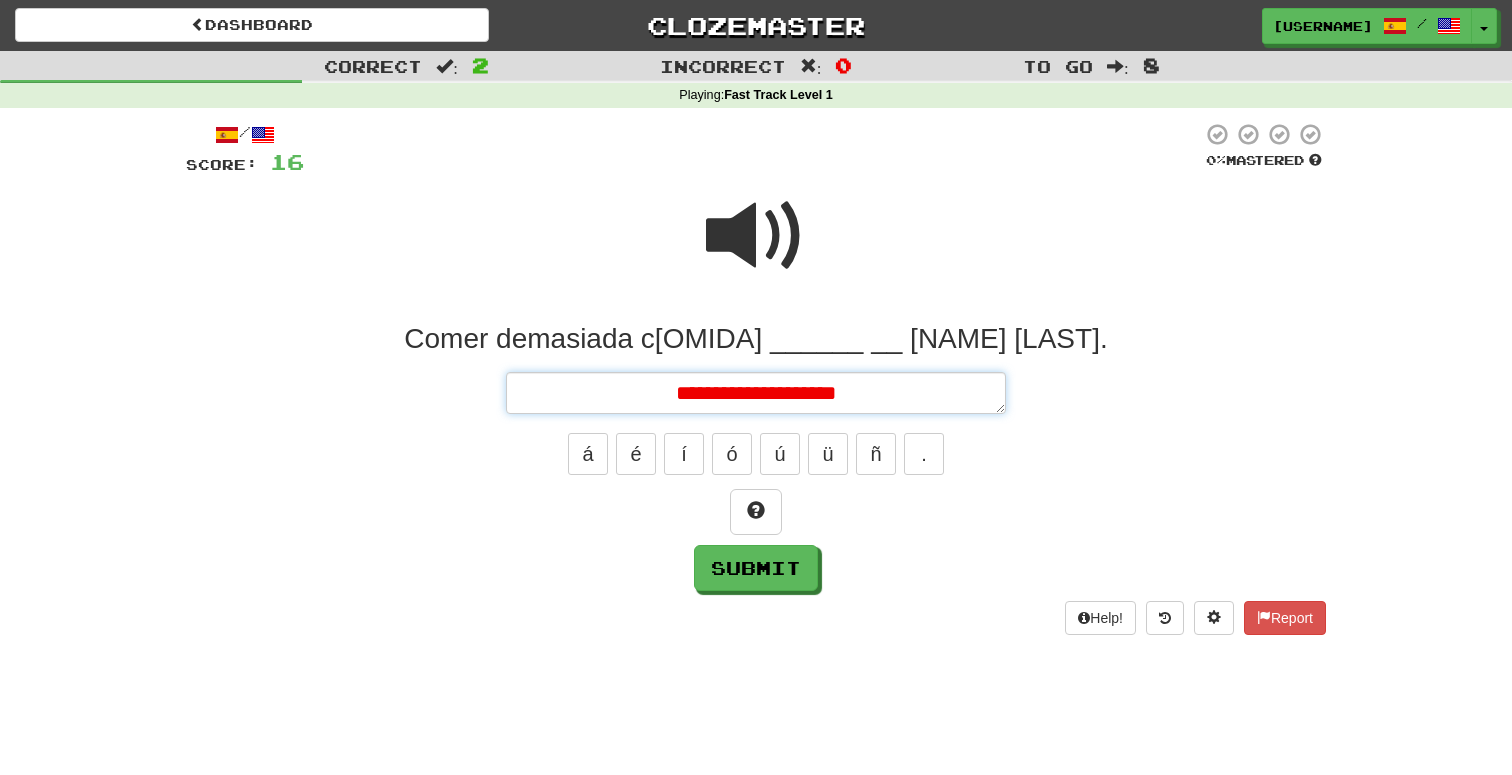 type on "*" 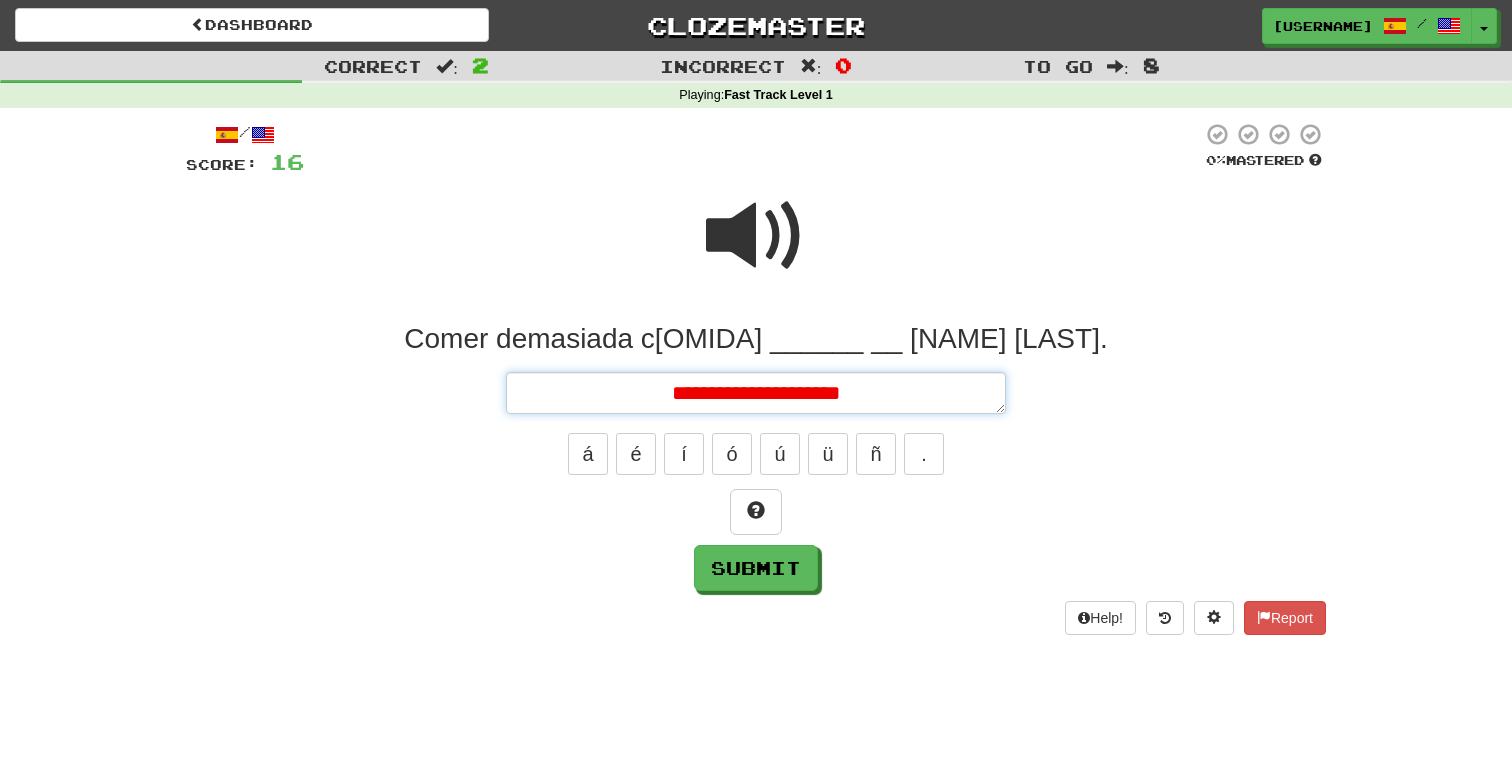 type on "*" 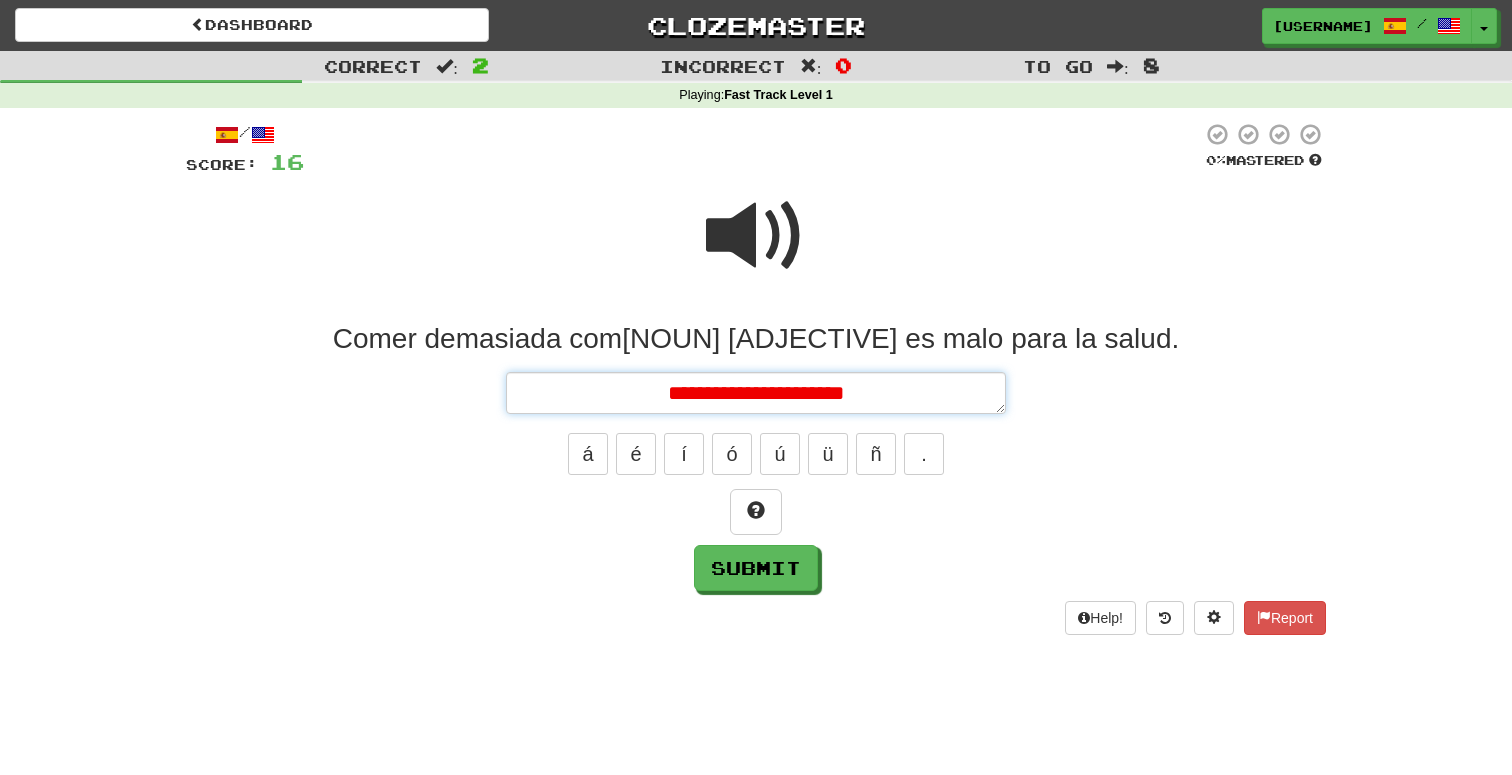 type on "*" 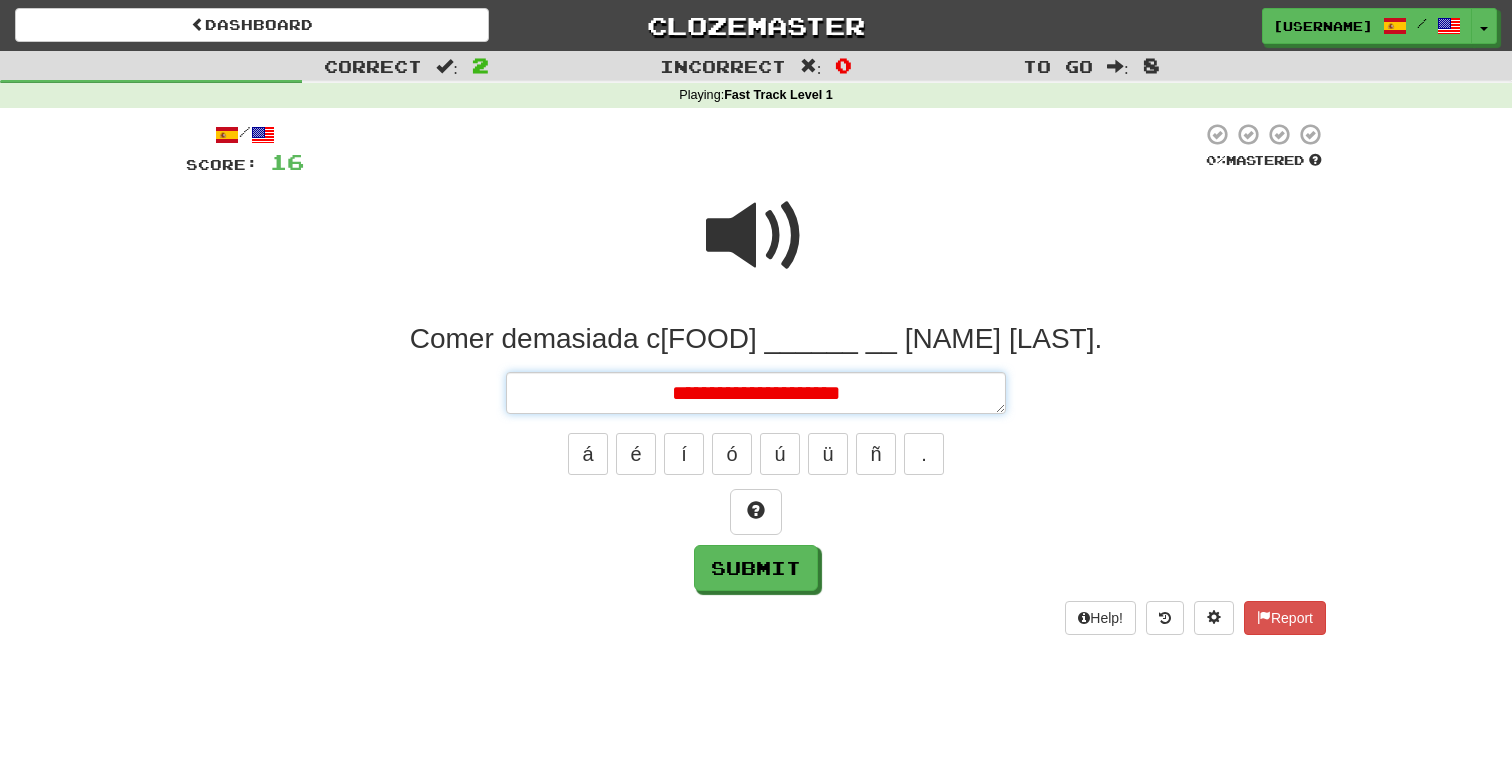 type on "*" 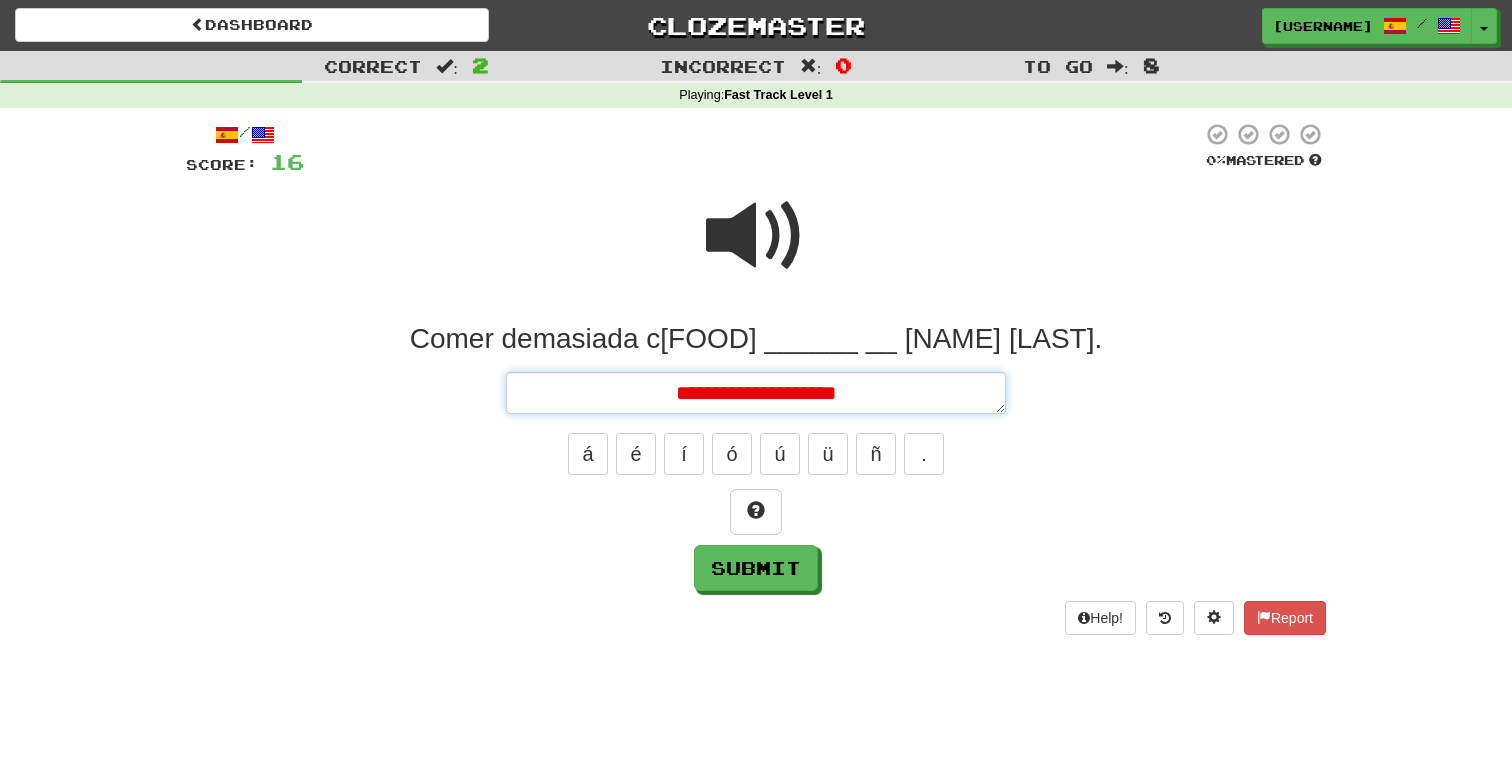 type on "*" 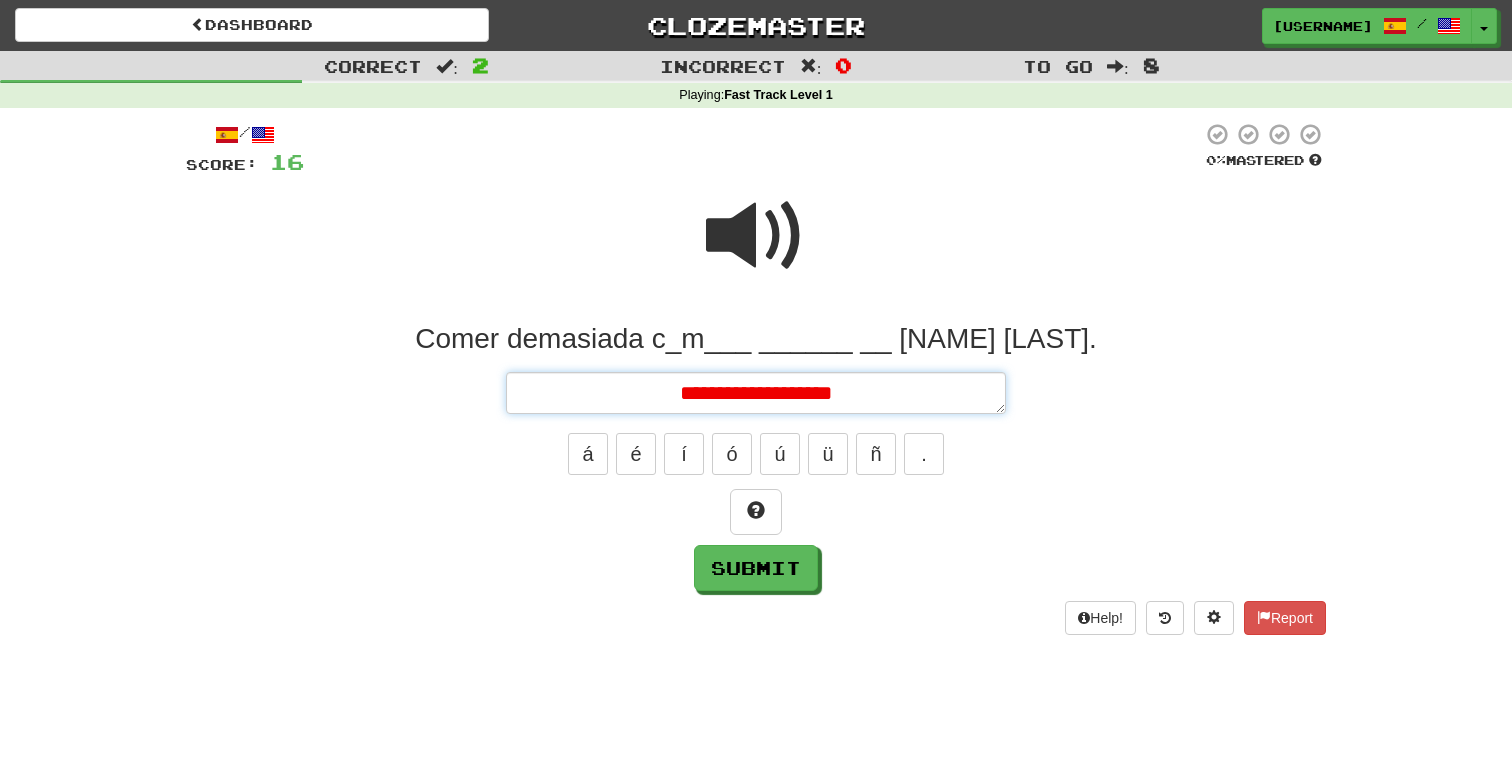 type on "*" 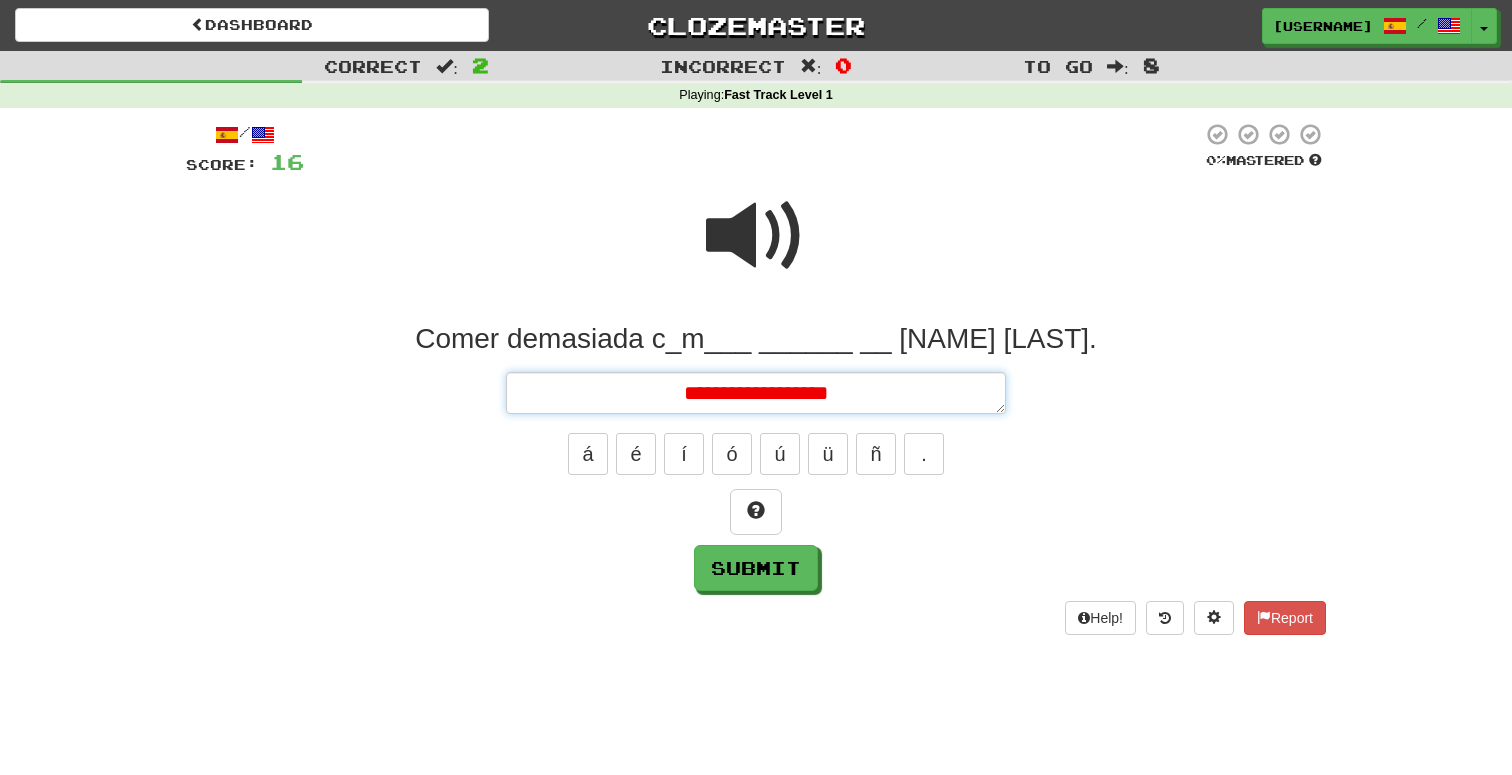 type on "*" 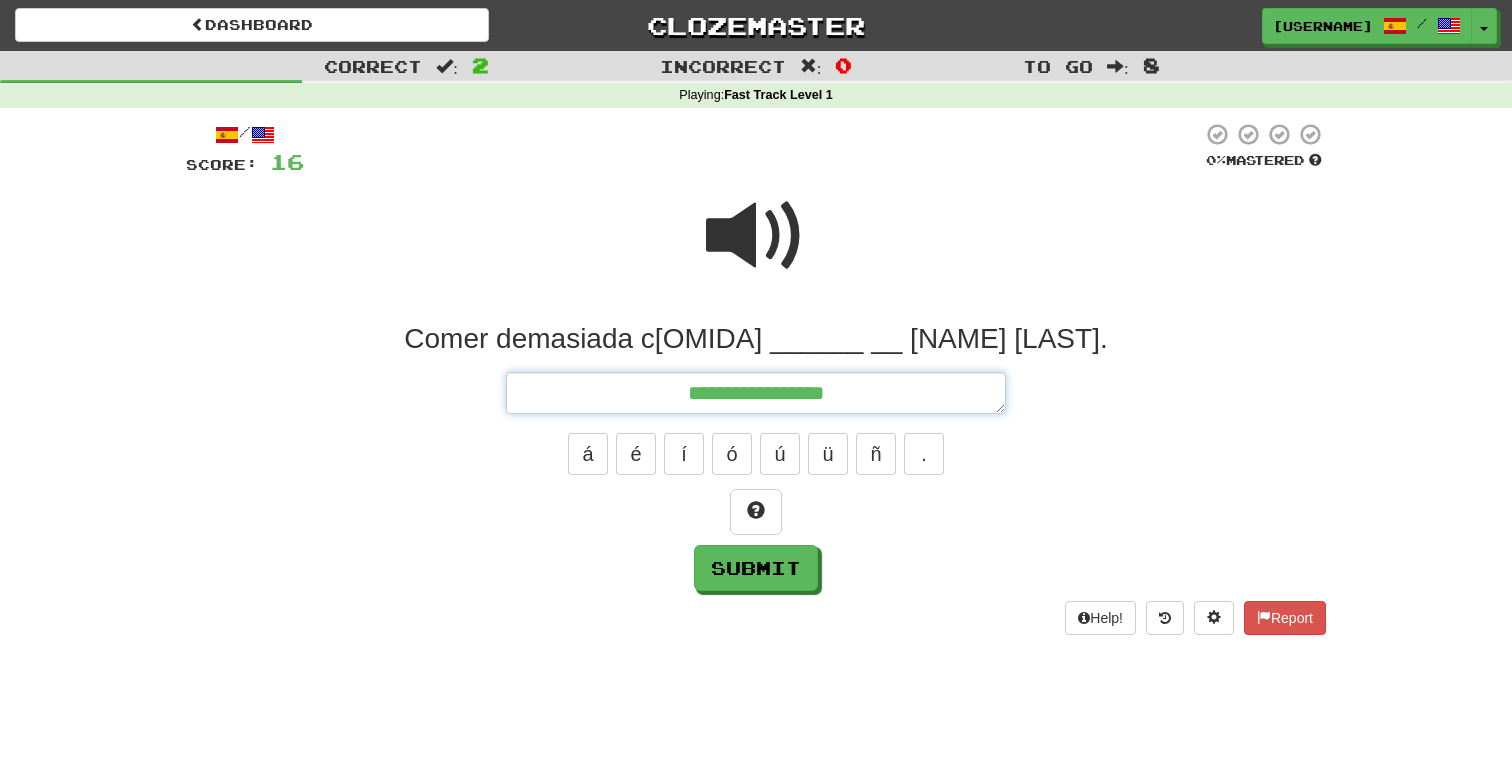 type on "*" 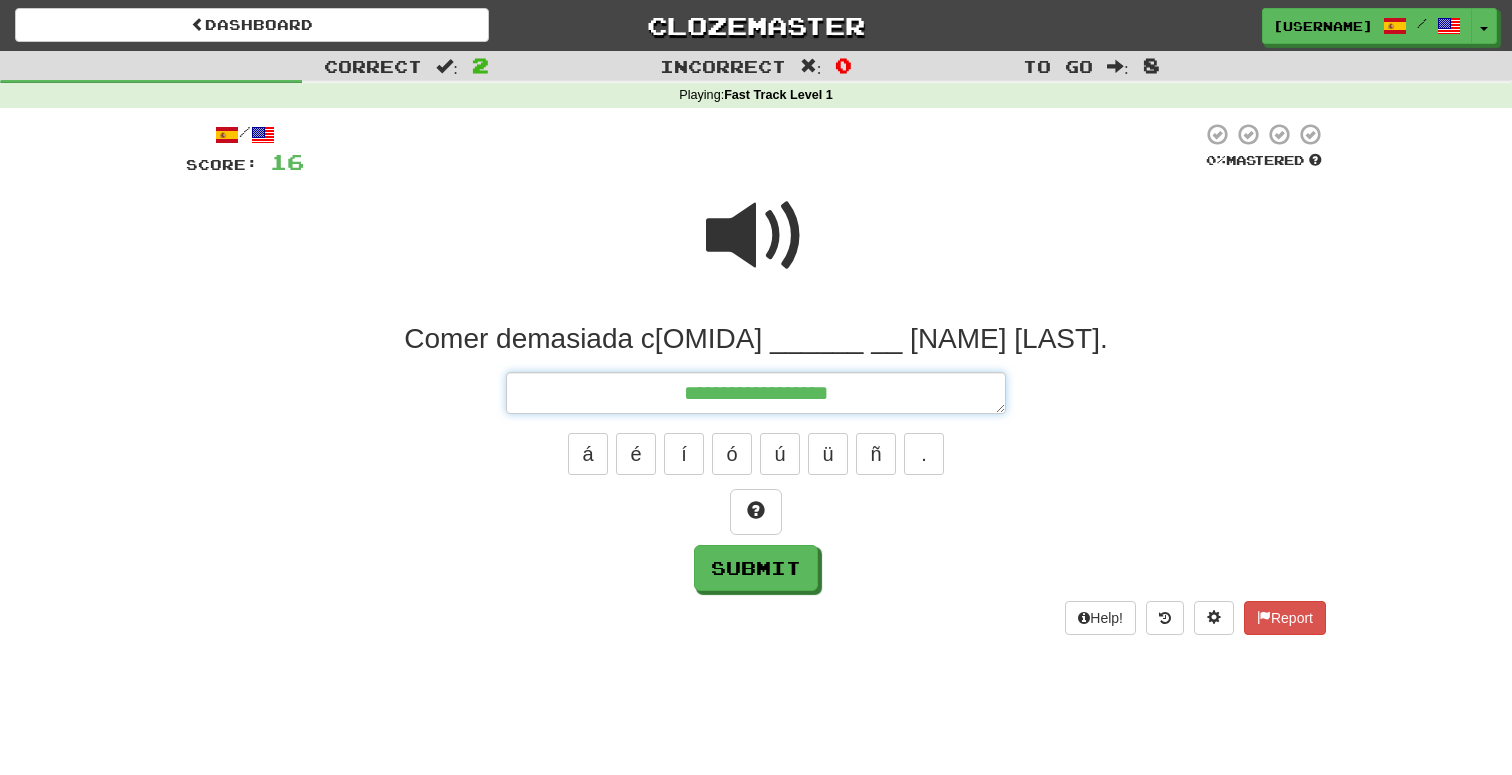 type on "**********" 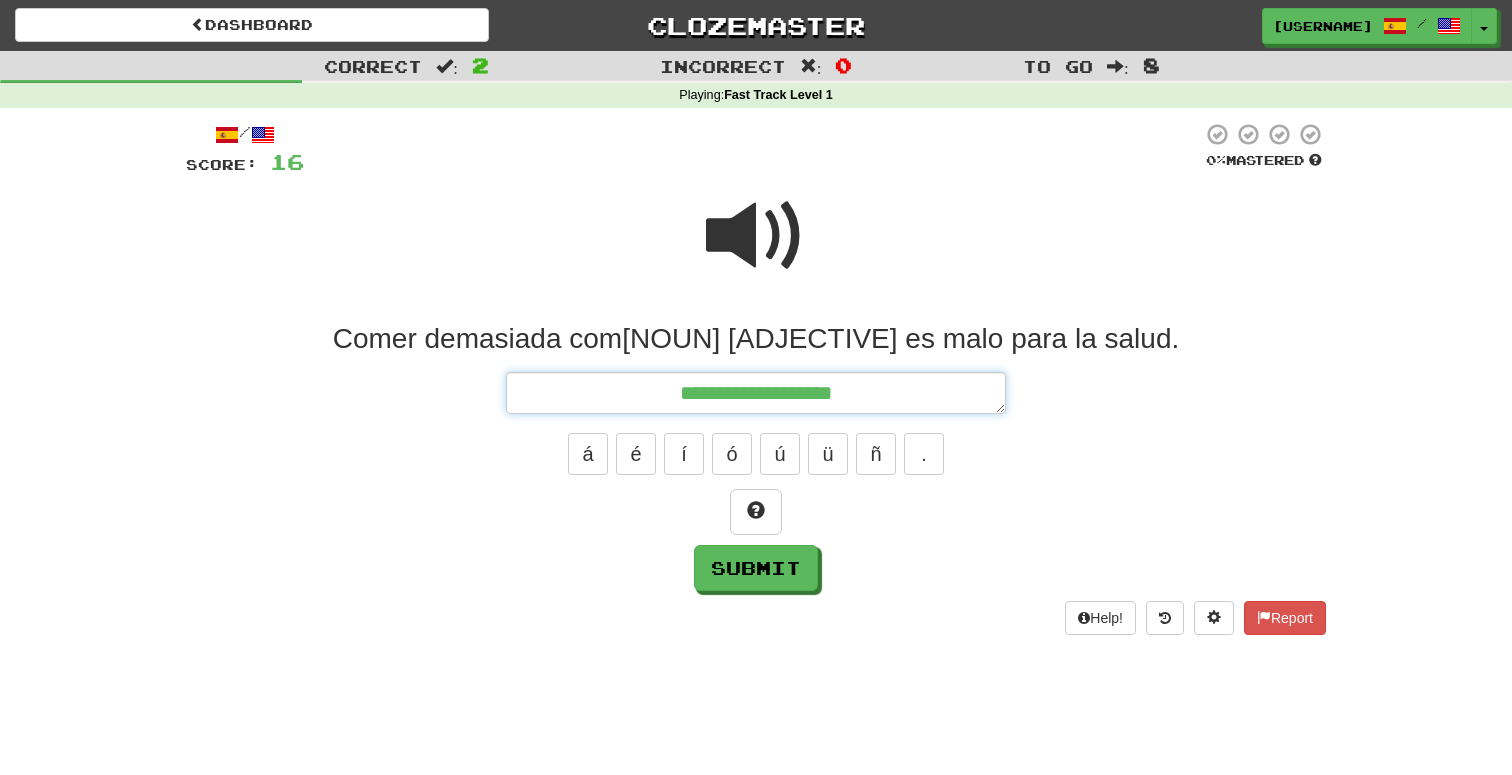 type on "*" 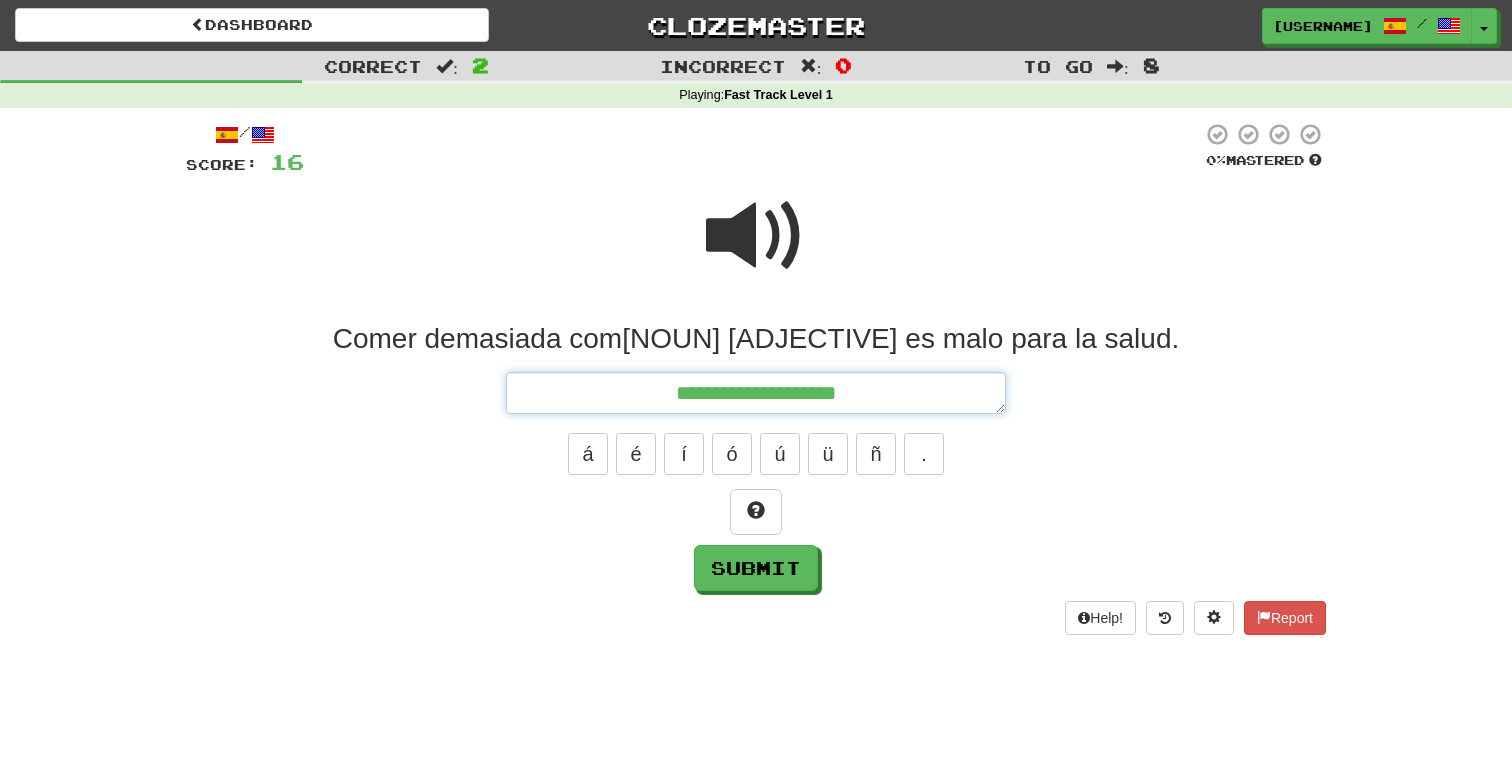 type on "*" 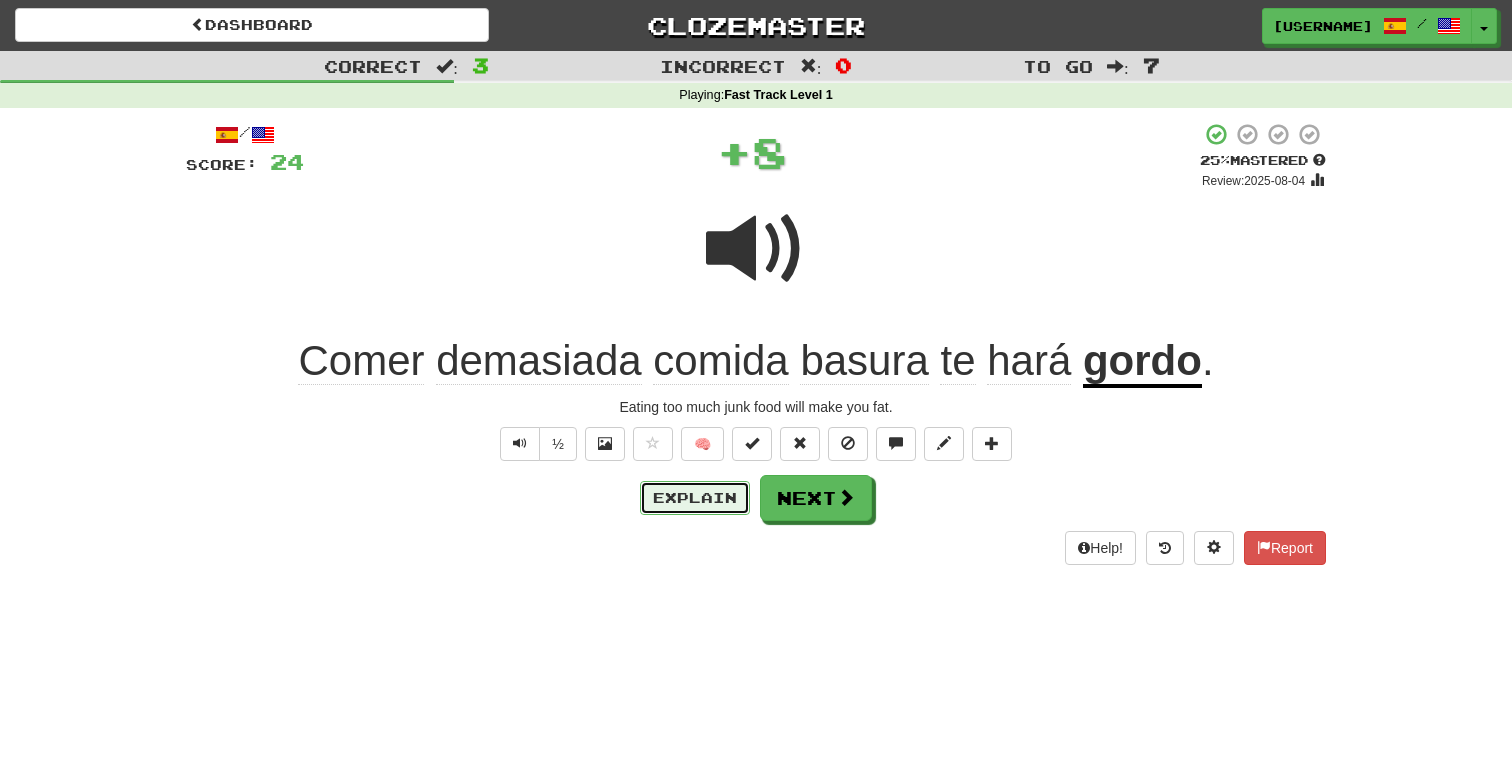 click on "Explain" at bounding box center [695, 498] 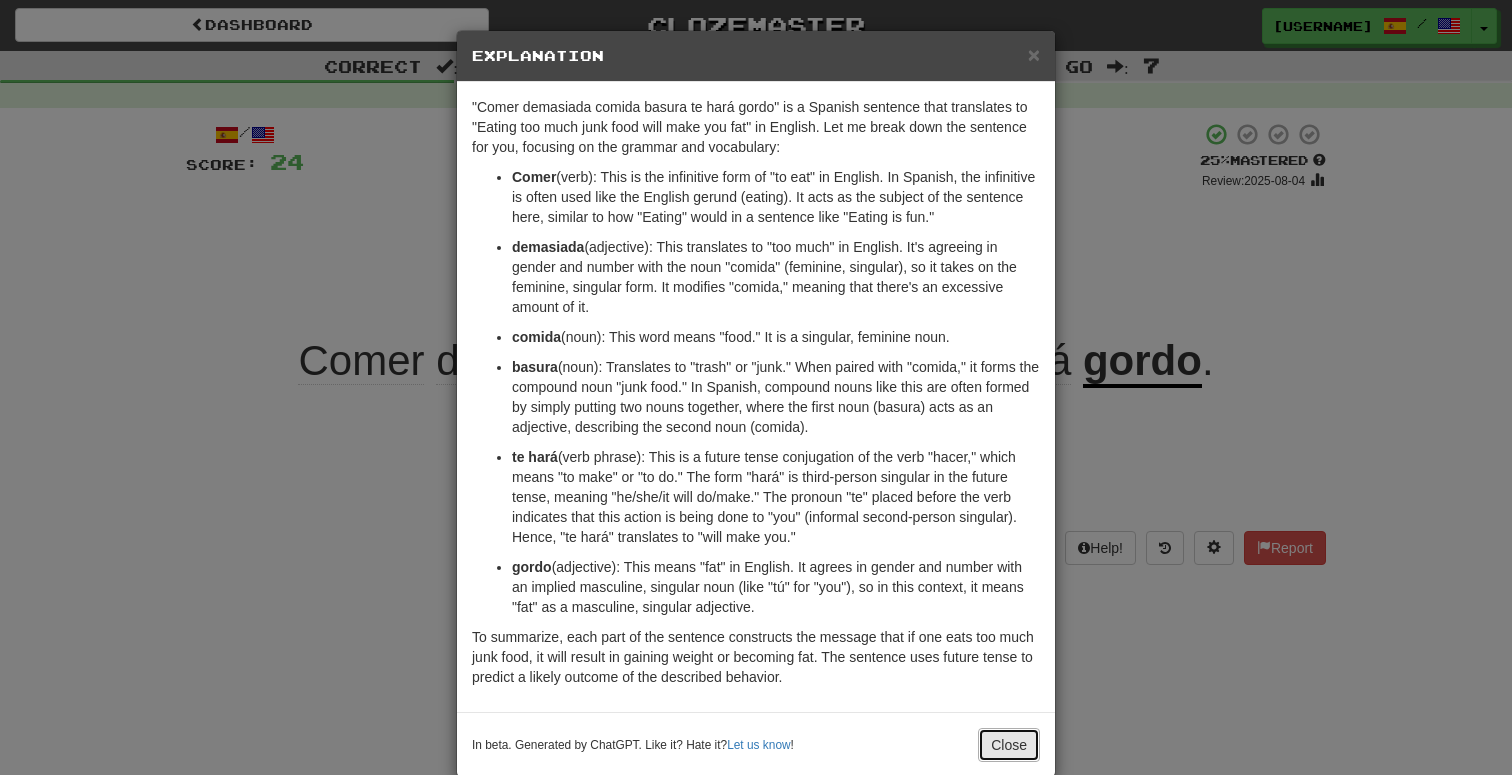 click on "Close" at bounding box center (1009, 745) 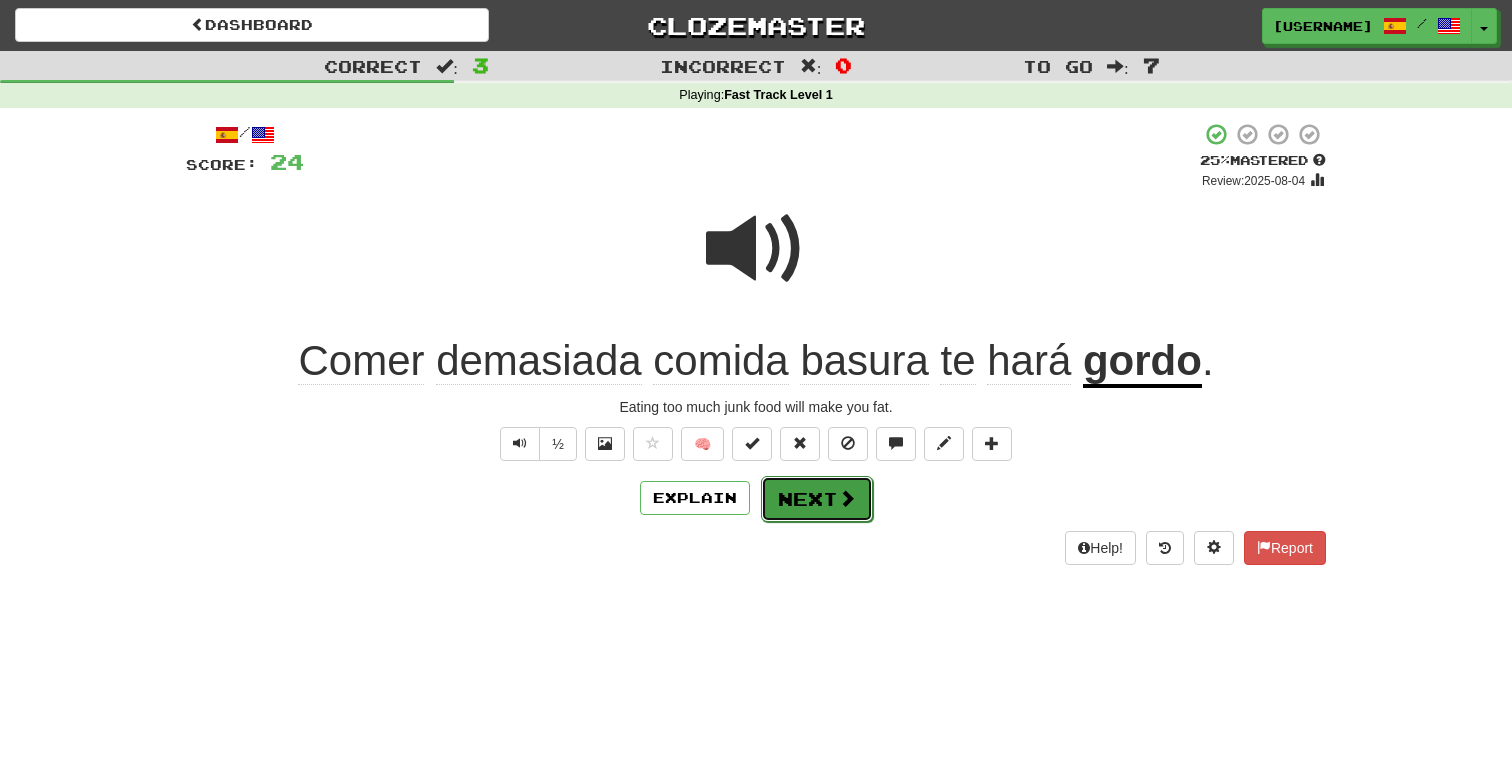 click at bounding box center (847, 498) 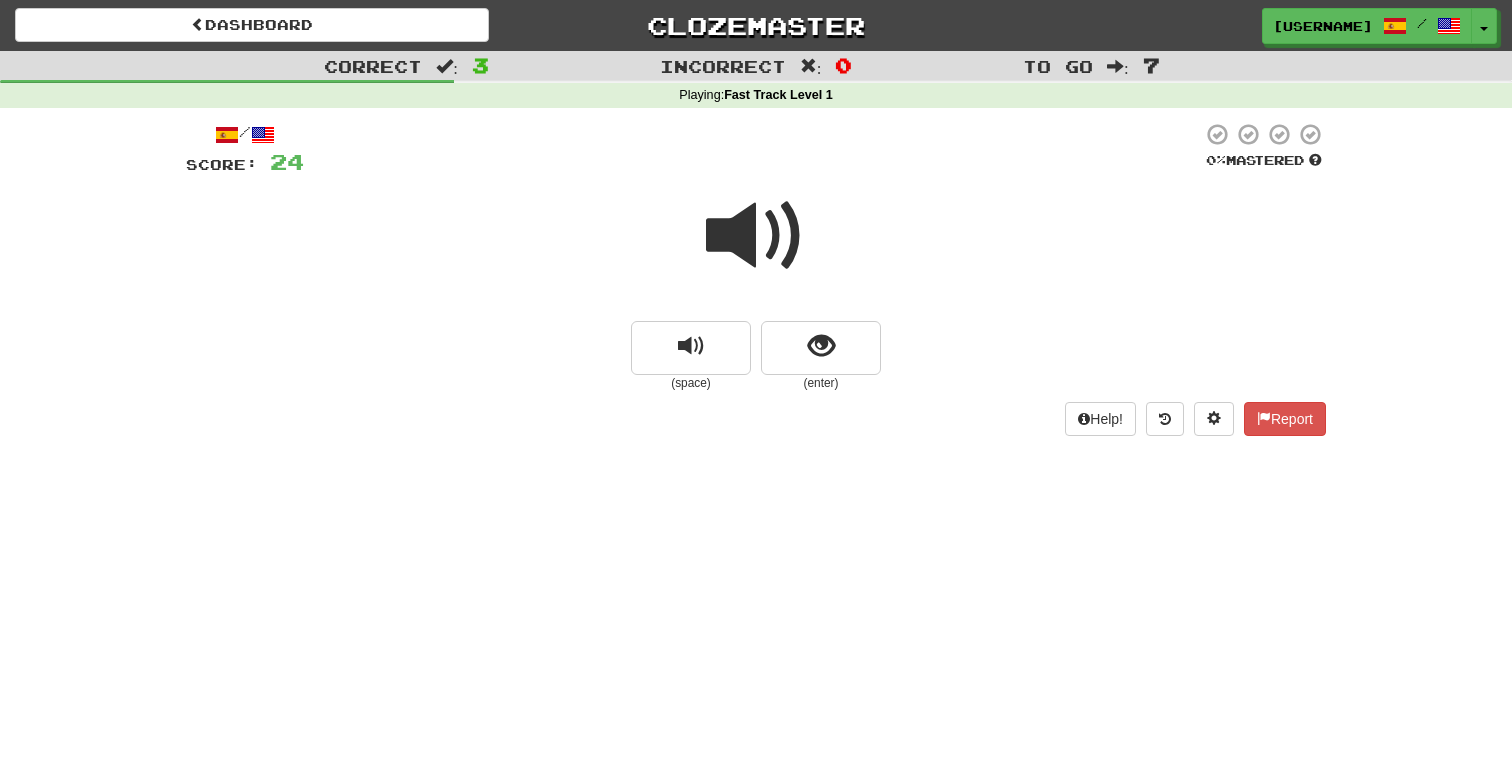 click at bounding box center (756, 236) 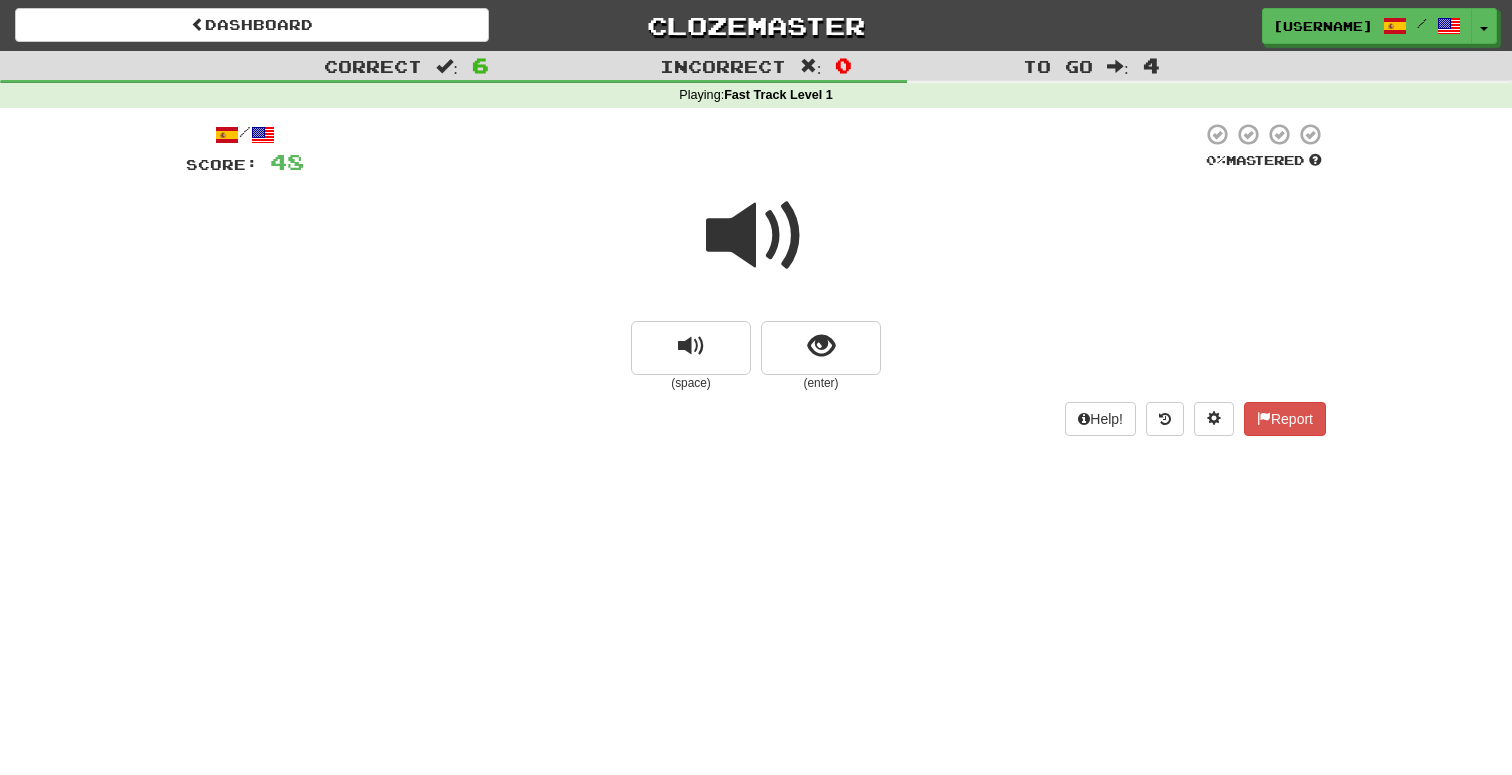 click at bounding box center [756, 236] 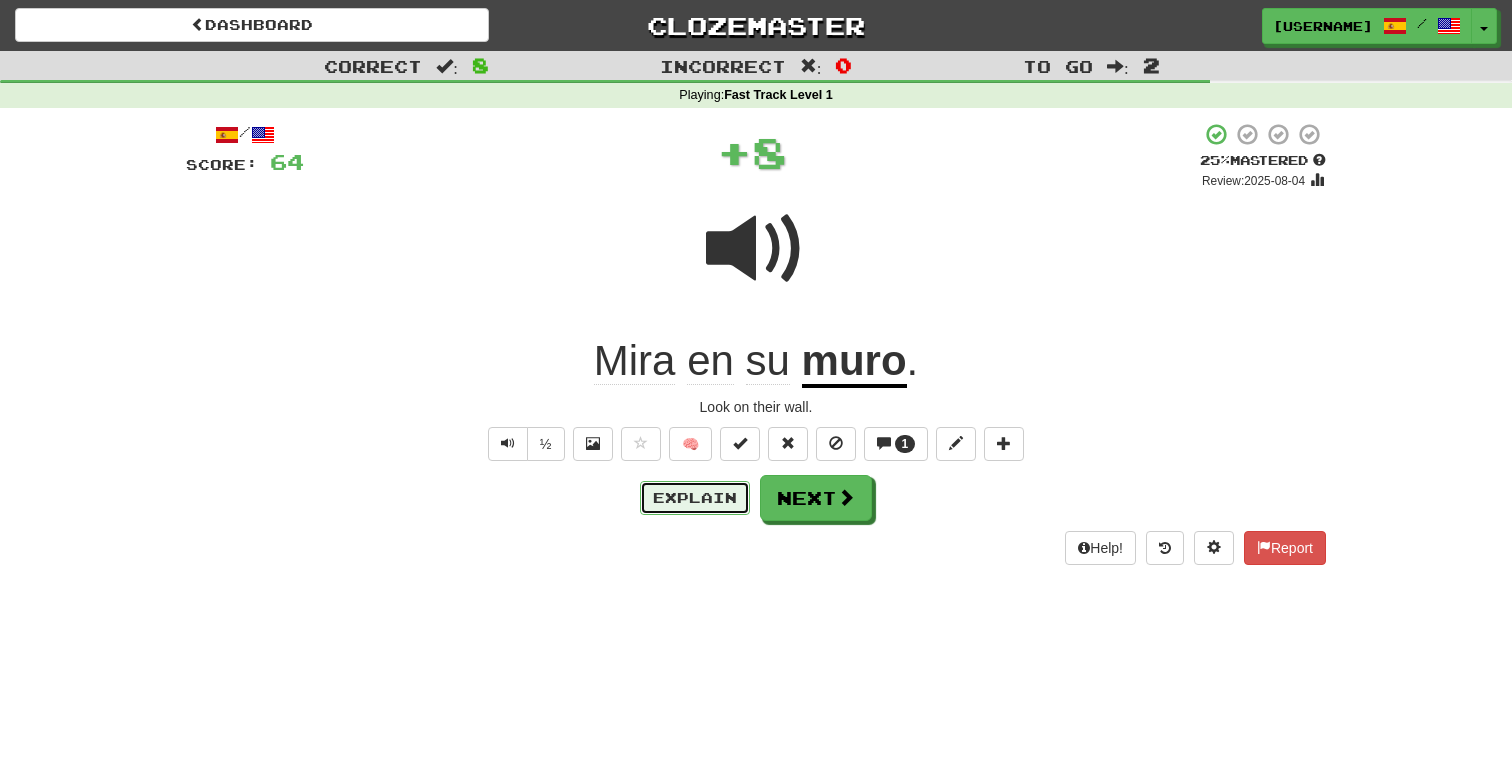 click on "Explain" at bounding box center (695, 498) 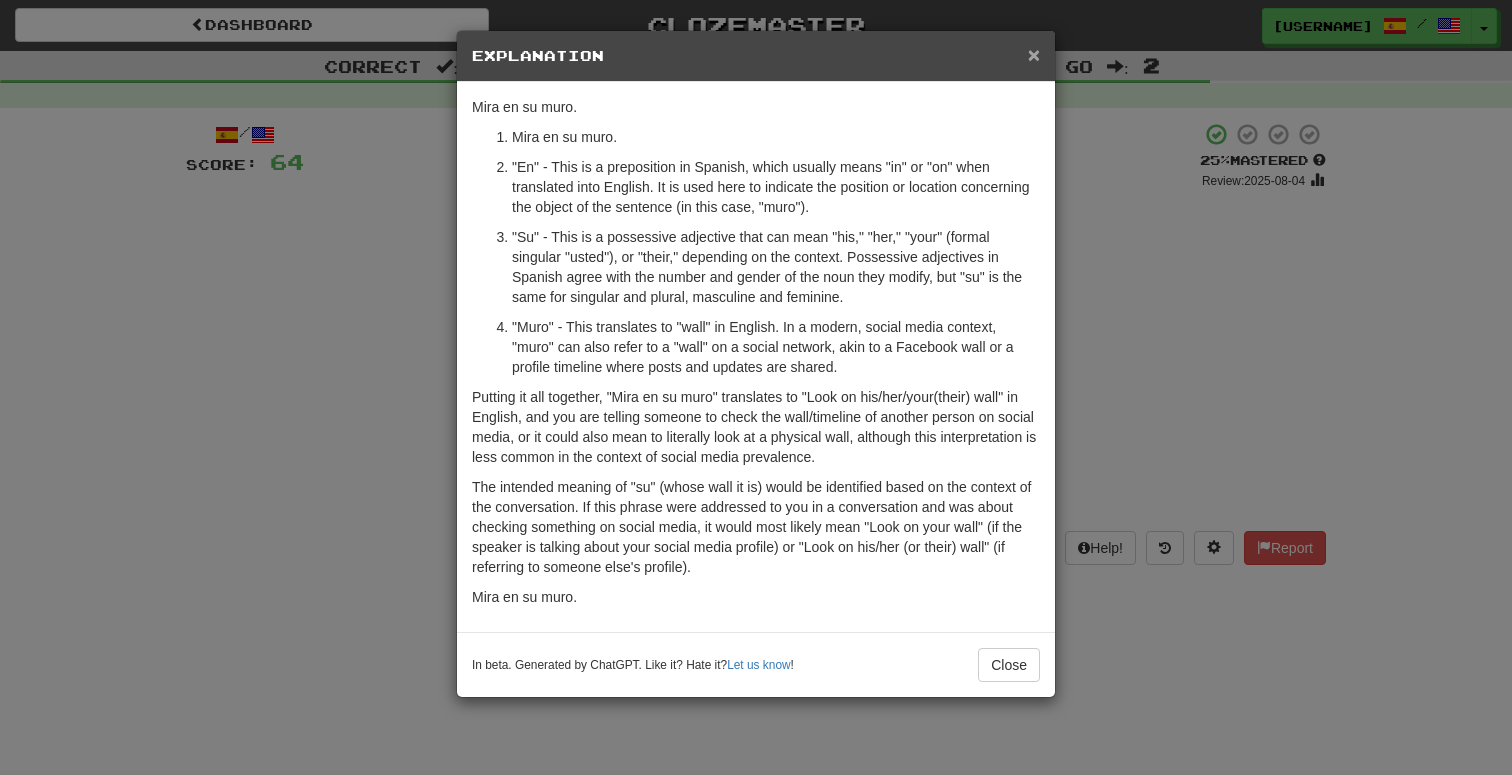 click on "×" at bounding box center (1034, 54) 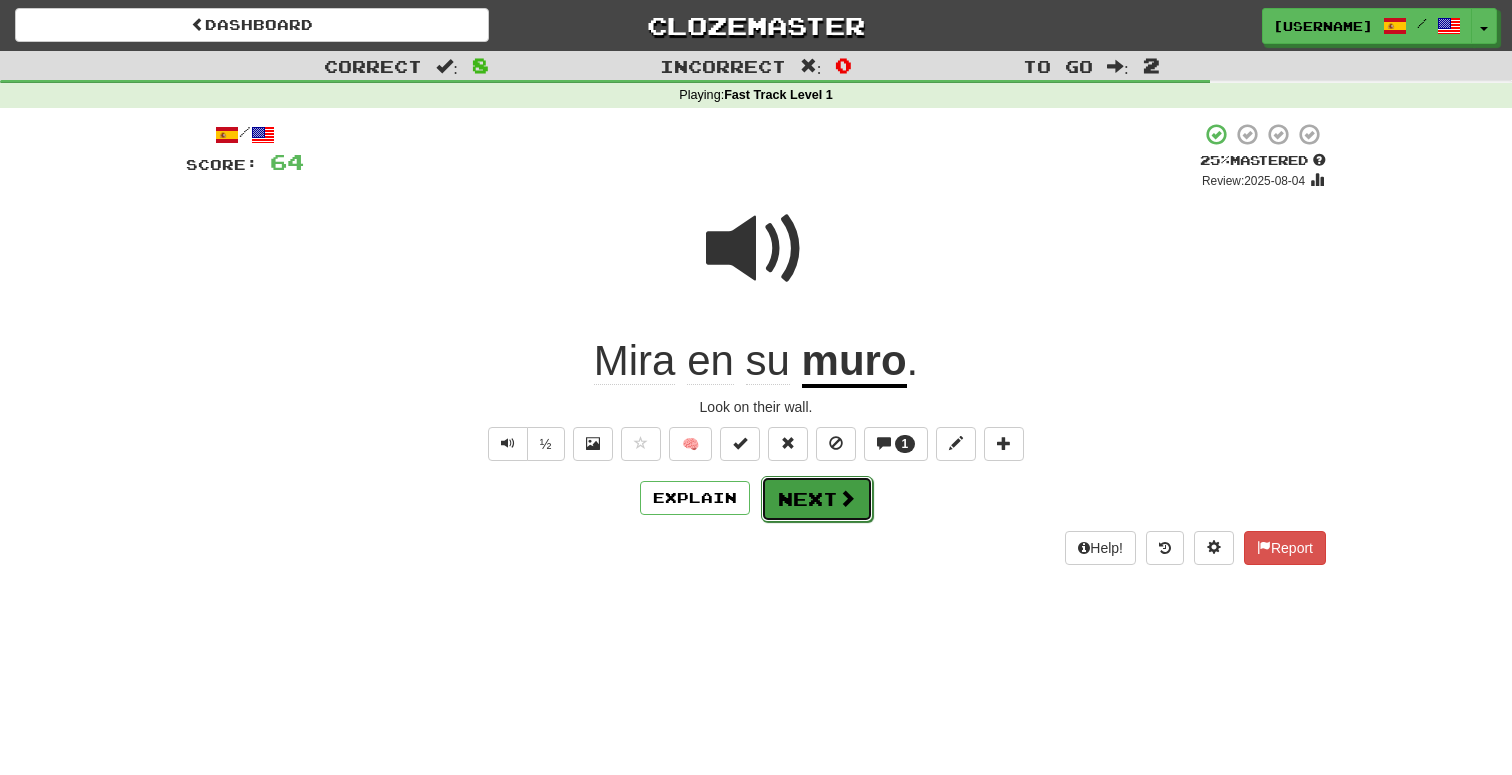 click on "Next" at bounding box center (817, 499) 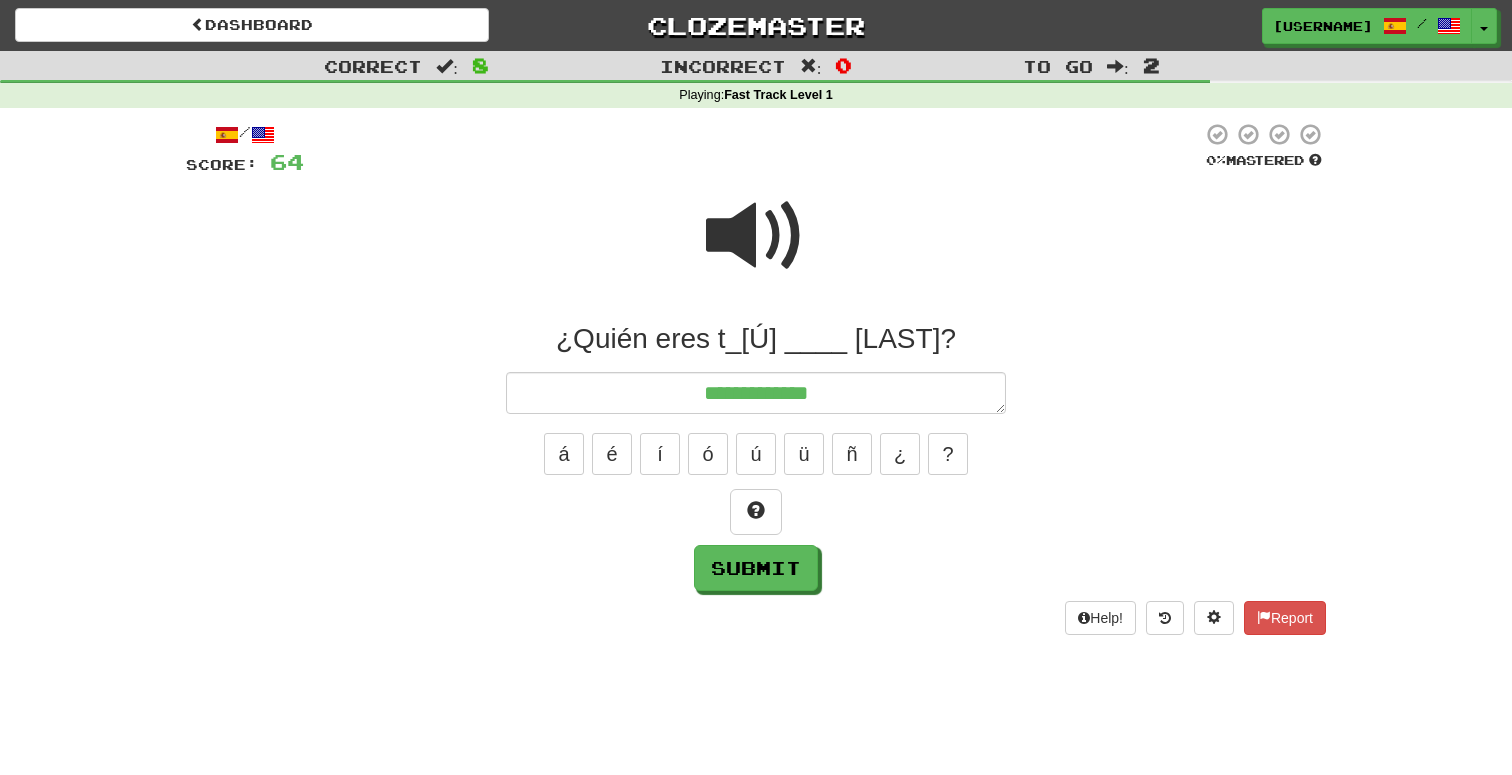 click at bounding box center (756, 236) 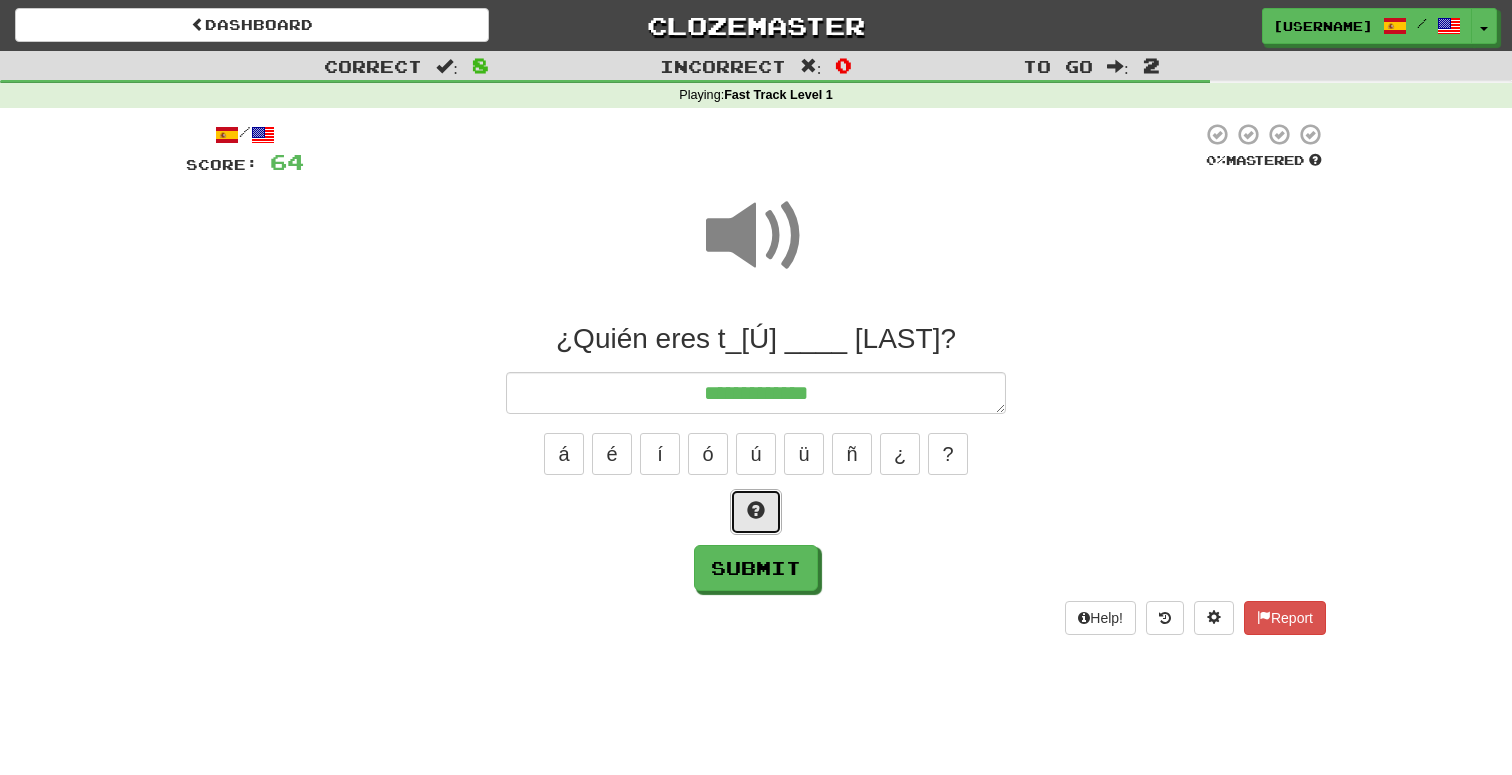 click at bounding box center [756, 510] 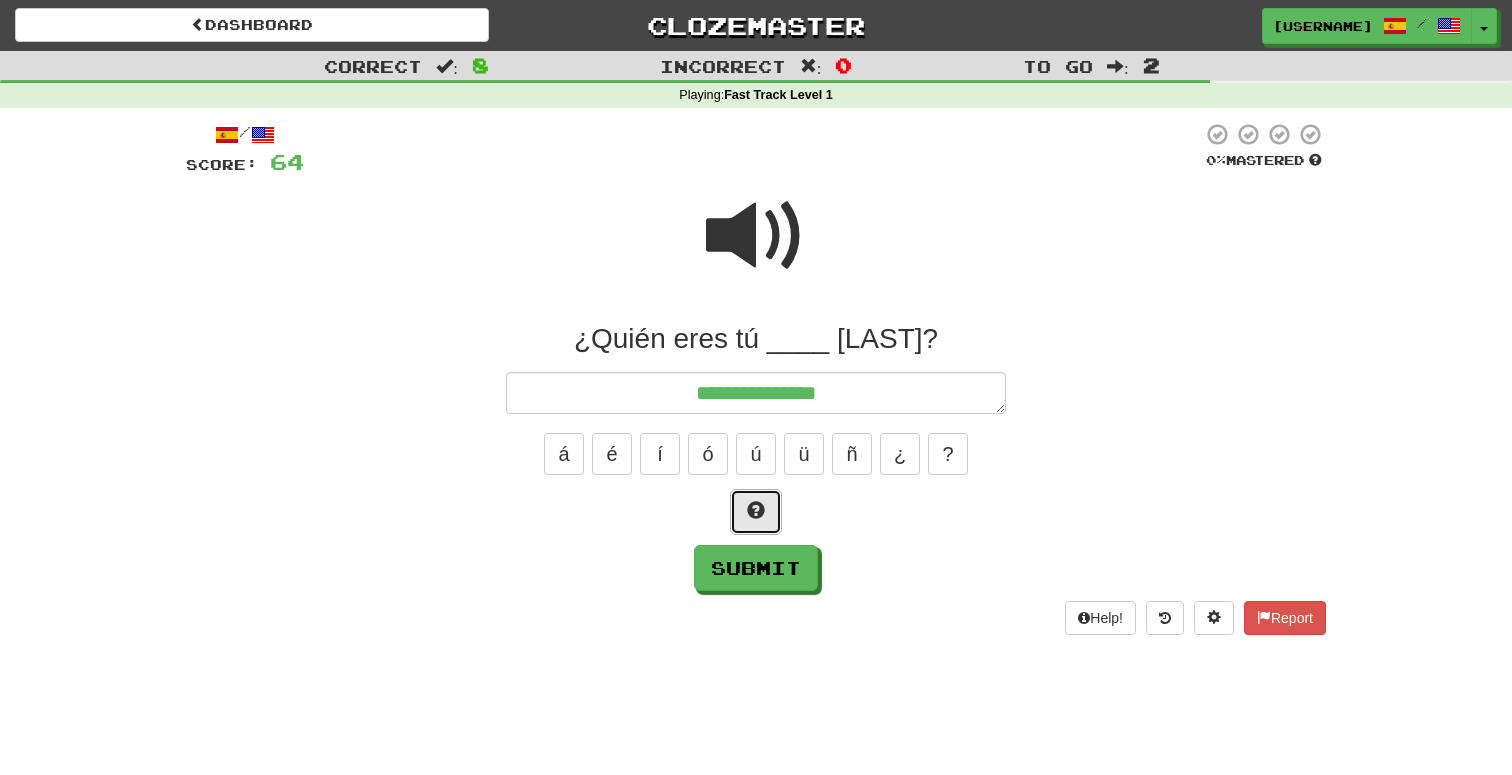 click at bounding box center (756, 510) 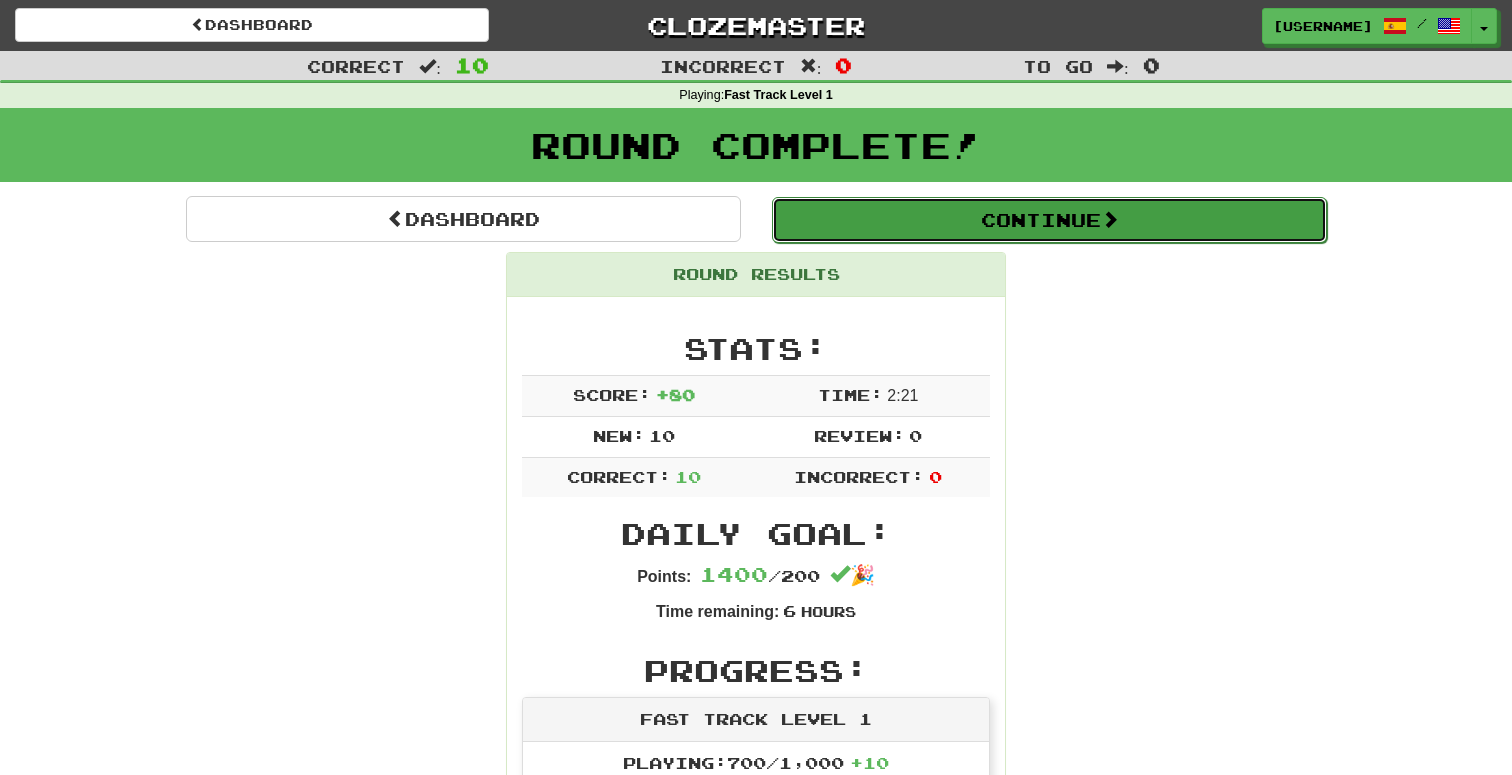 click on "Continue" at bounding box center [1049, 220] 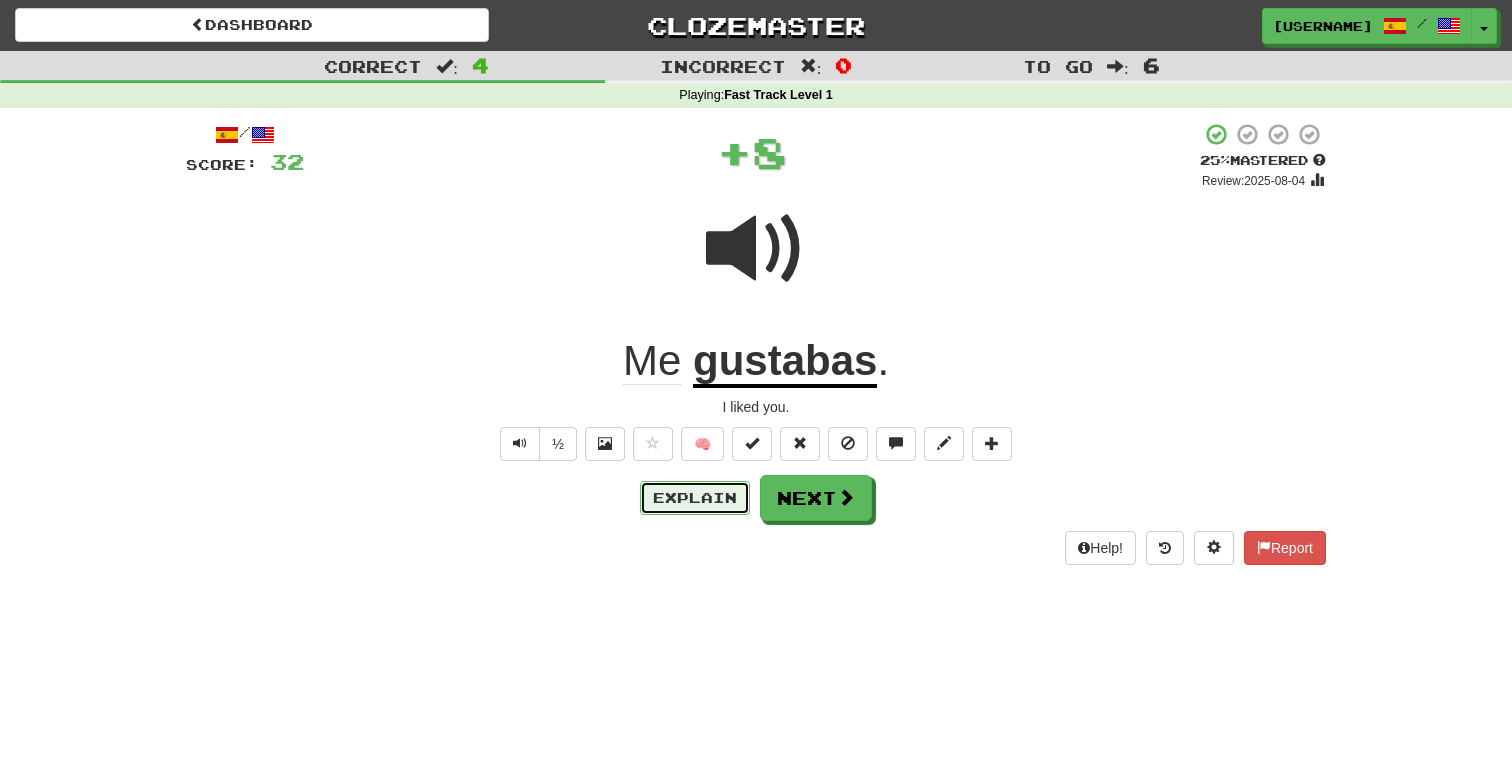 click on "Explain" at bounding box center [695, 498] 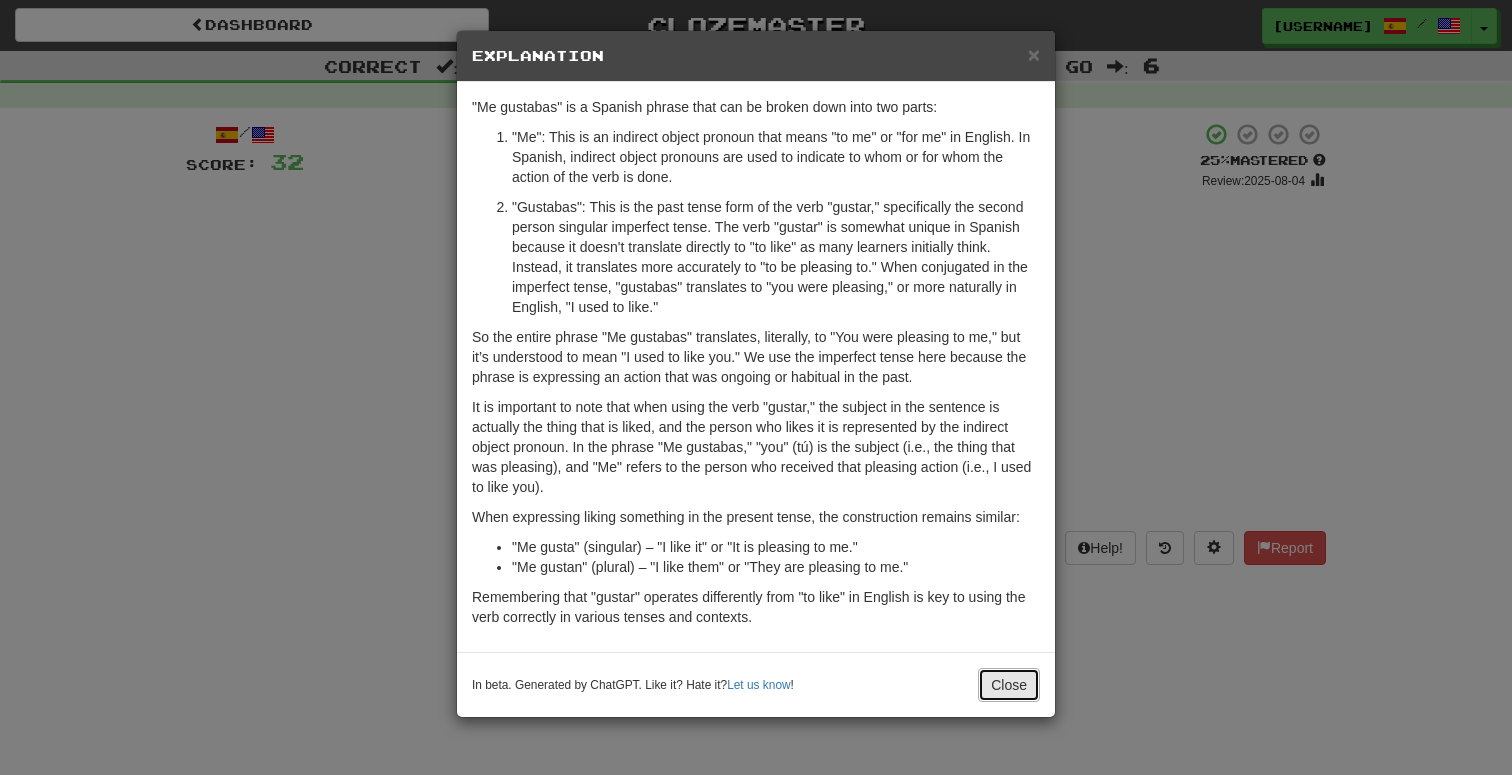 click on "Close" at bounding box center (1009, 685) 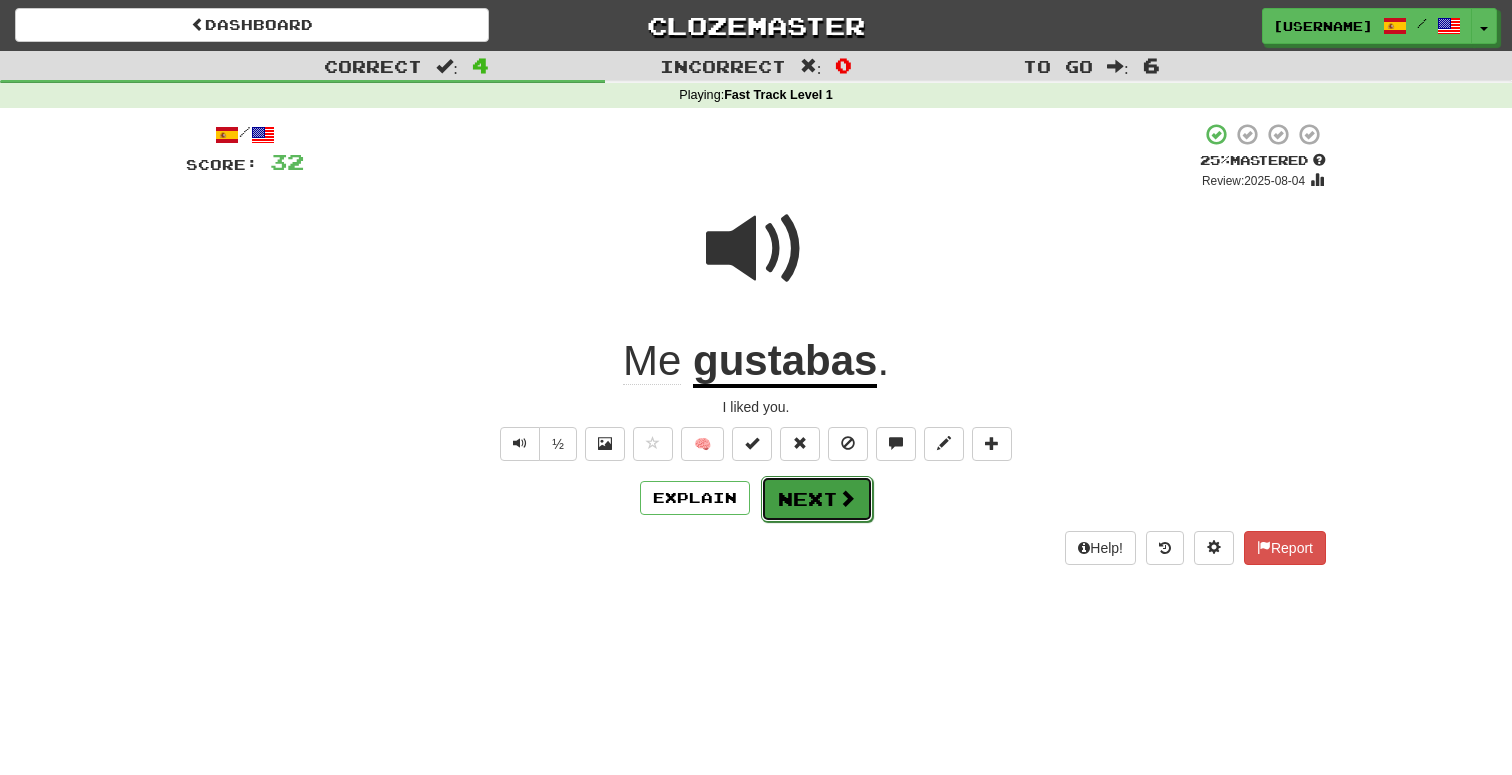 click on "Next" at bounding box center (817, 499) 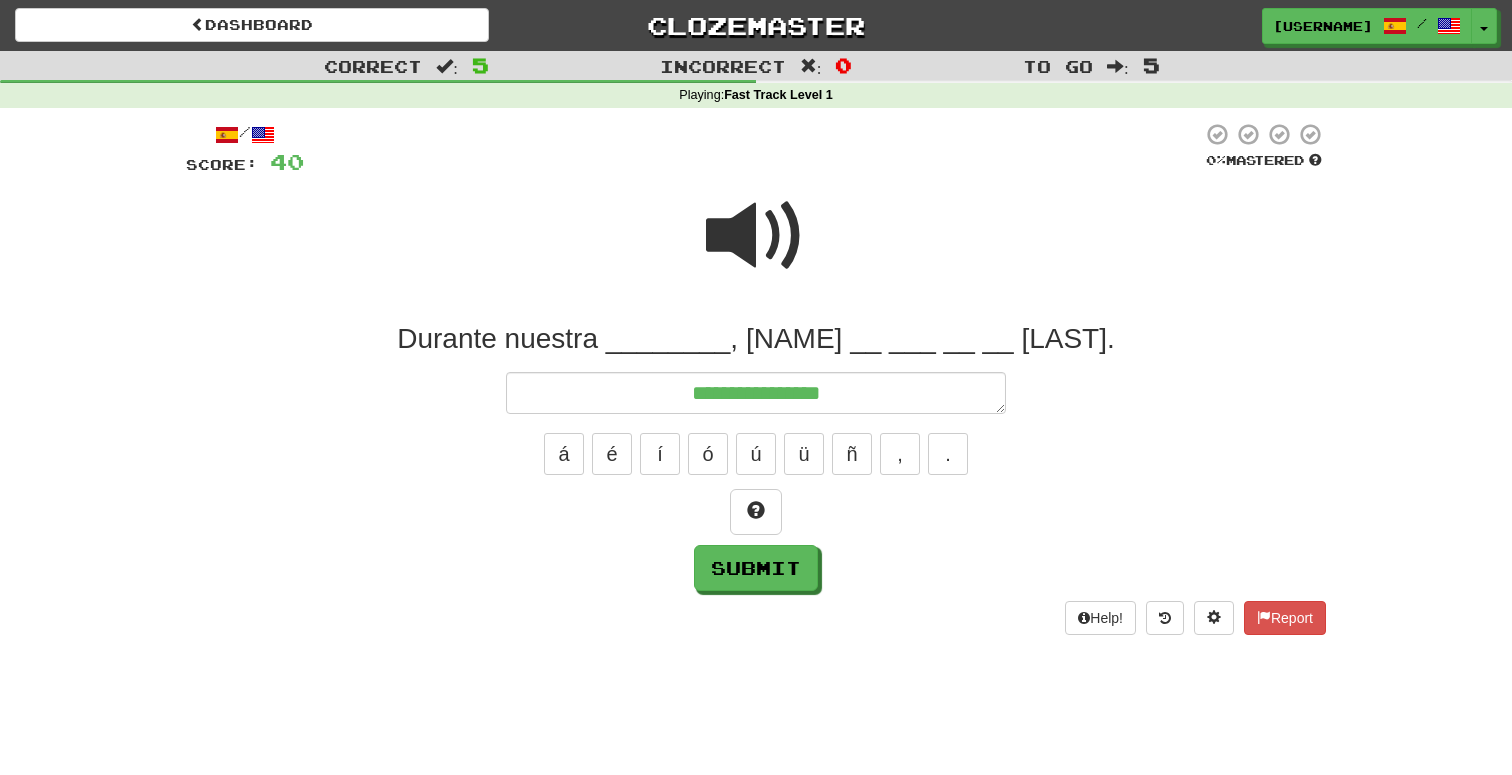click at bounding box center [753, 149] 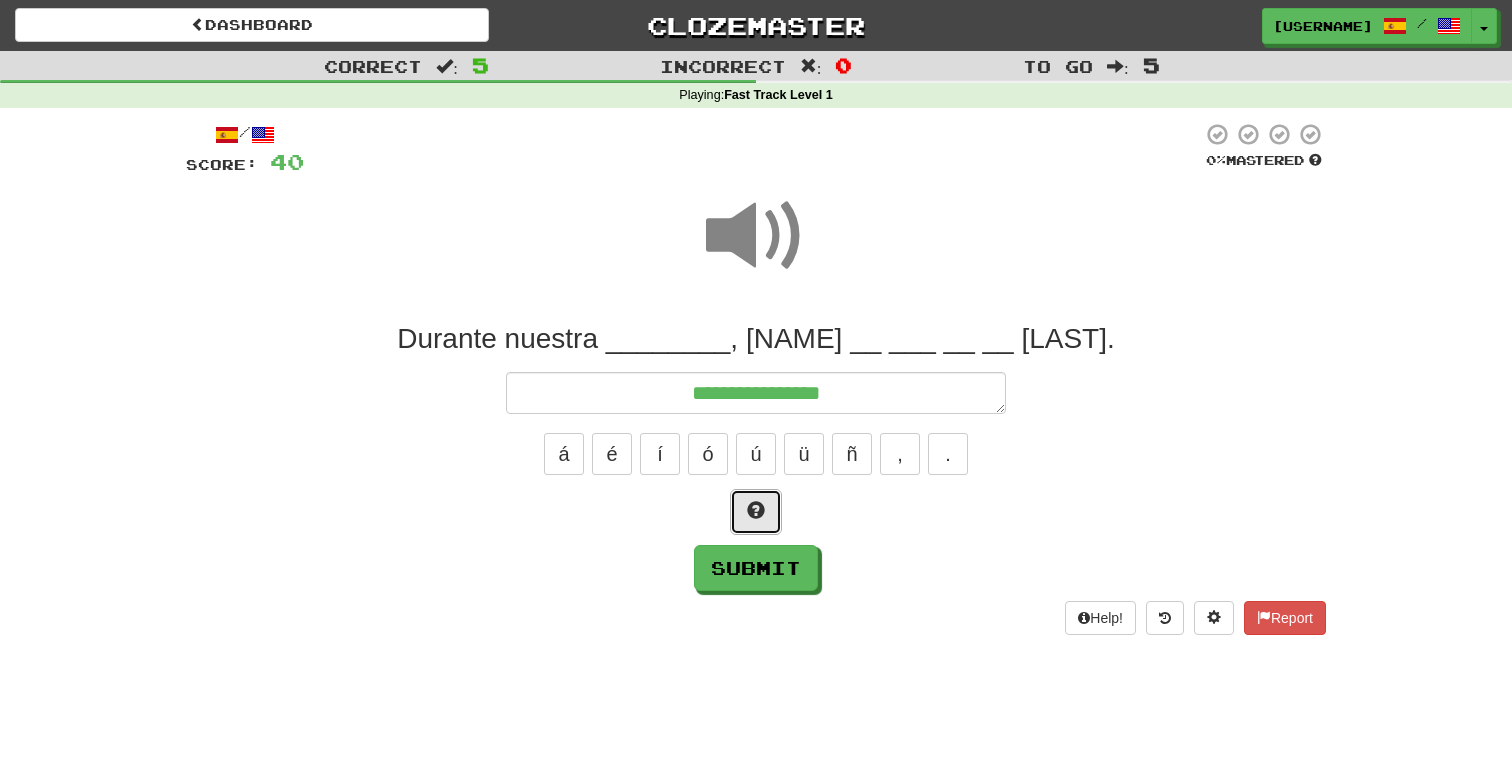 click at bounding box center [756, 510] 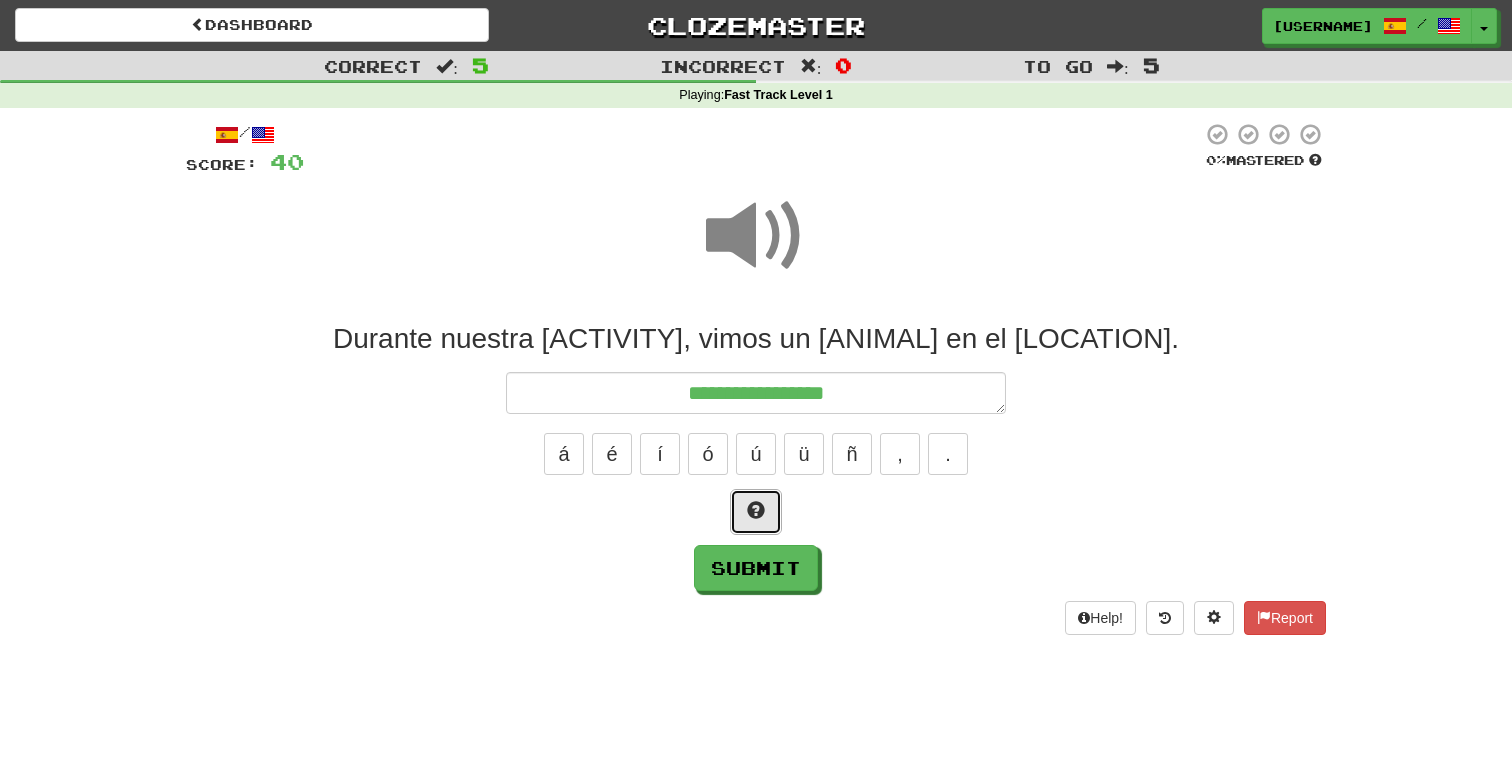 click at bounding box center [756, 510] 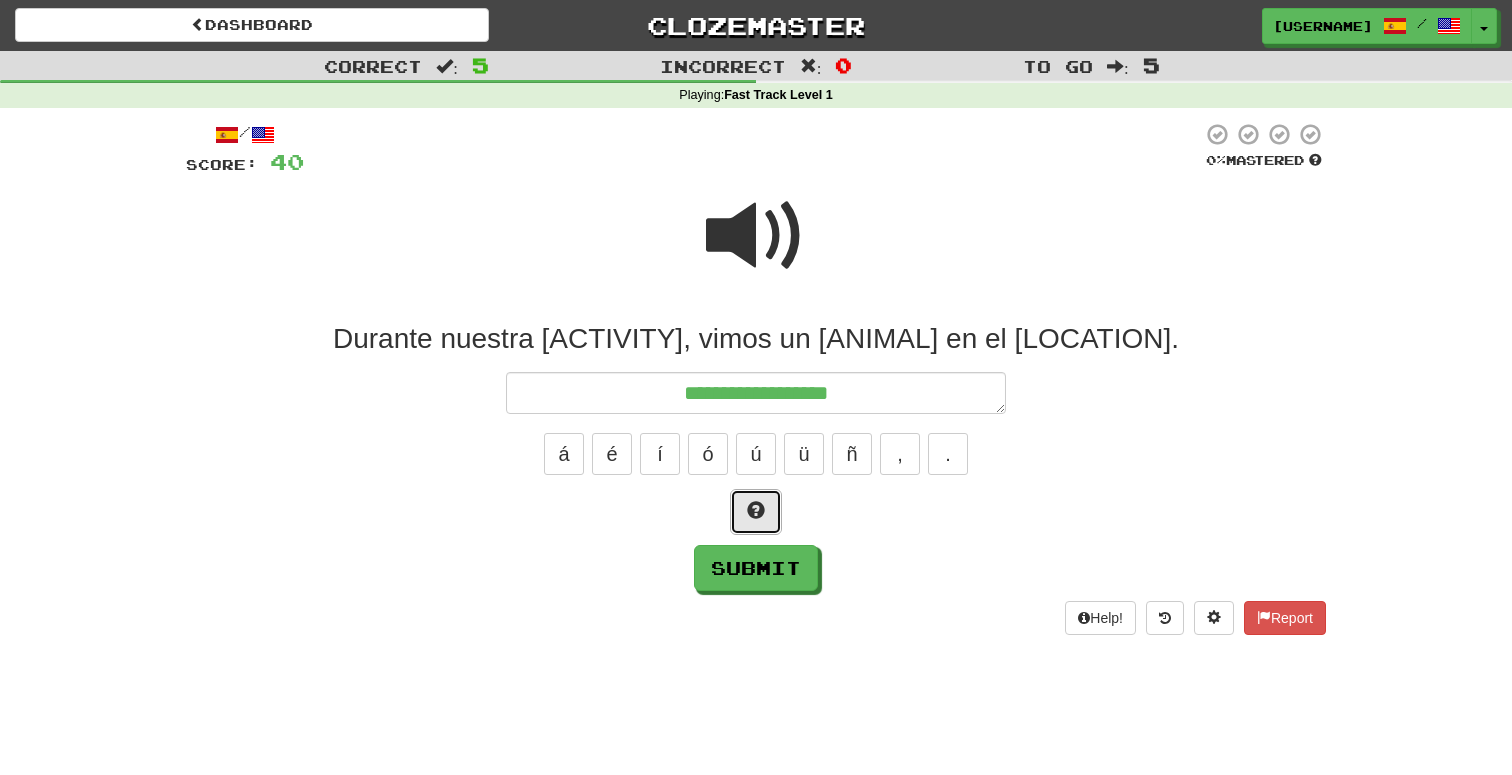 click at bounding box center (756, 510) 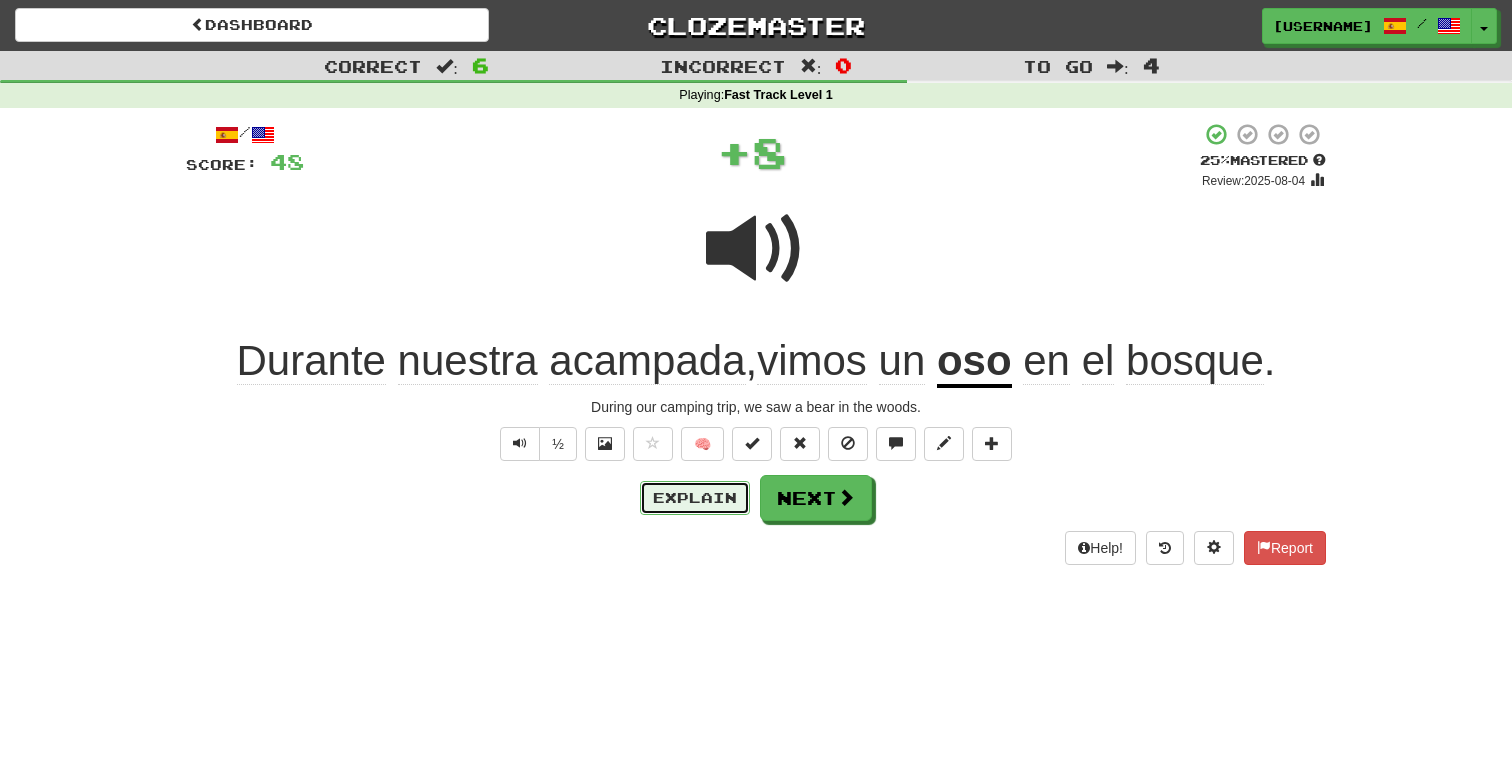 click on "Explain" at bounding box center (695, 498) 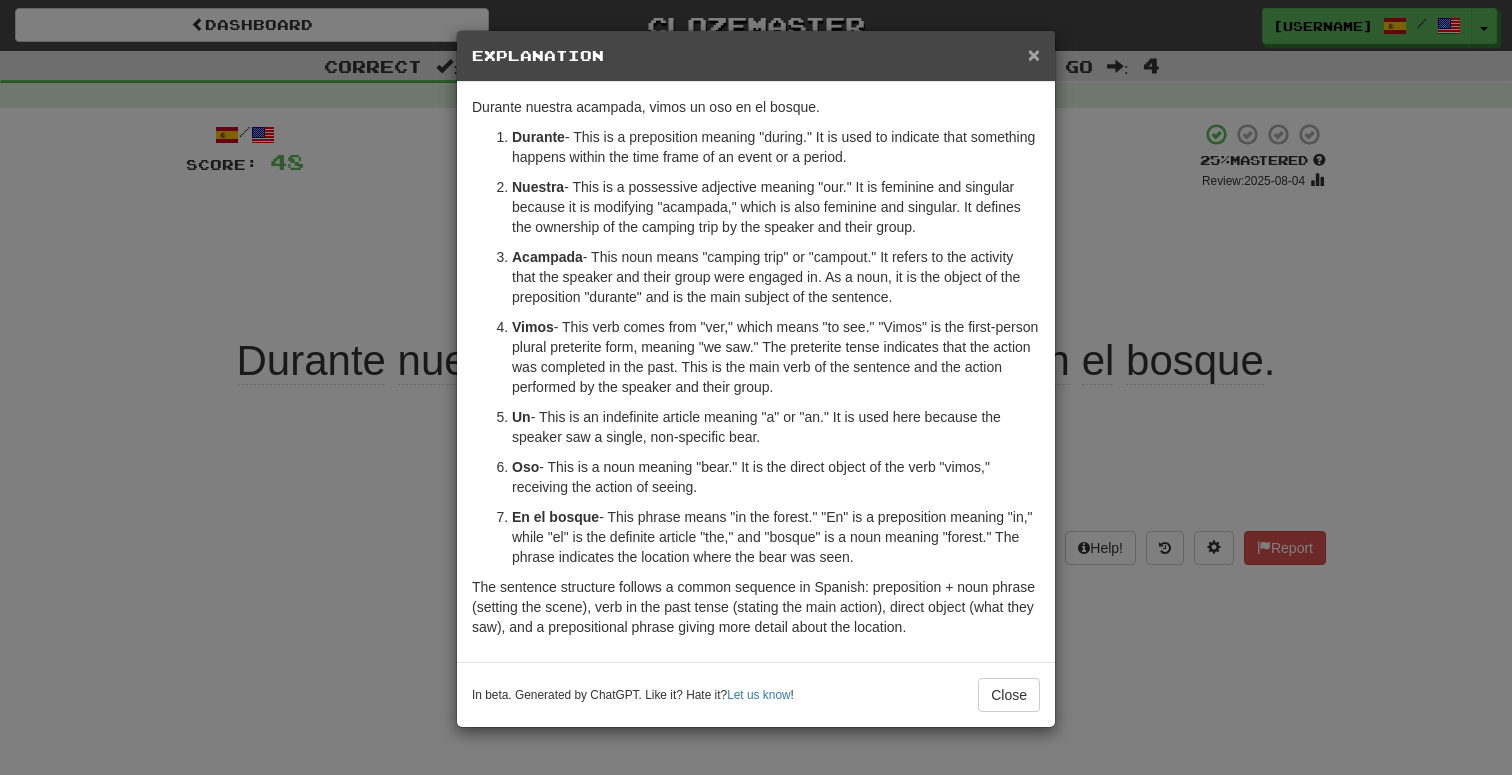 click on "×" at bounding box center [1034, 54] 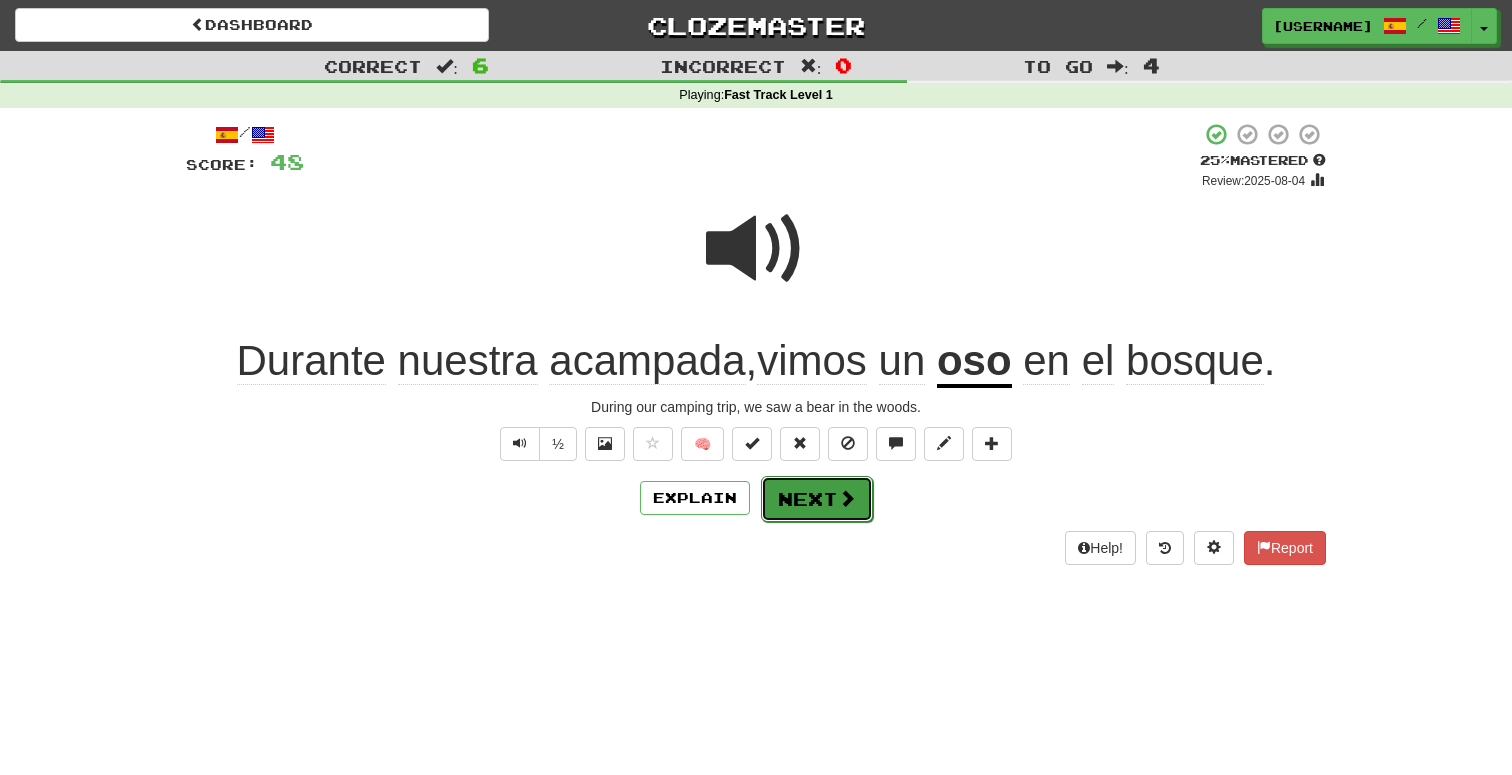 click on "Next" at bounding box center [817, 499] 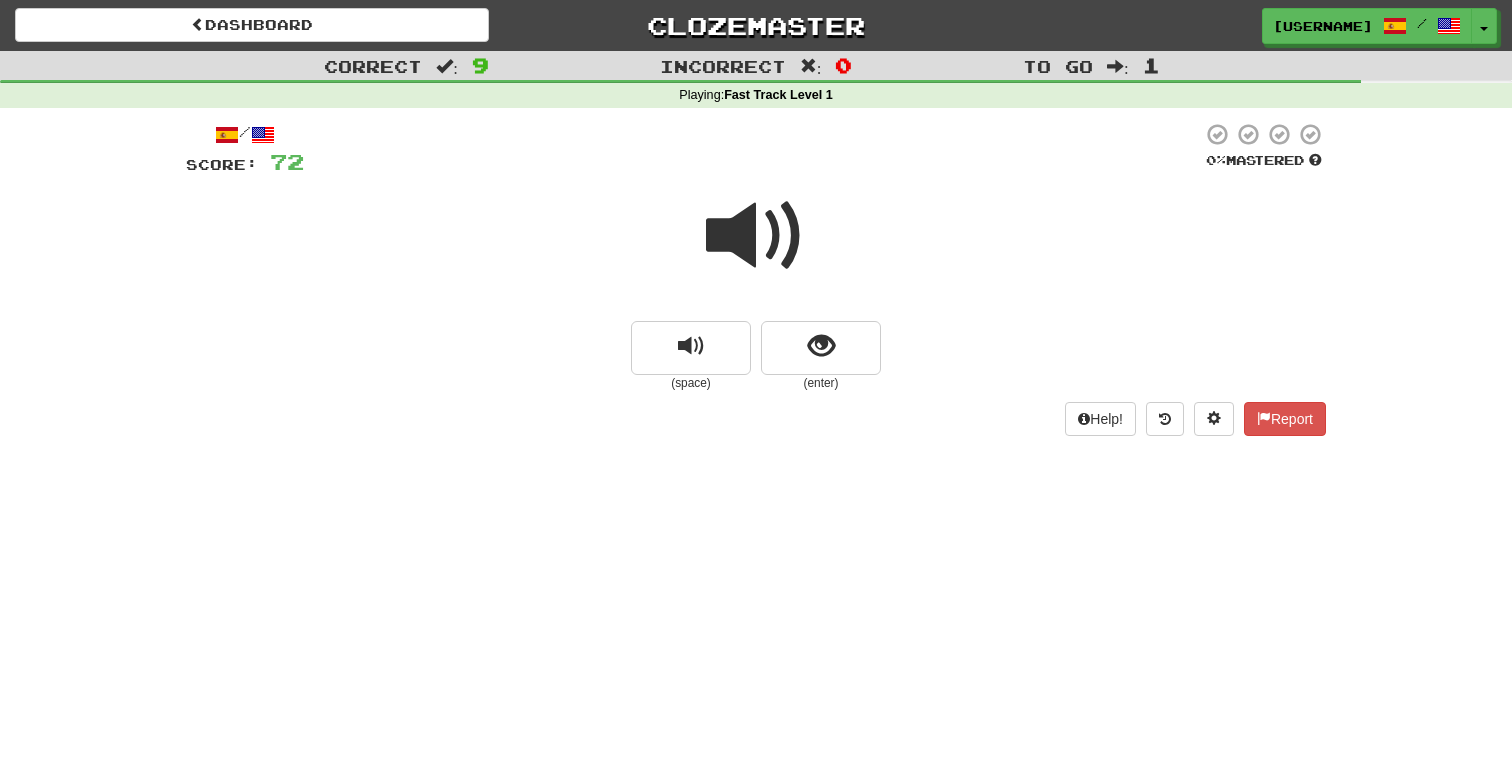 click at bounding box center [756, 236] 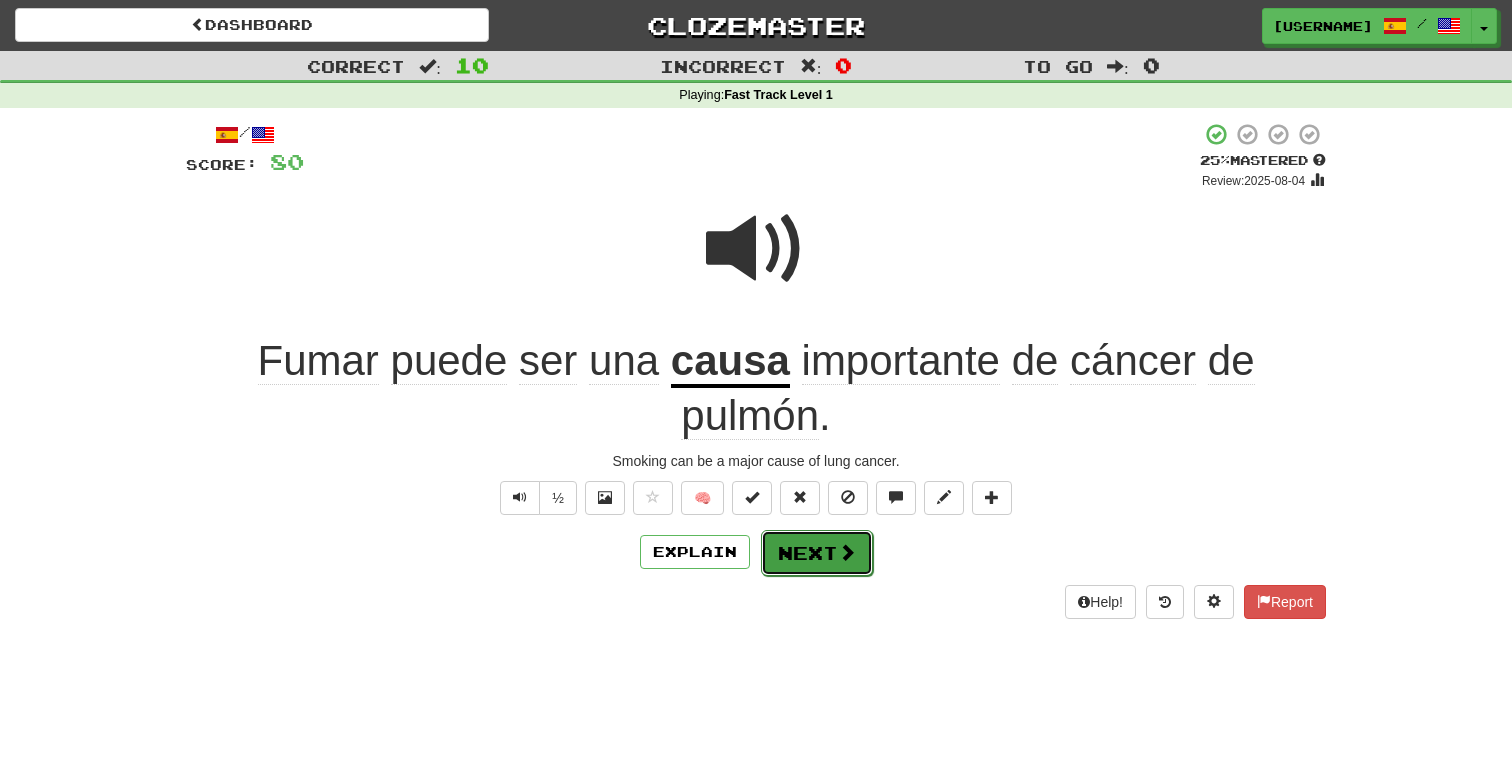 click on "Next" at bounding box center (817, 553) 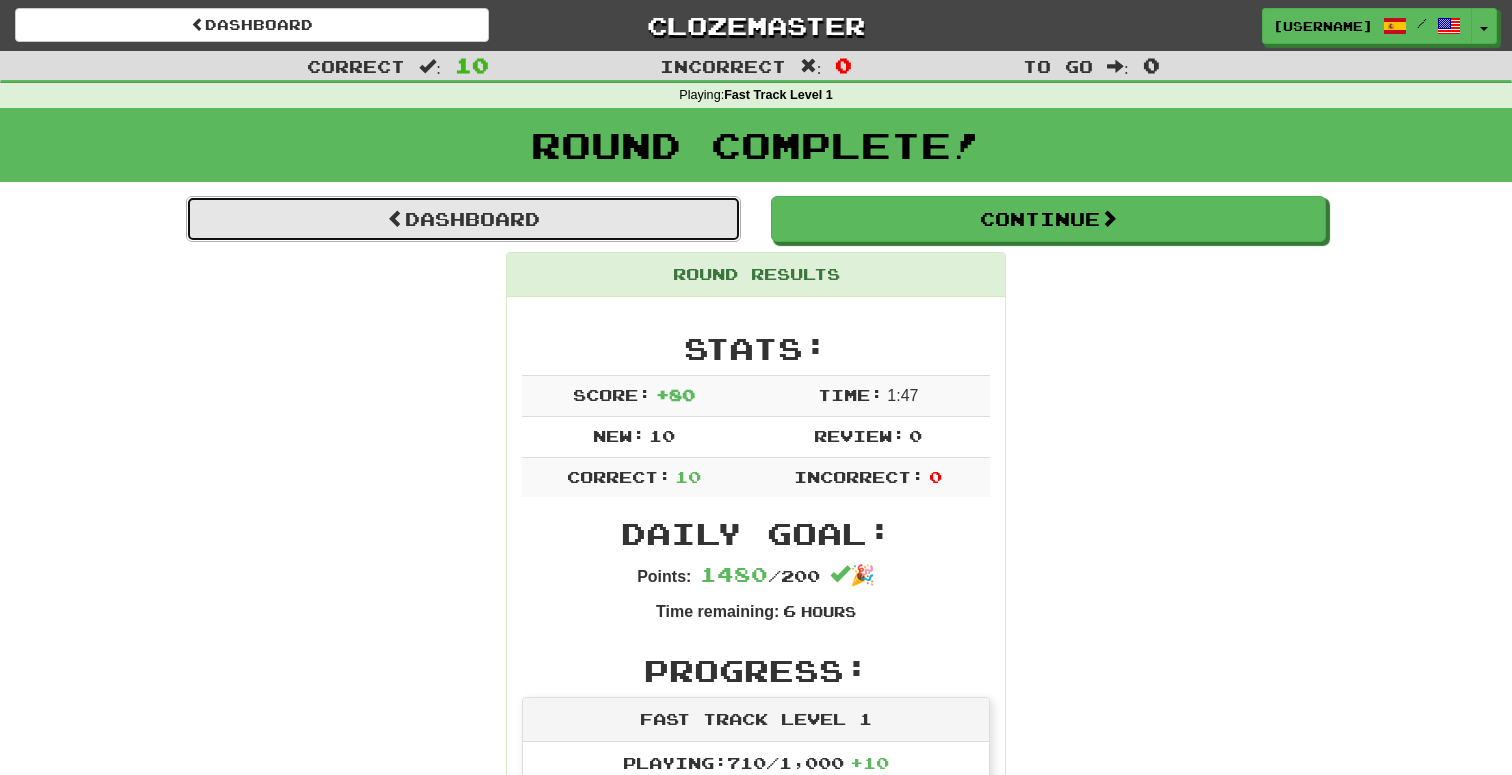 click on "Dashboard" at bounding box center [463, 219] 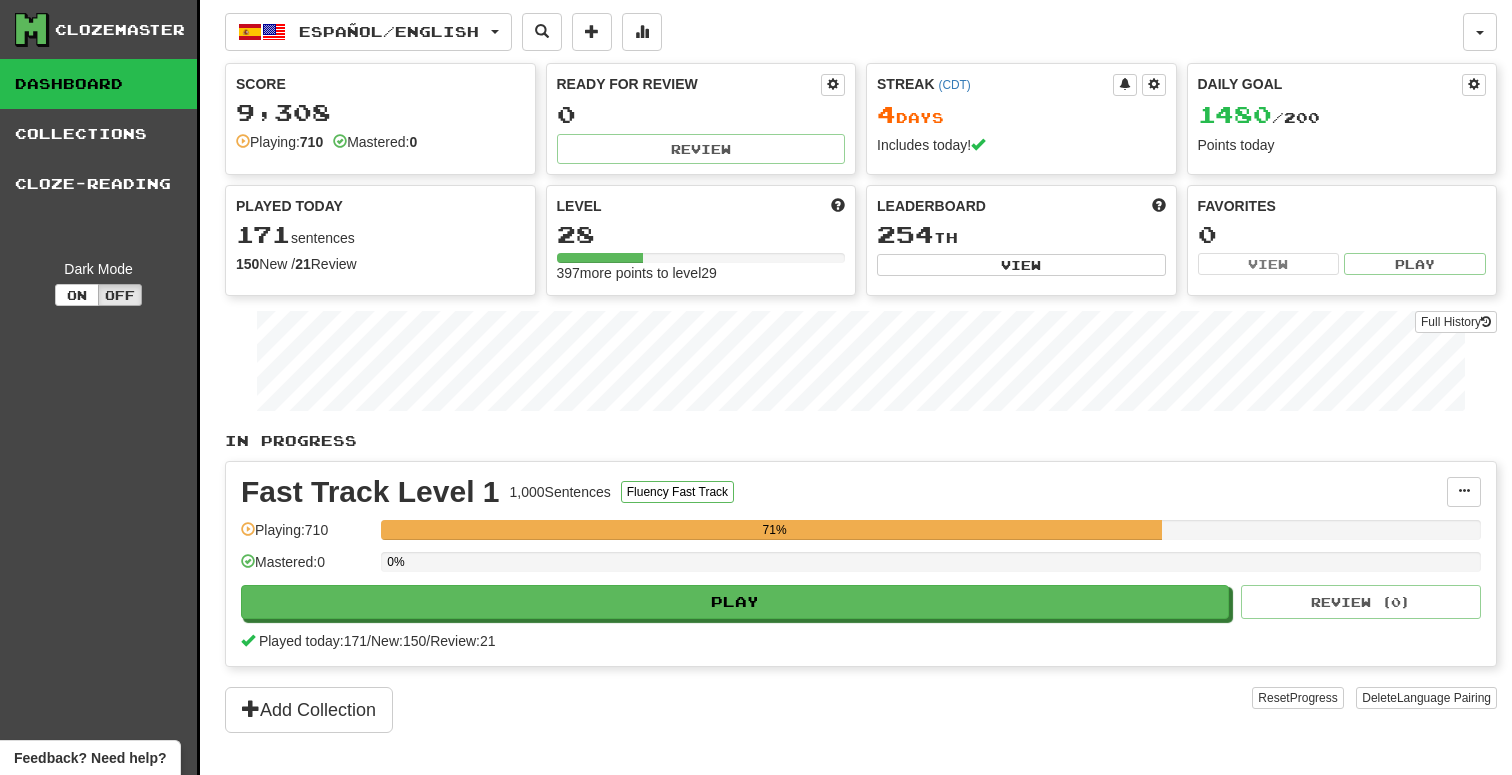 scroll, scrollTop: 0, scrollLeft: 0, axis: both 